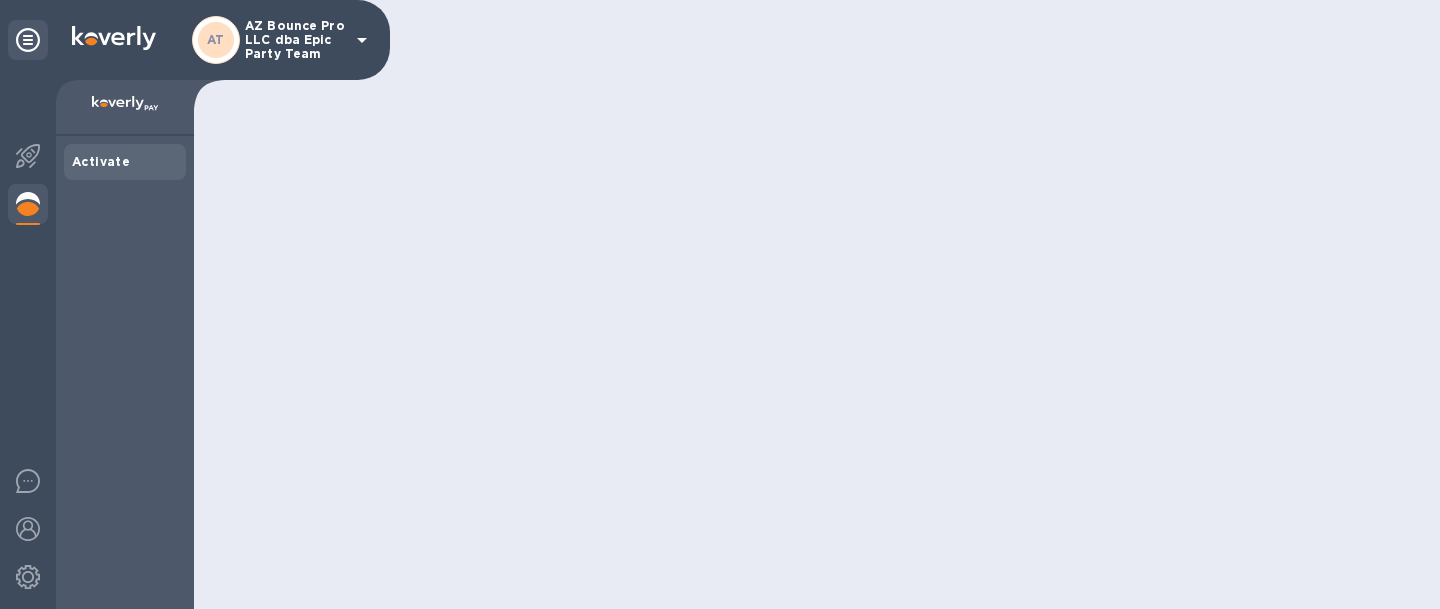 scroll, scrollTop: 0, scrollLeft: 0, axis: both 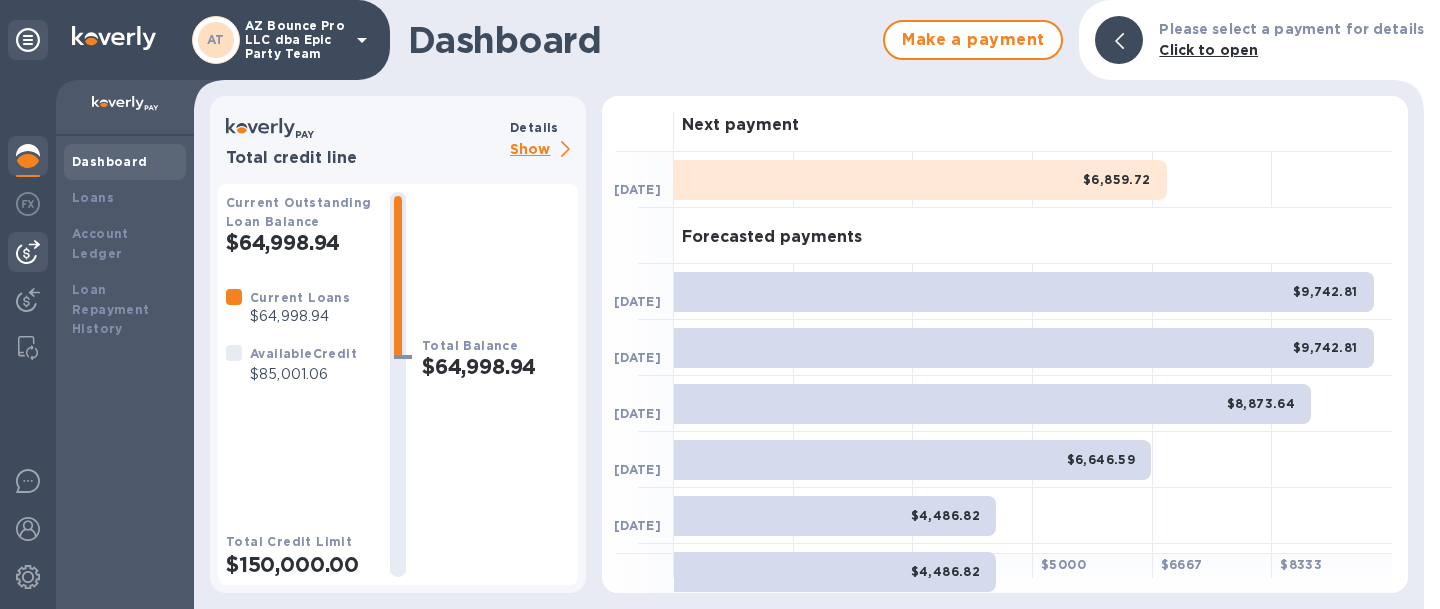 click at bounding box center [28, 252] 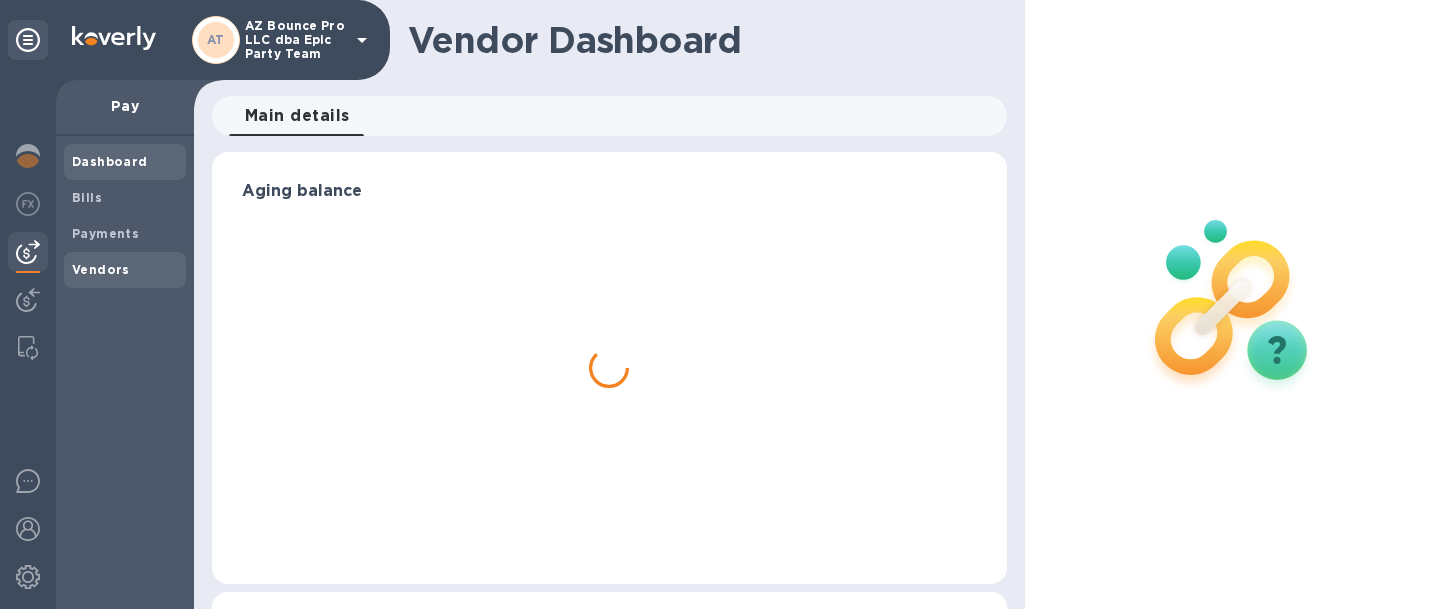 click on "Vendors" at bounding box center [101, 269] 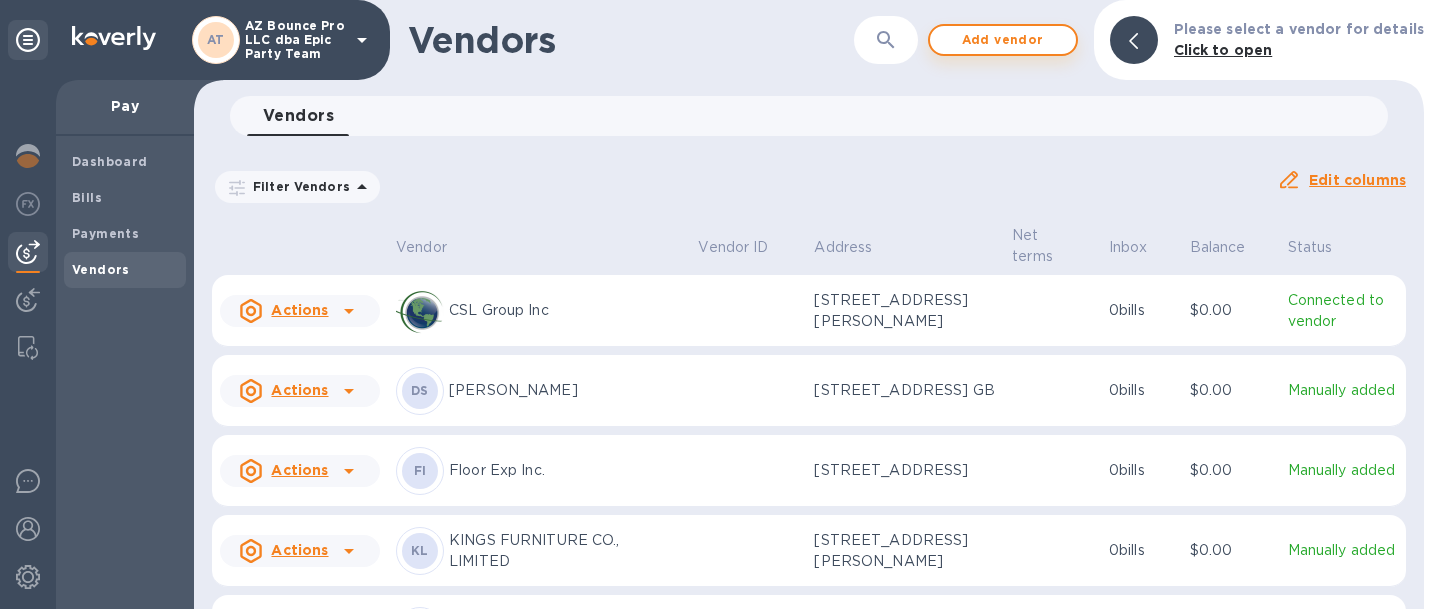 click on "Add vendor" at bounding box center (1003, 40) 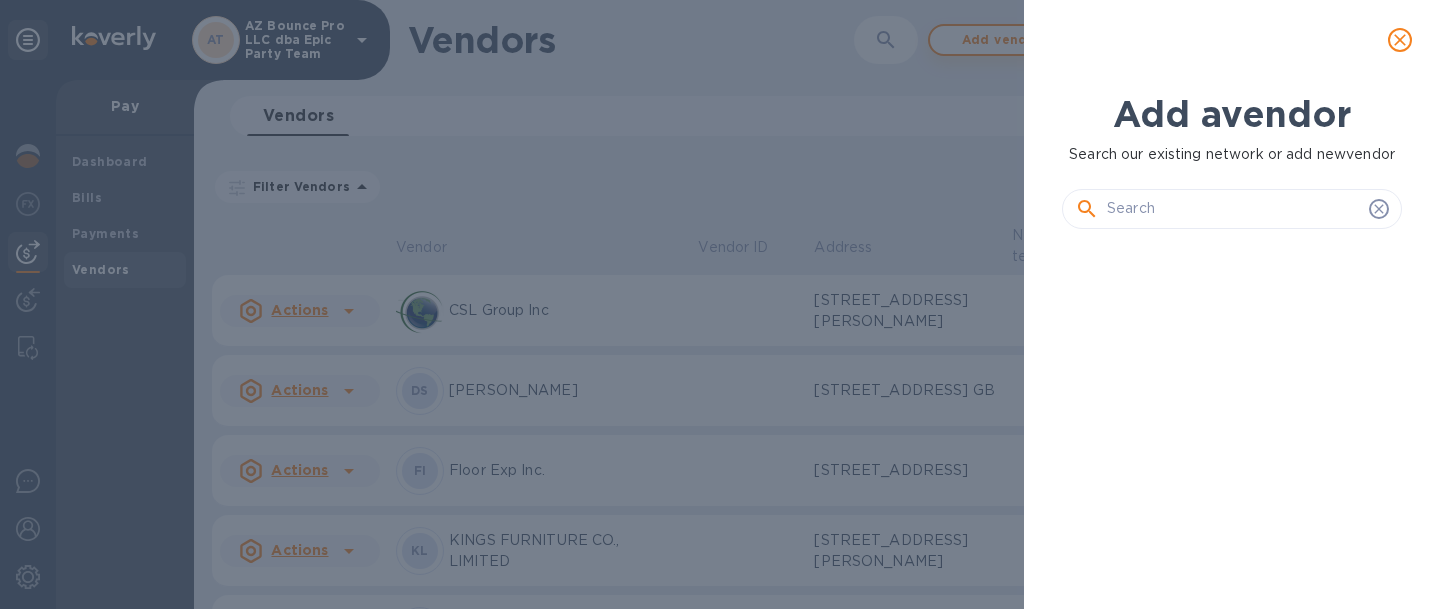 scroll, scrollTop: 16, scrollLeft: 9, axis: both 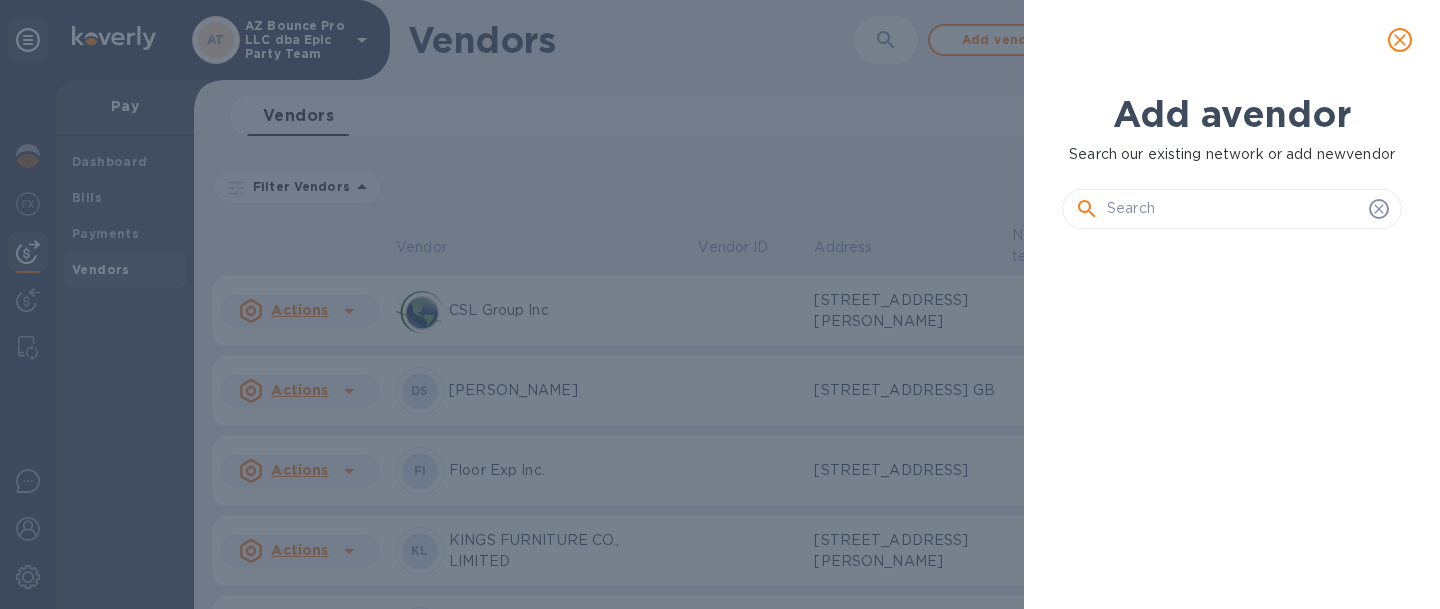 click at bounding box center [1234, 209] 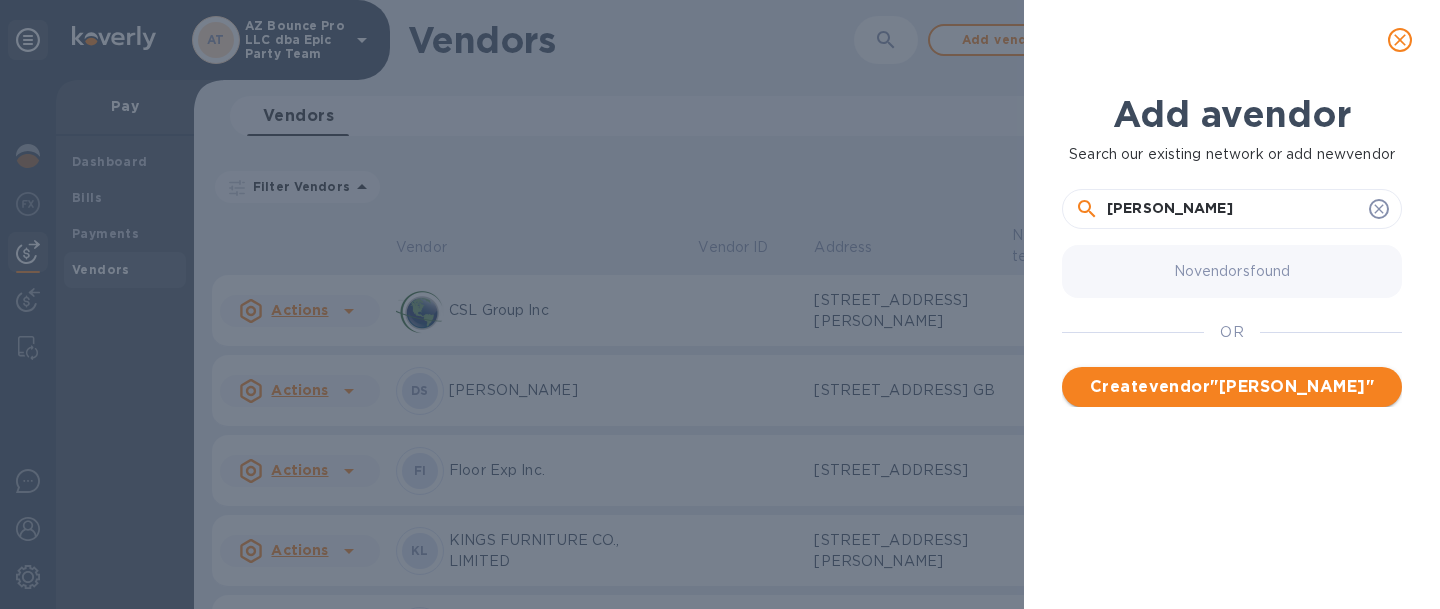 type on "[PERSON_NAME]" 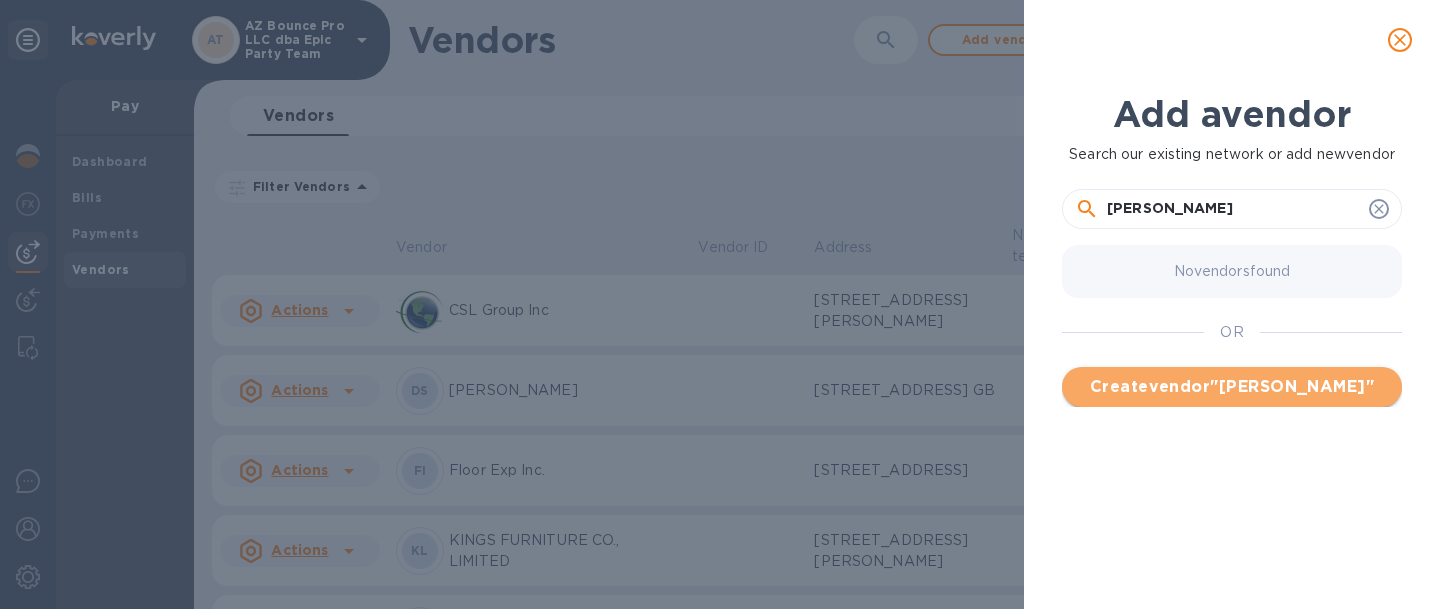 click on "Create  vendor  " [PERSON_NAME] "" at bounding box center (1232, 387) 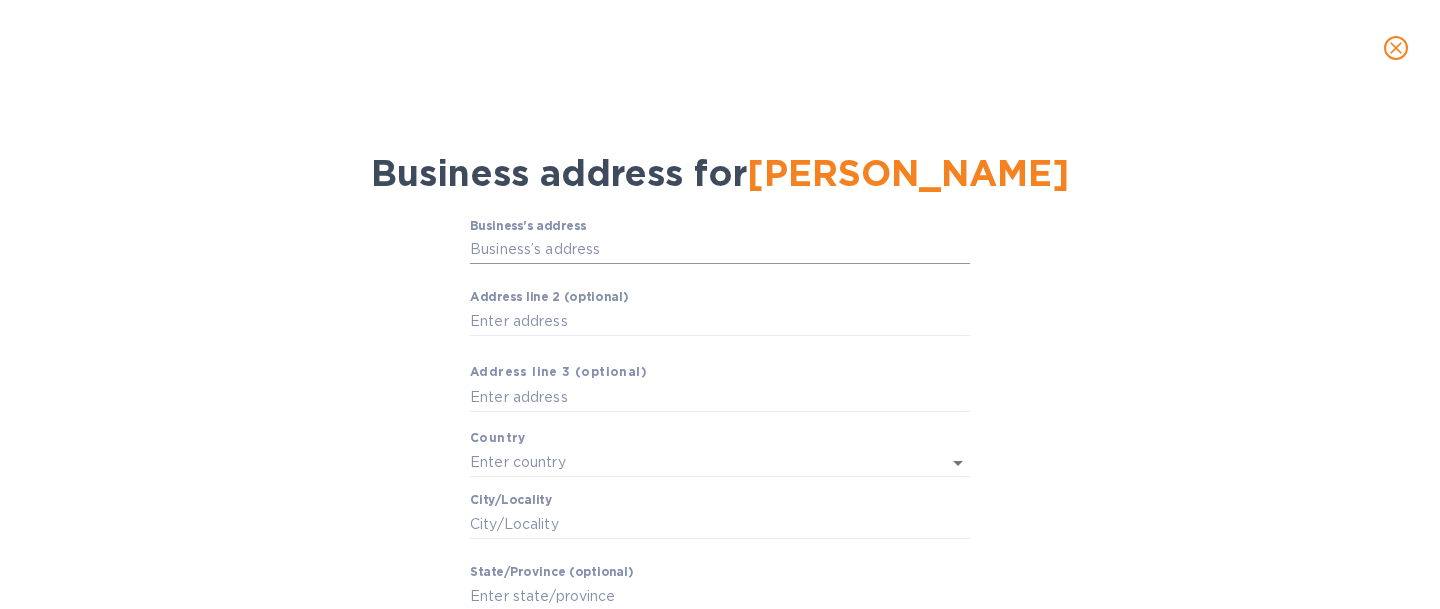 click on "Business’s аddress" at bounding box center (720, 250) 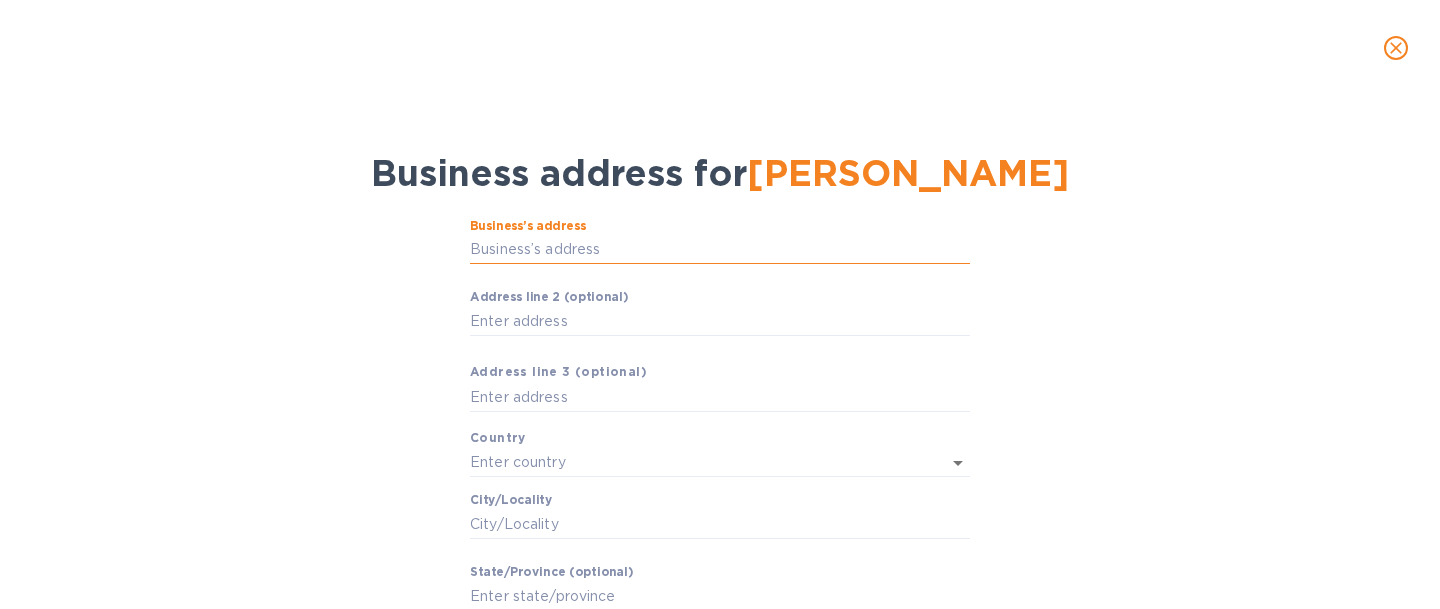 paste on "[STREET_ADDRESS] [GEOGRAPHIC_DATA], AZ 85007" 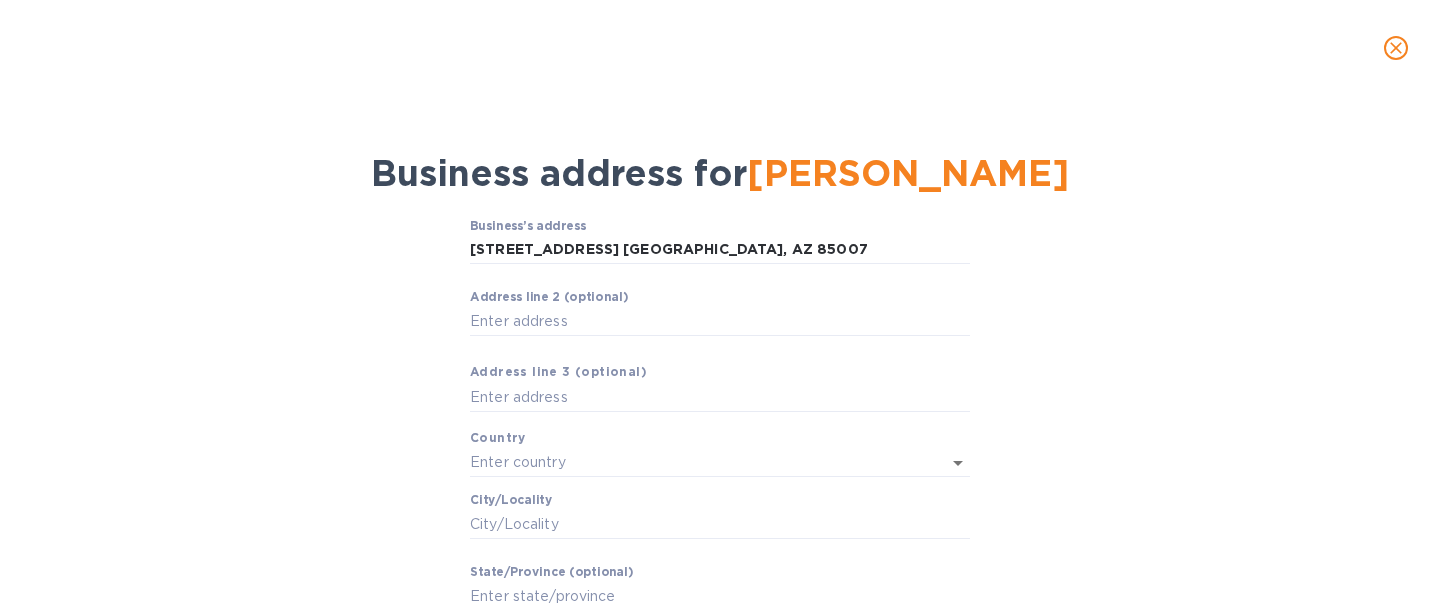type on "[GEOGRAPHIC_DATA]" 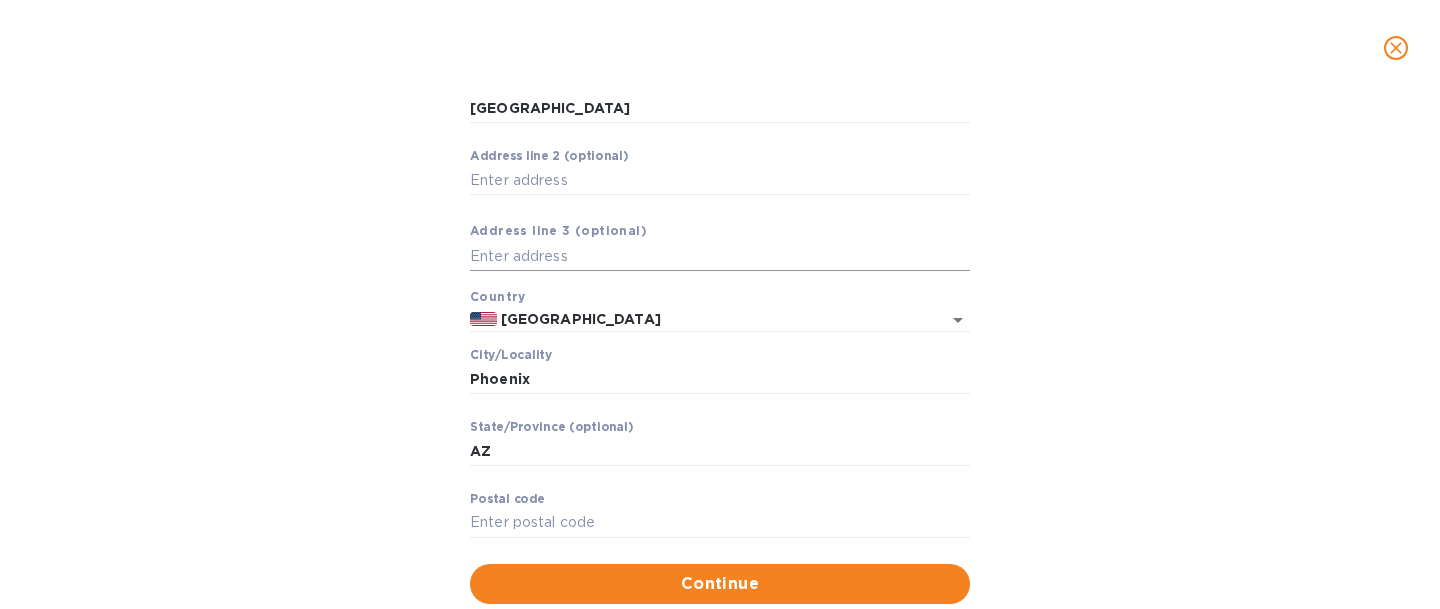 scroll, scrollTop: 197, scrollLeft: 0, axis: vertical 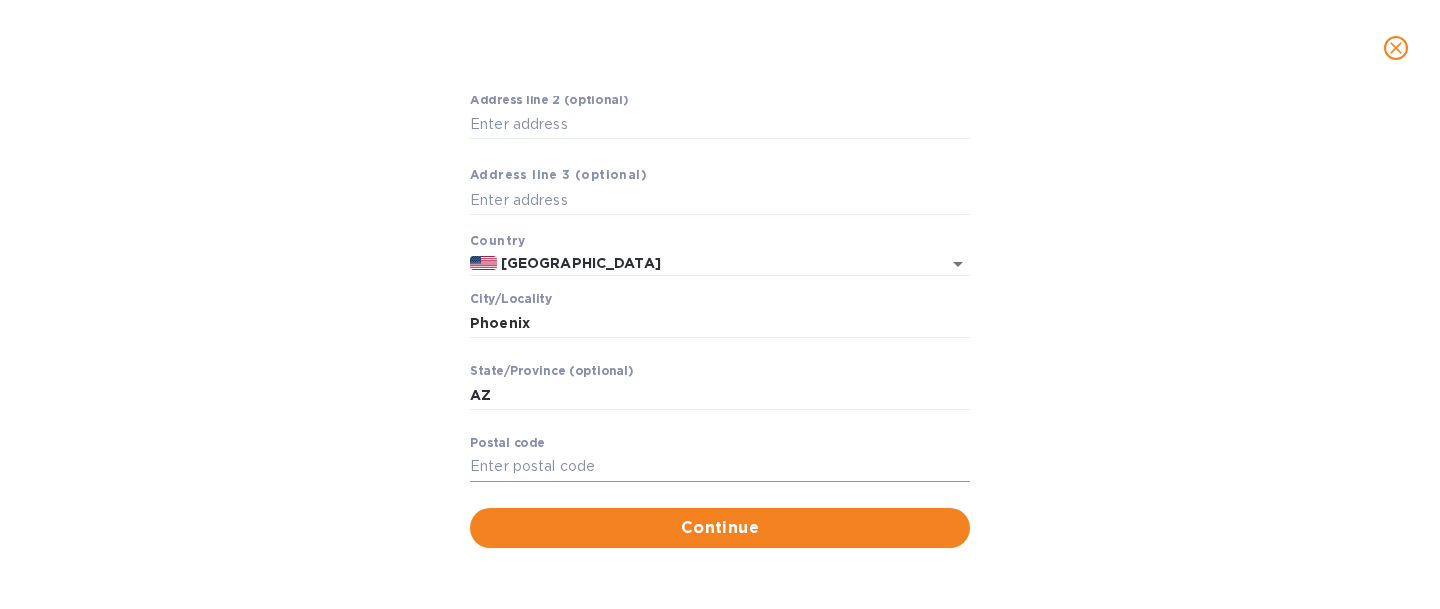 click on "Pоstal cоde" at bounding box center (720, 467) 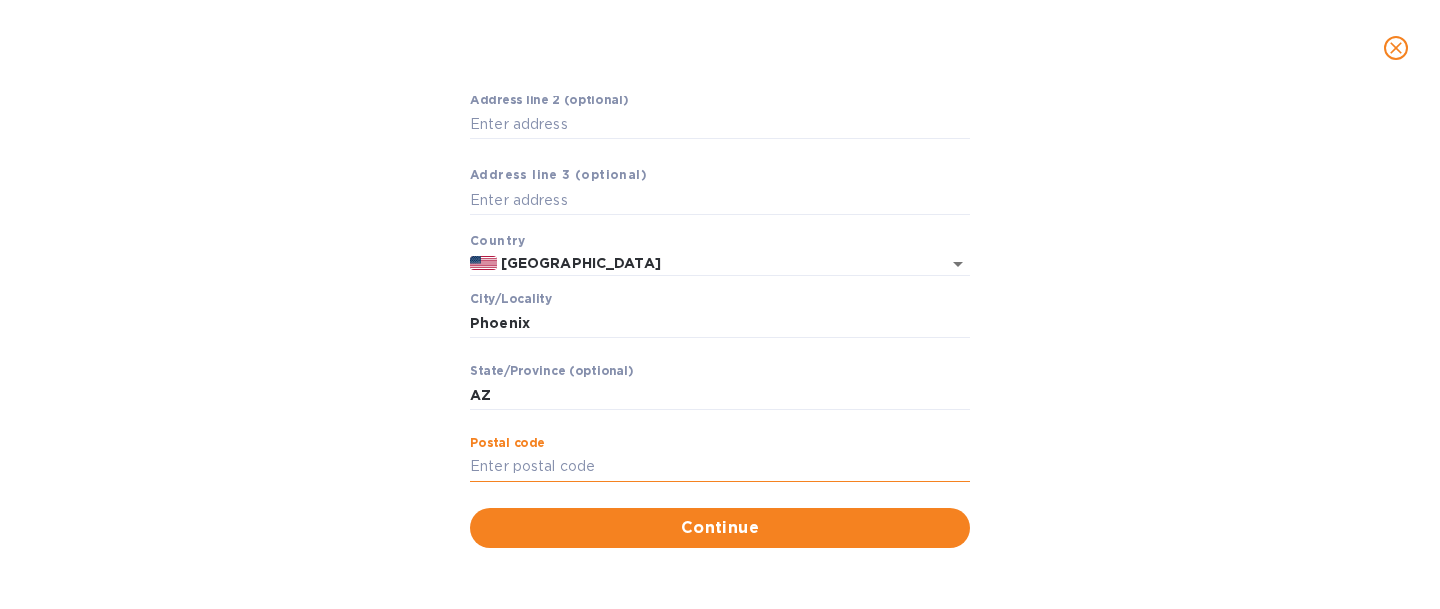 paste on "[STREET_ADDRESS] [GEOGRAPHIC_DATA], AZ 85007" 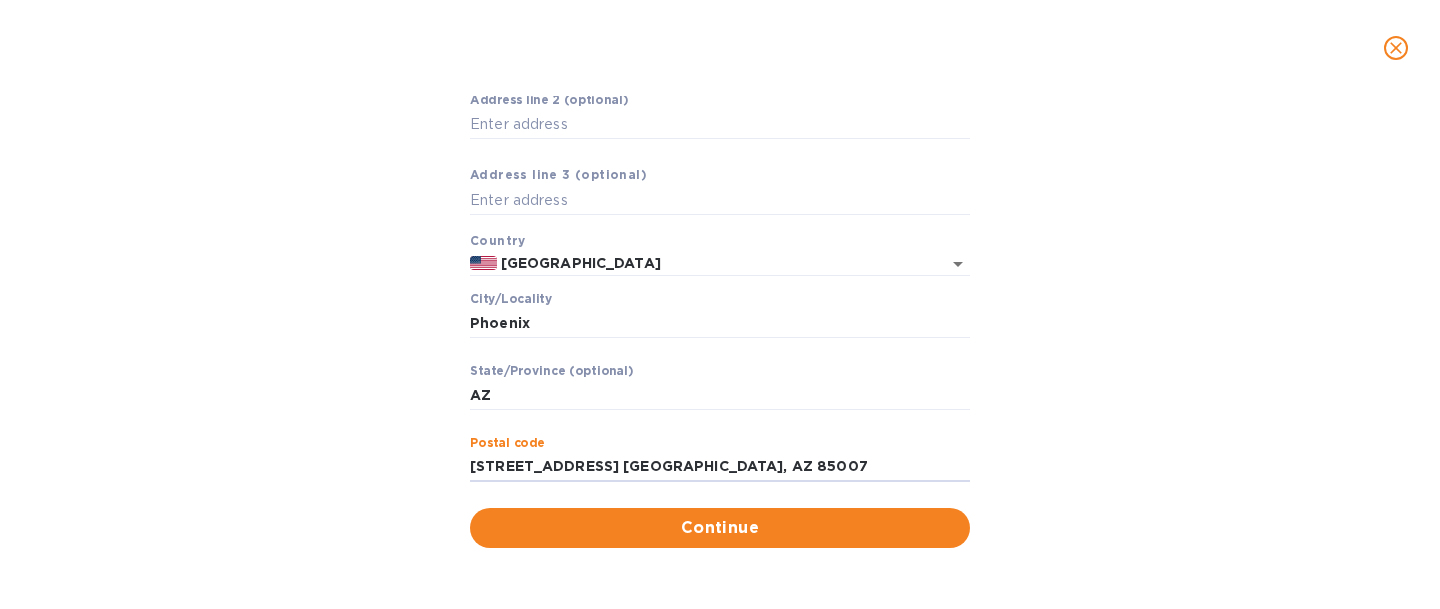drag, startPoint x: 696, startPoint y: 465, endPoint x: 363, endPoint y: 471, distance: 333.05405 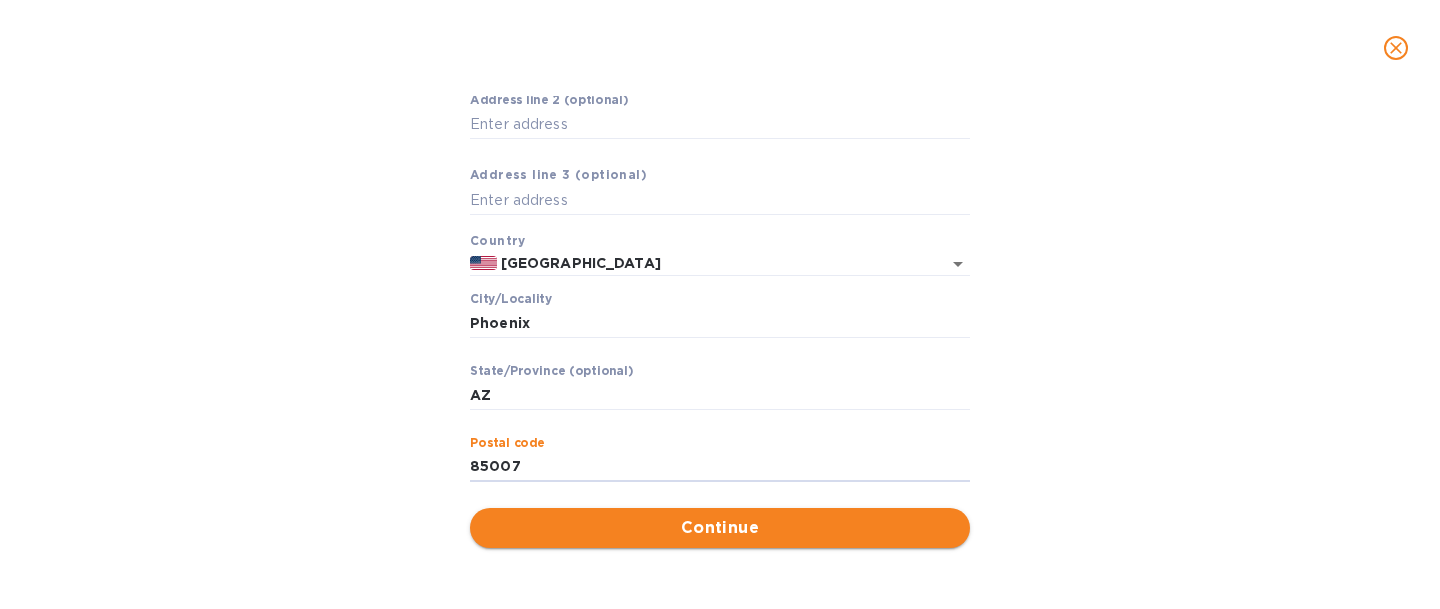 type on "85007" 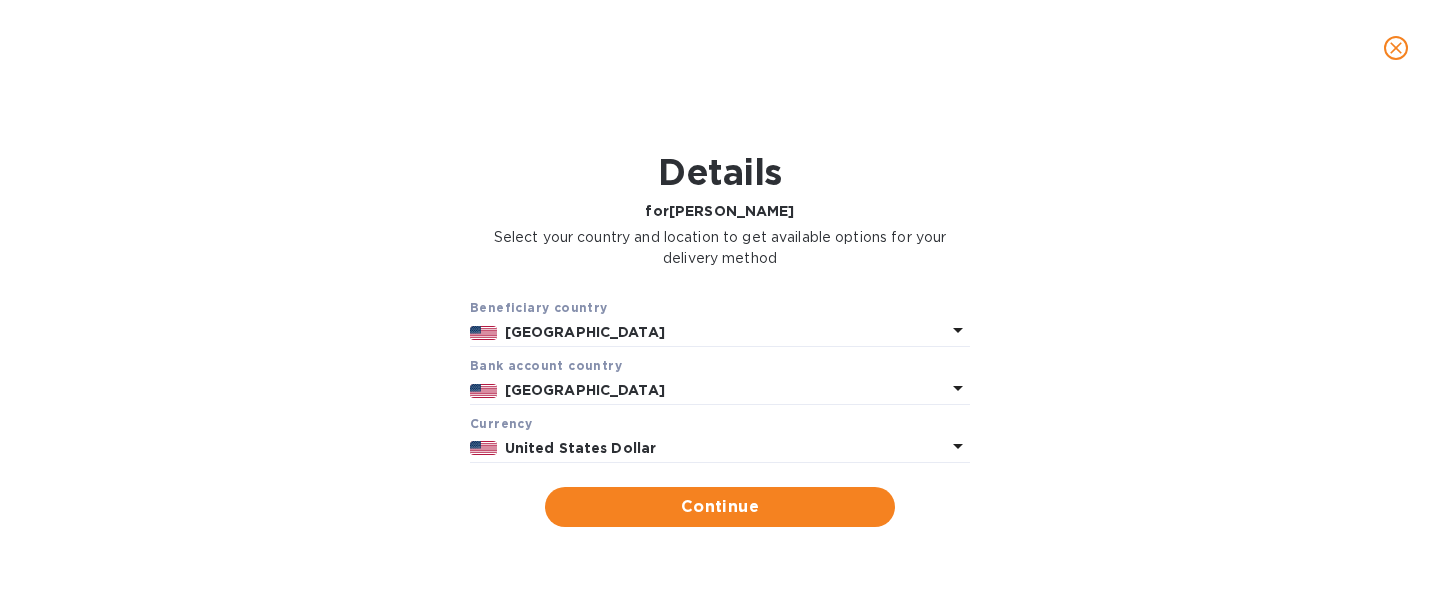 click on "Beneficiary country [GEOGRAPHIC_DATA] Bank account cоuntry [GEOGRAPHIC_DATA] Currency United States Dollar Continue" at bounding box center (720, 412) 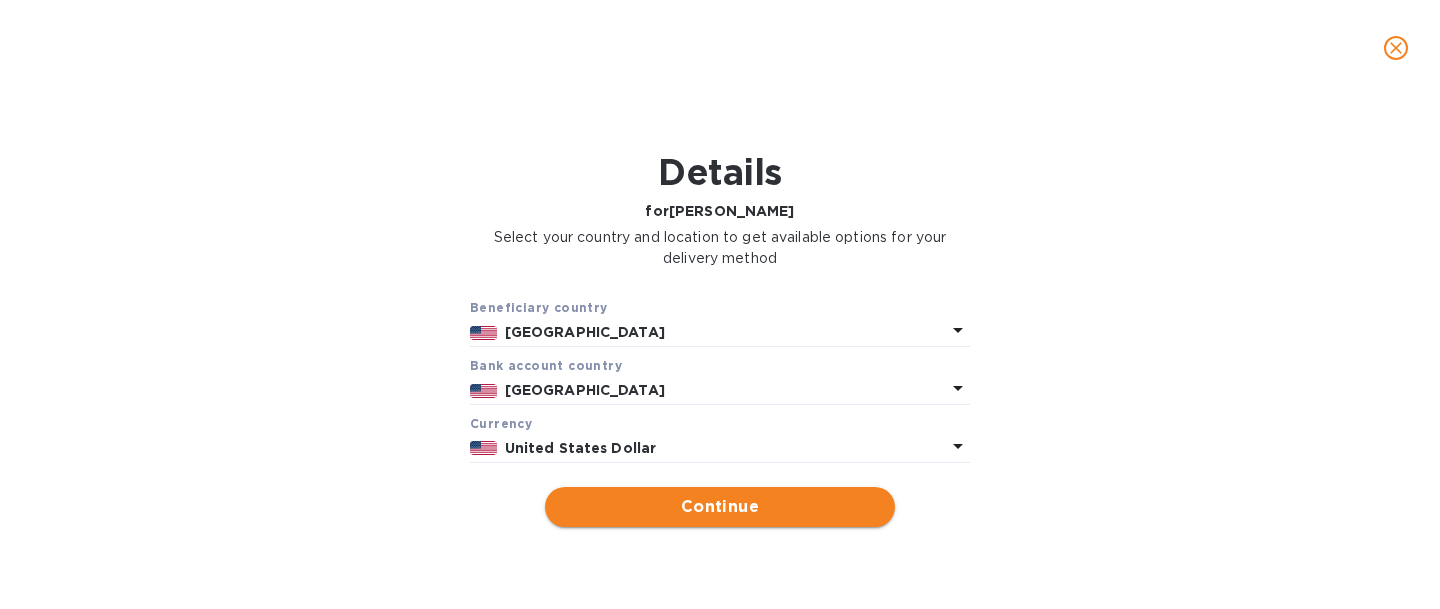 click on "Continue" at bounding box center (720, 507) 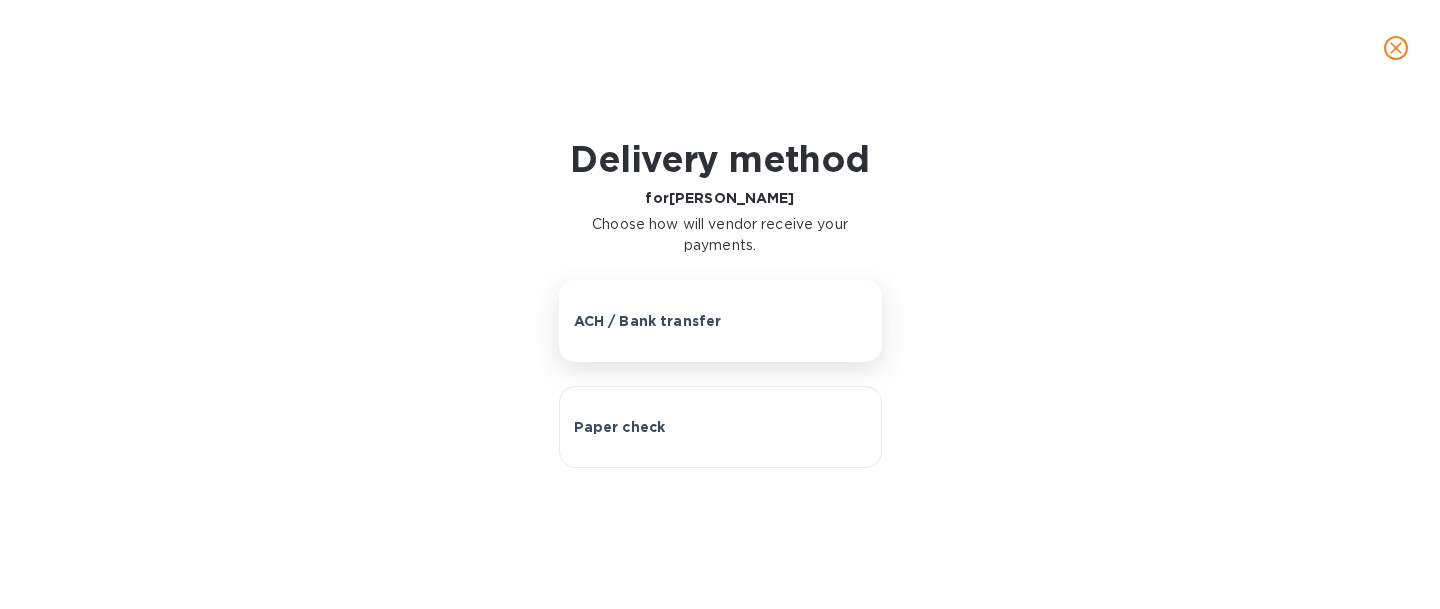 click on "ACH / Bank transfer" at bounding box center (648, 321) 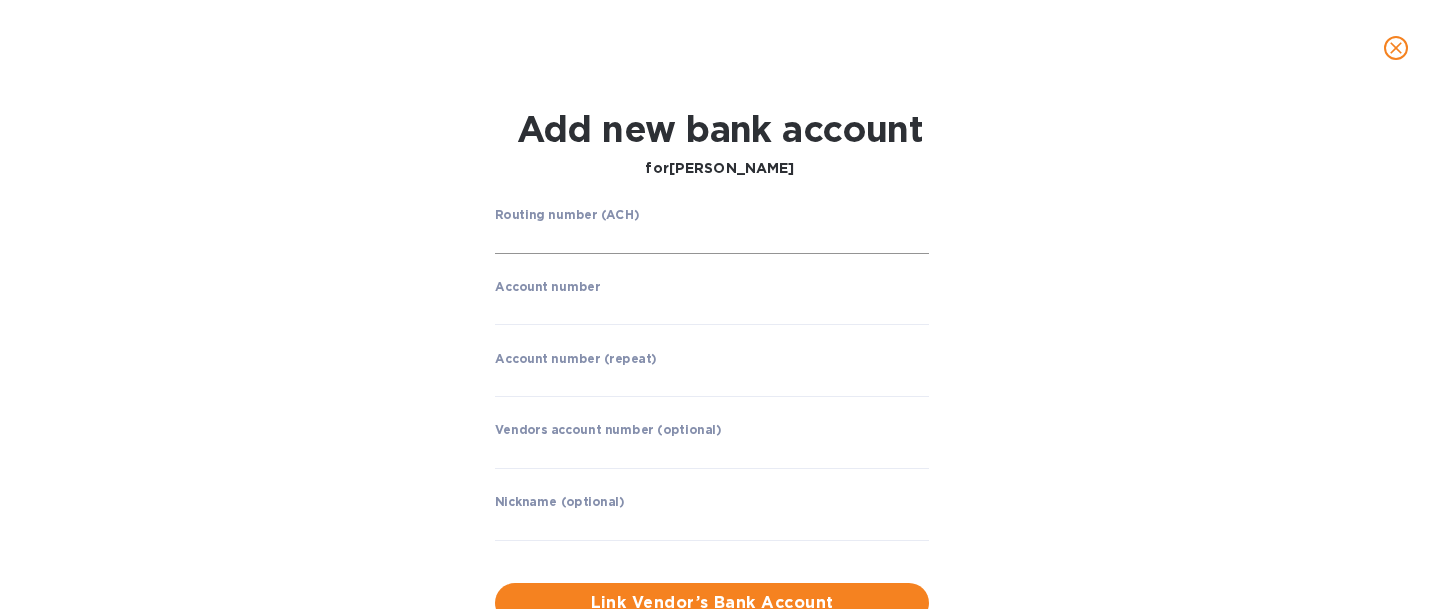 click at bounding box center (712, 239) 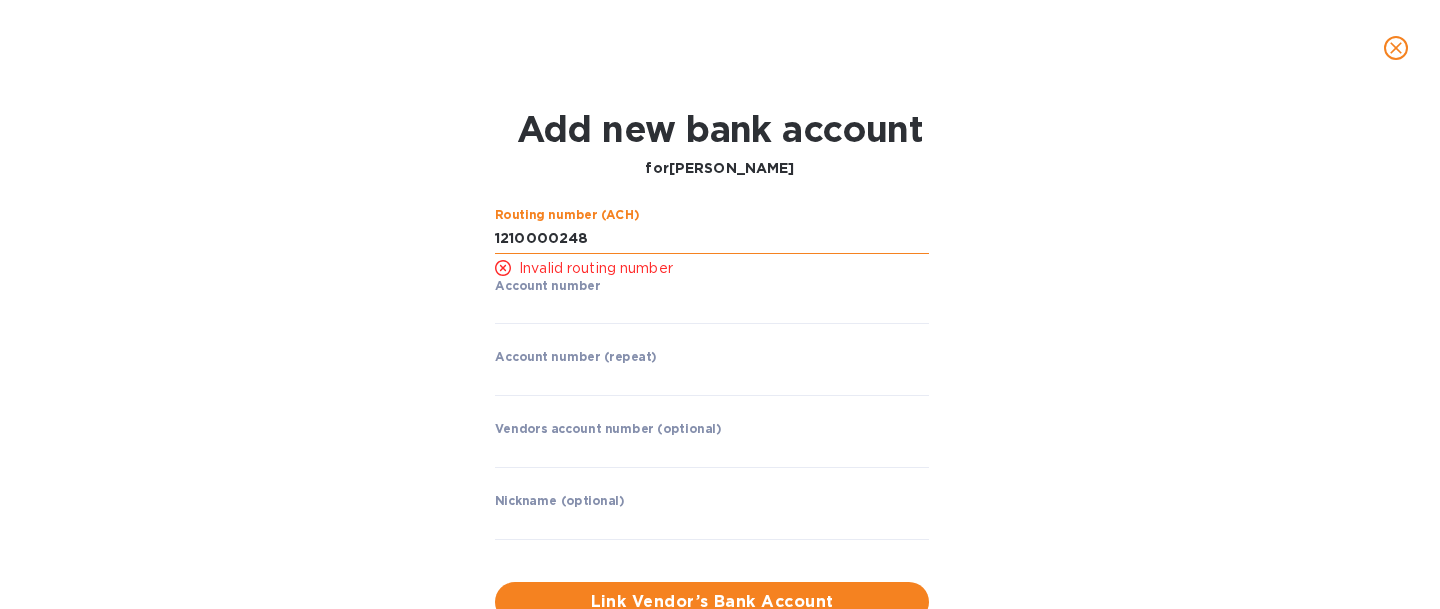 scroll, scrollTop: 46, scrollLeft: 0, axis: vertical 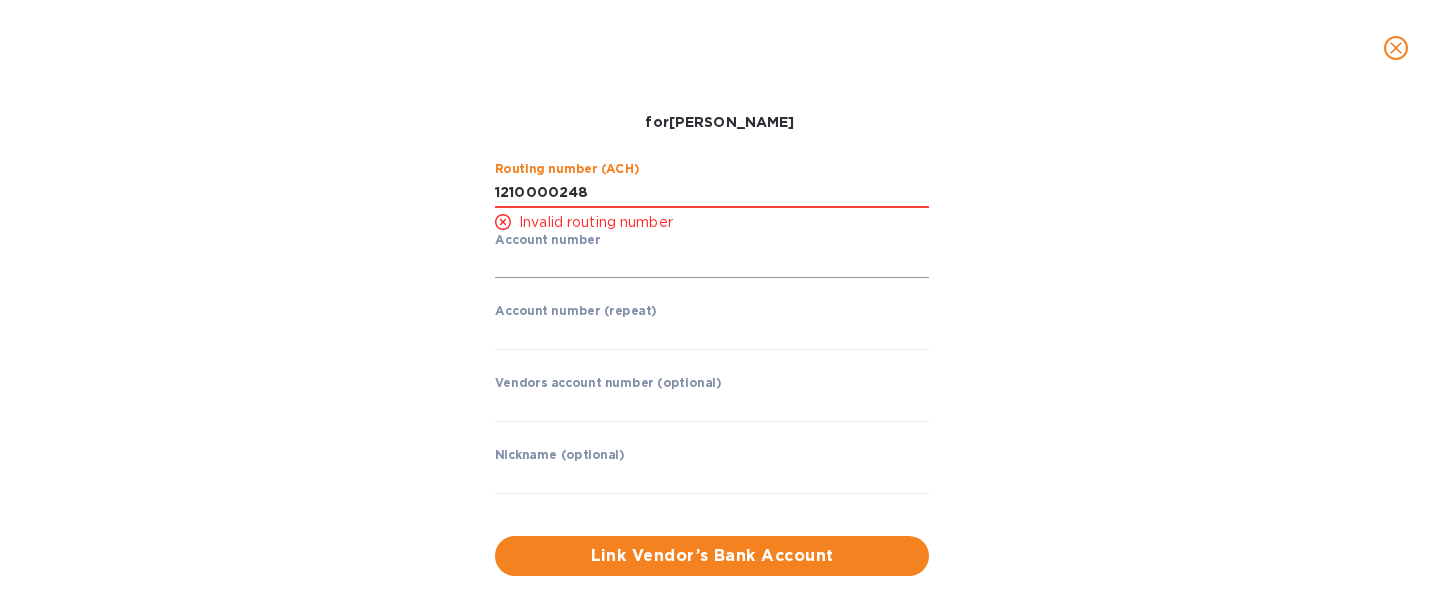 type on "1210000248" 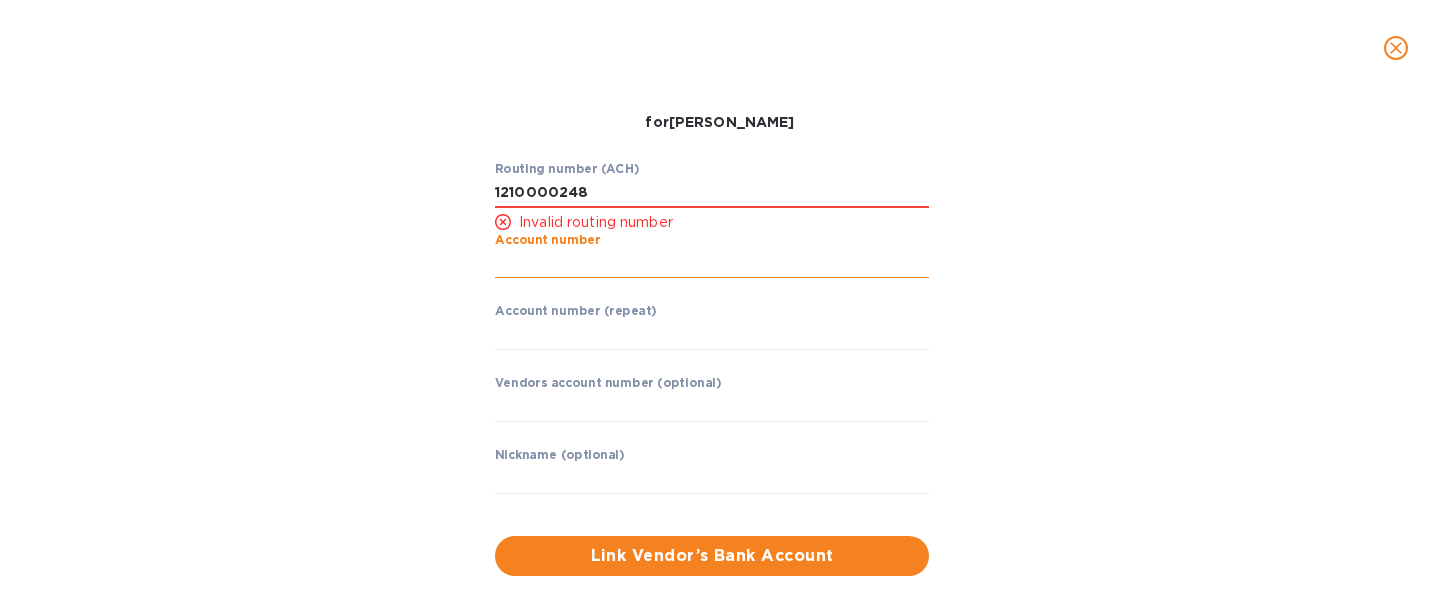 click at bounding box center [712, 264] 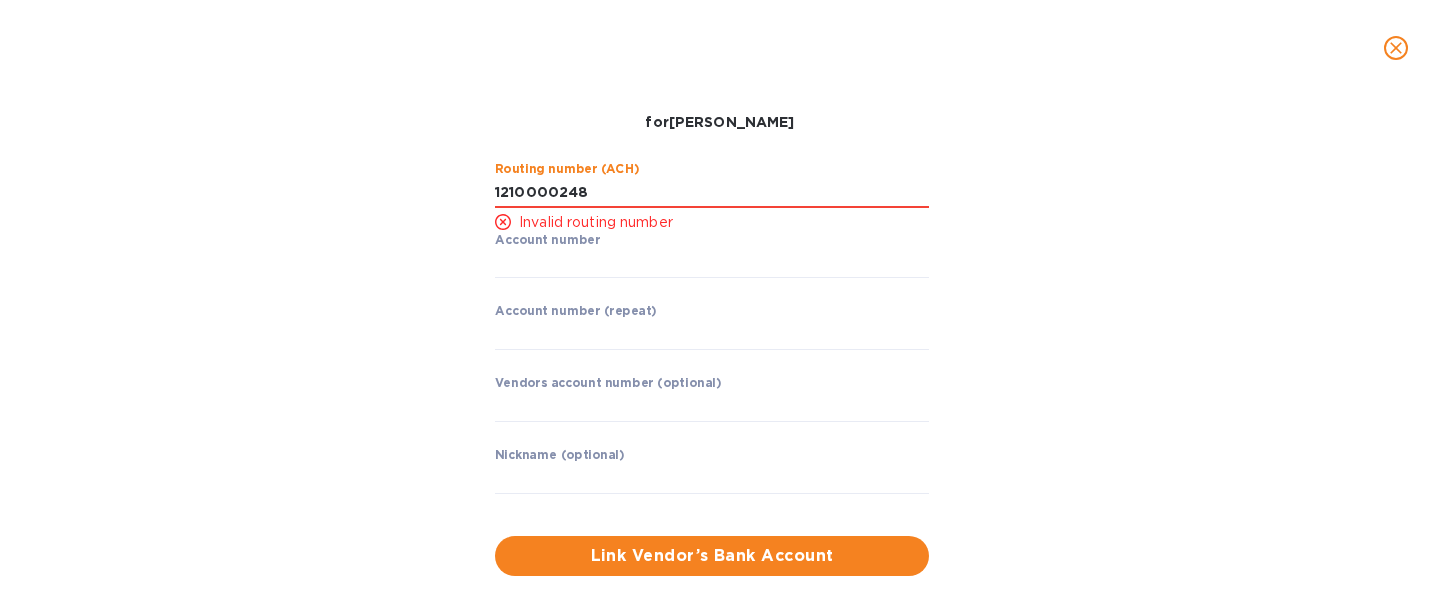 drag, startPoint x: 596, startPoint y: 199, endPoint x: 414, endPoint y: 188, distance: 182.3321 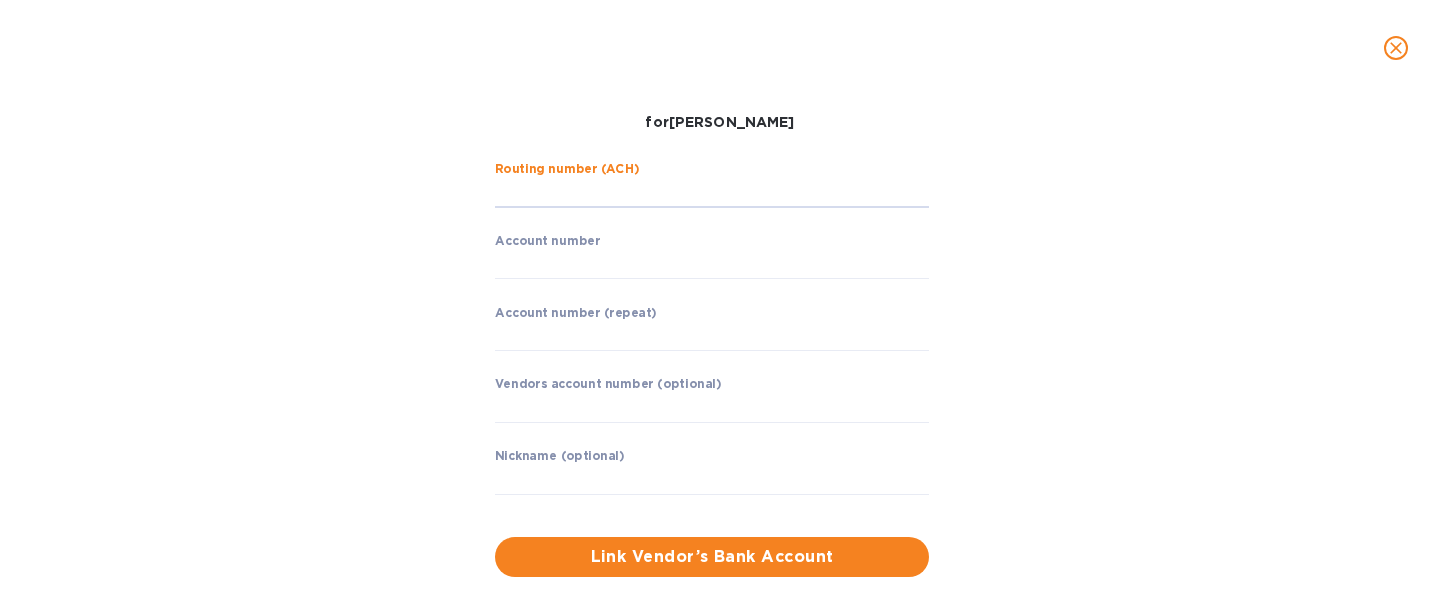 scroll, scrollTop: 76, scrollLeft: 0, axis: vertical 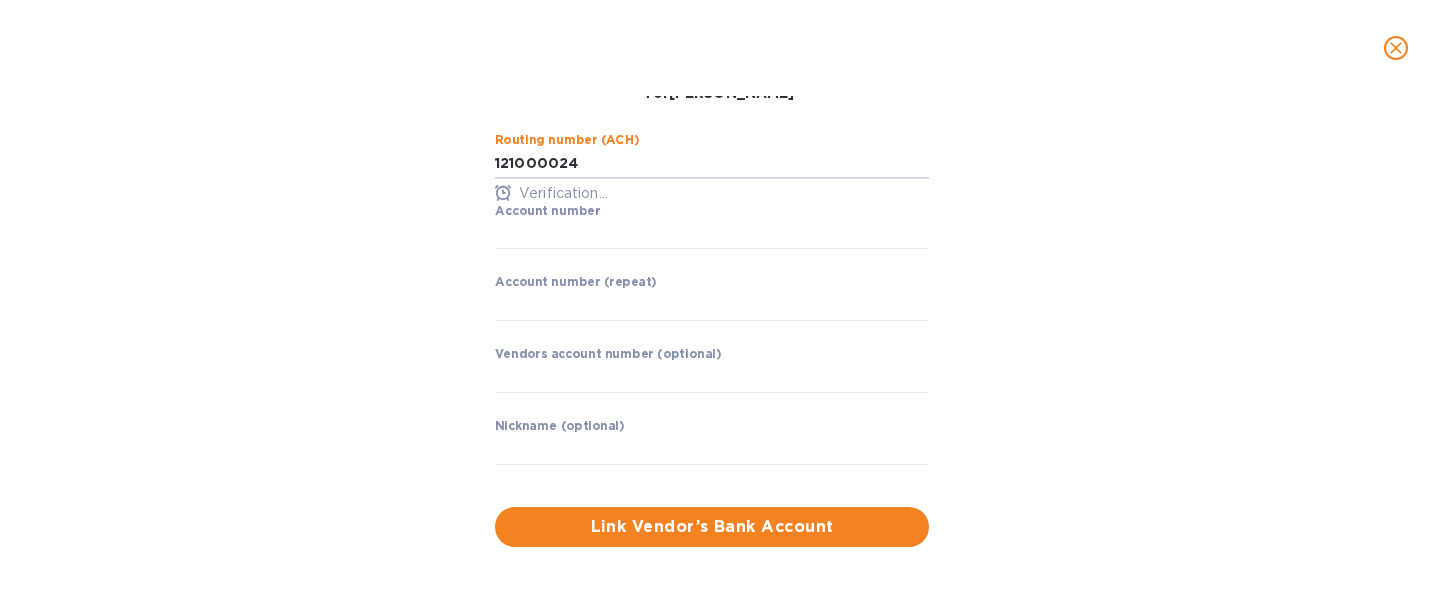 type on "1210000248" 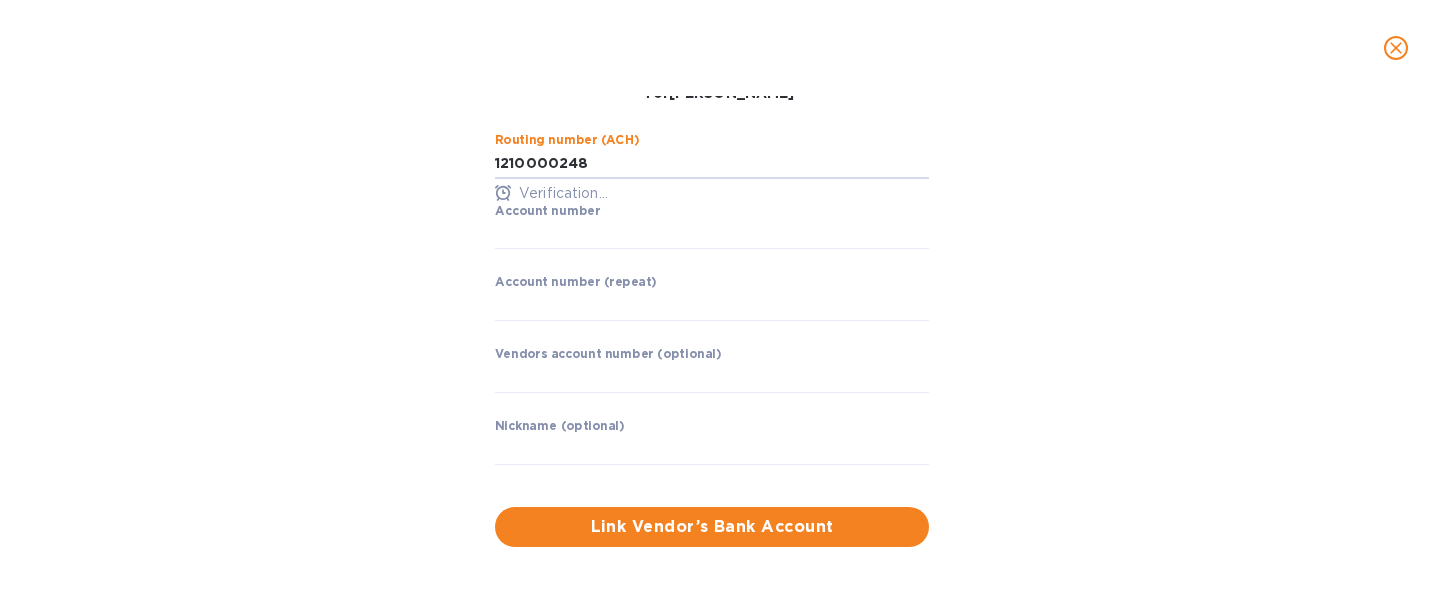 scroll, scrollTop: 75, scrollLeft: 0, axis: vertical 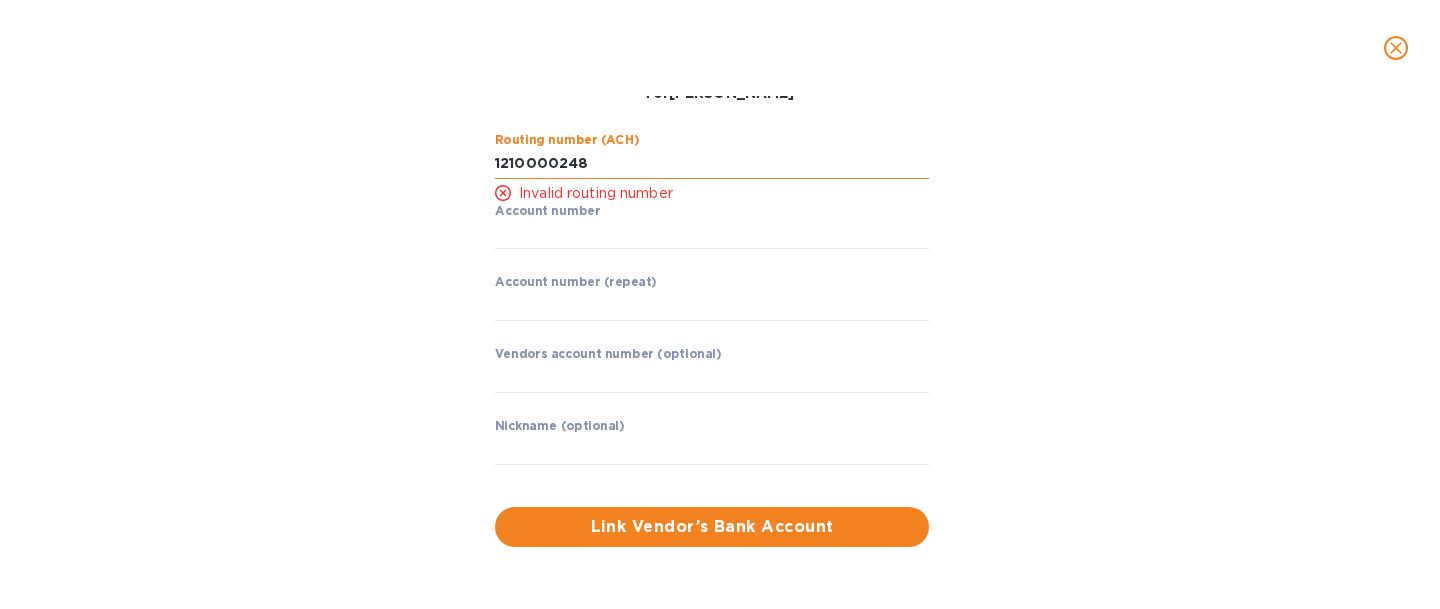 click at bounding box center [712, 164] 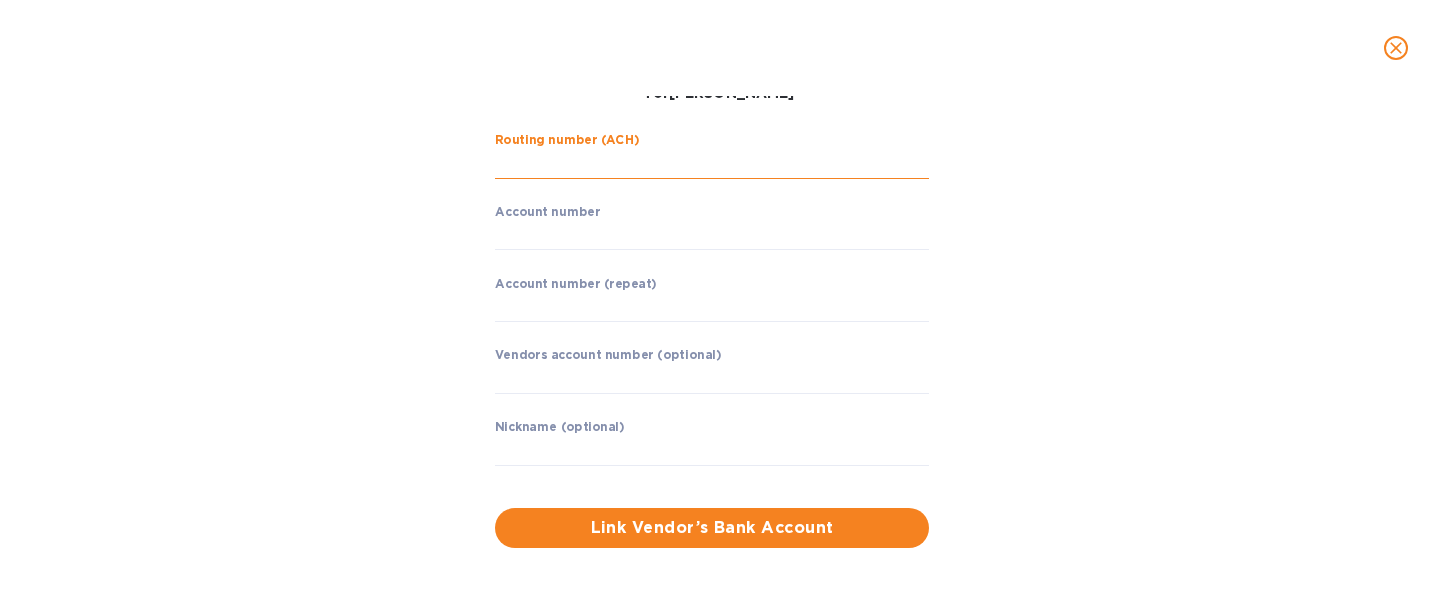 scroll, scrollTop: 76, scrollLeft: 0, axis: vertical 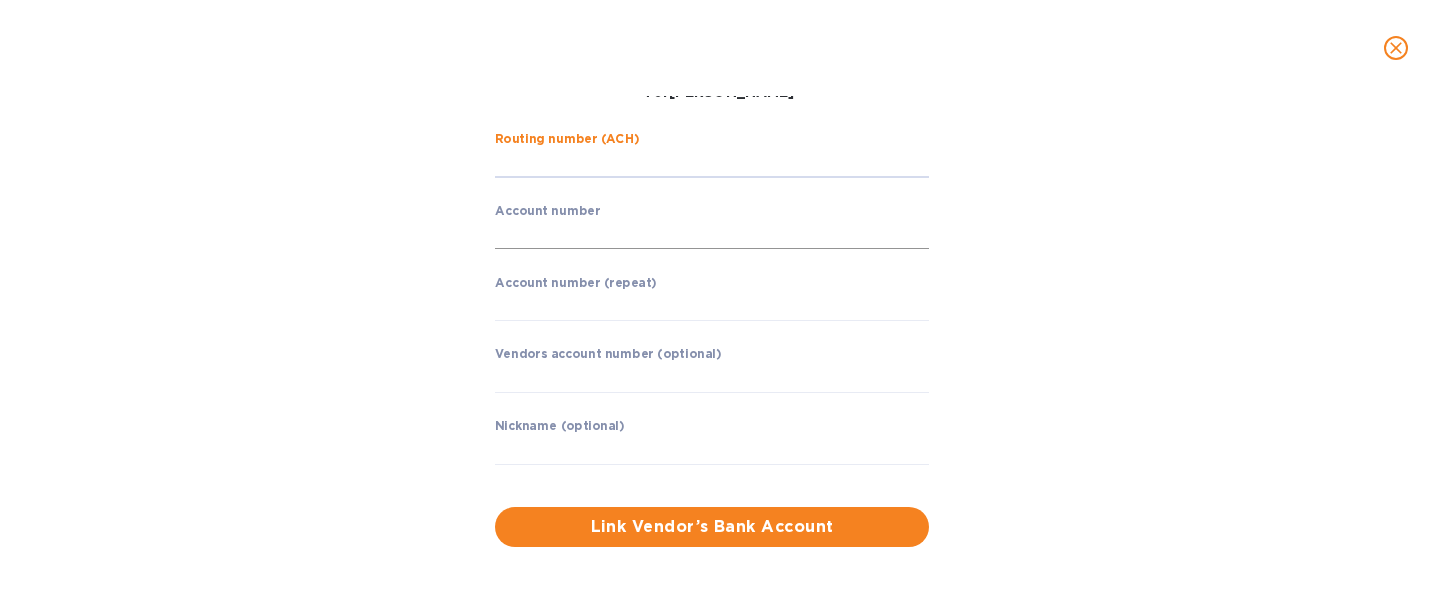 type 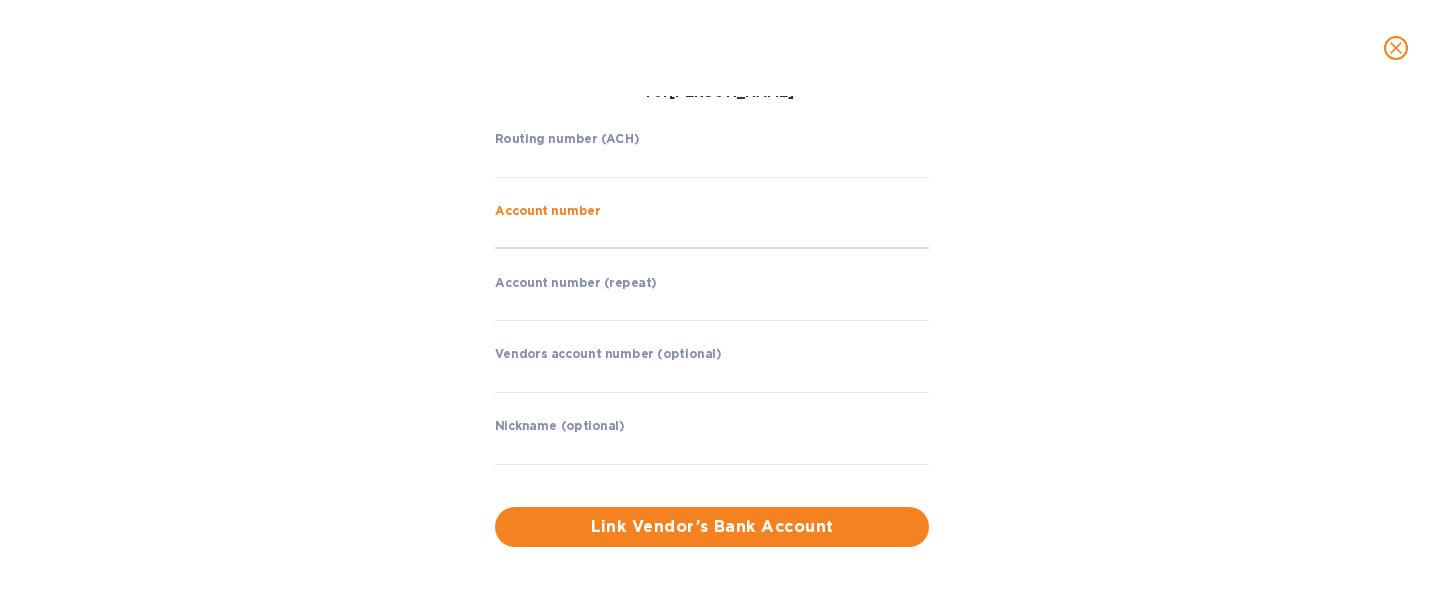 scroll, scrollTop: 0, scrollLeft: 0, axis: both 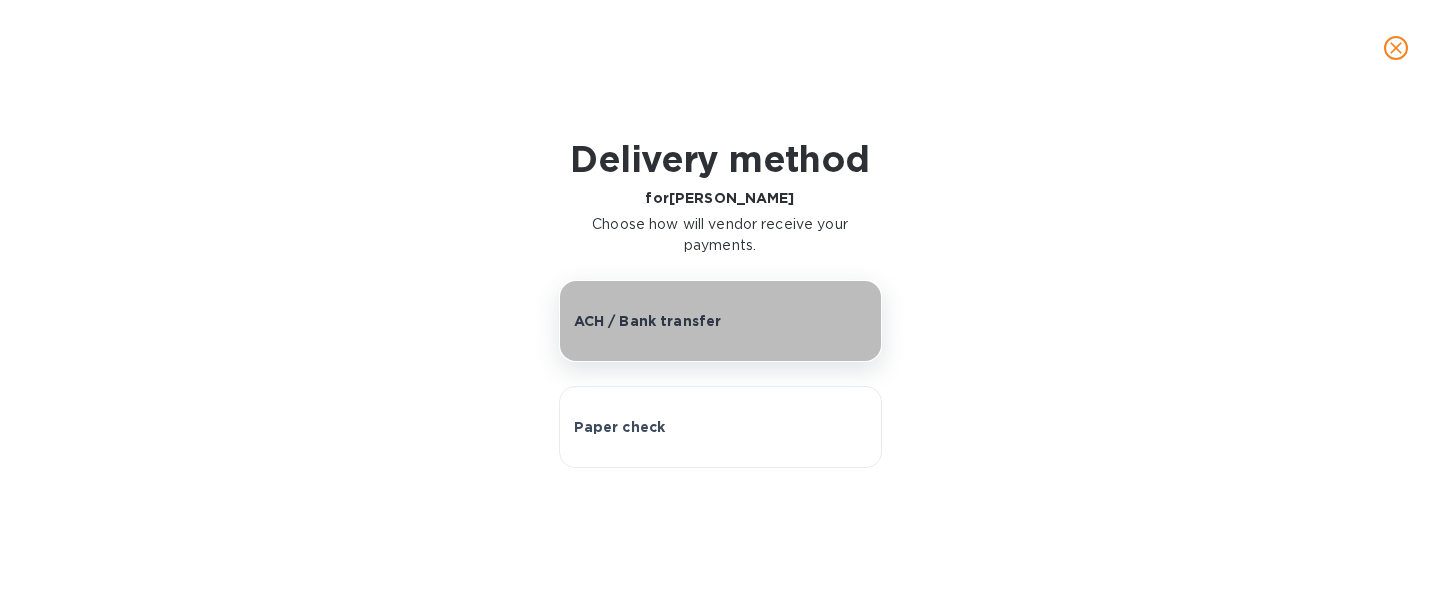 click on "ACH / Bank transfer" at bounding box center [648, 321] 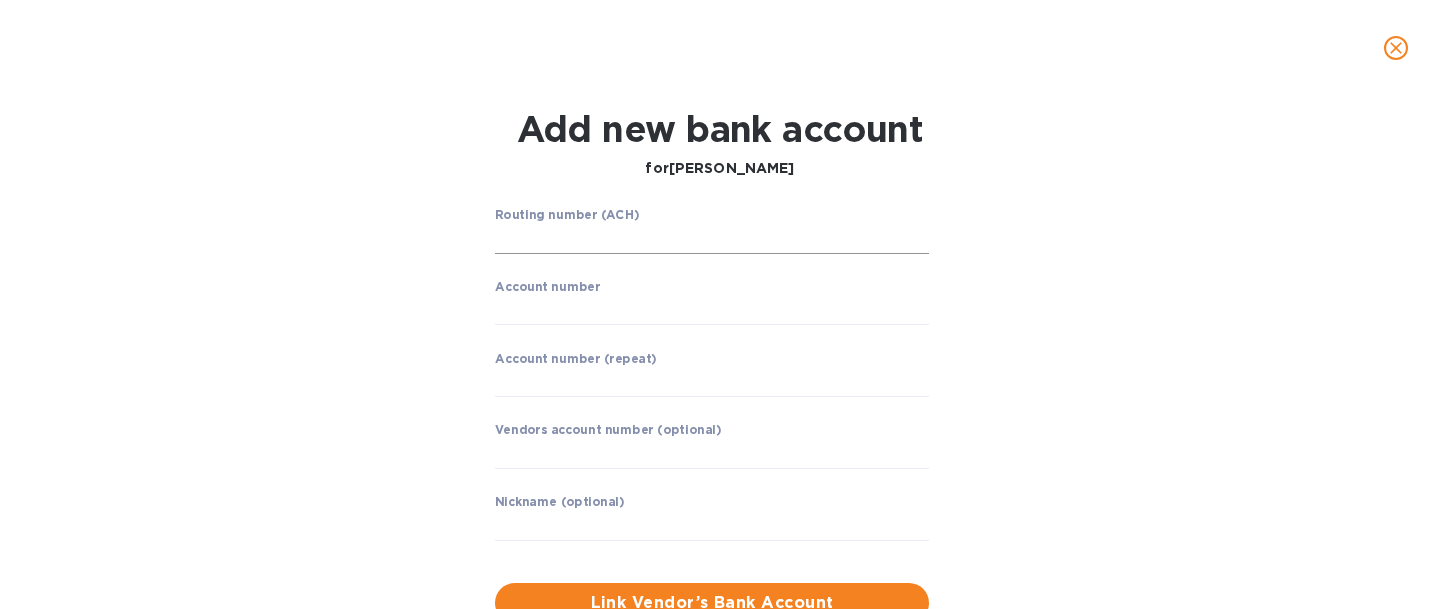 click at bounding box center [712, 239] 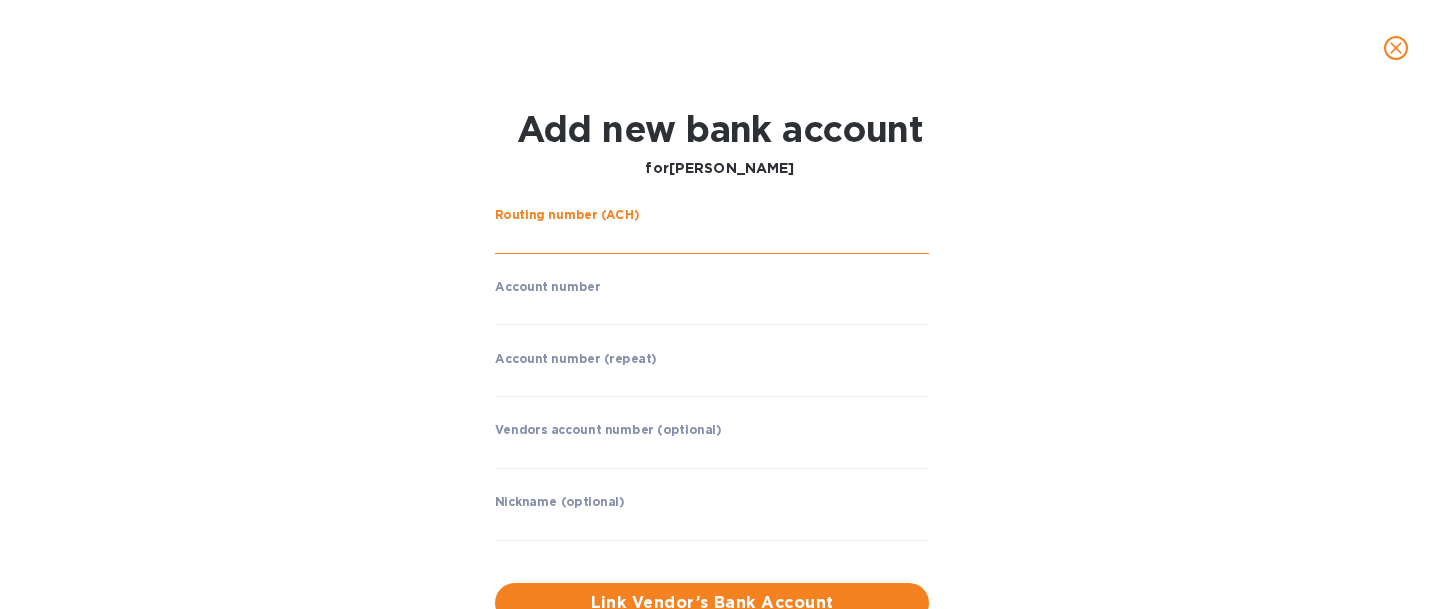 click at bounding box center (712, 239) 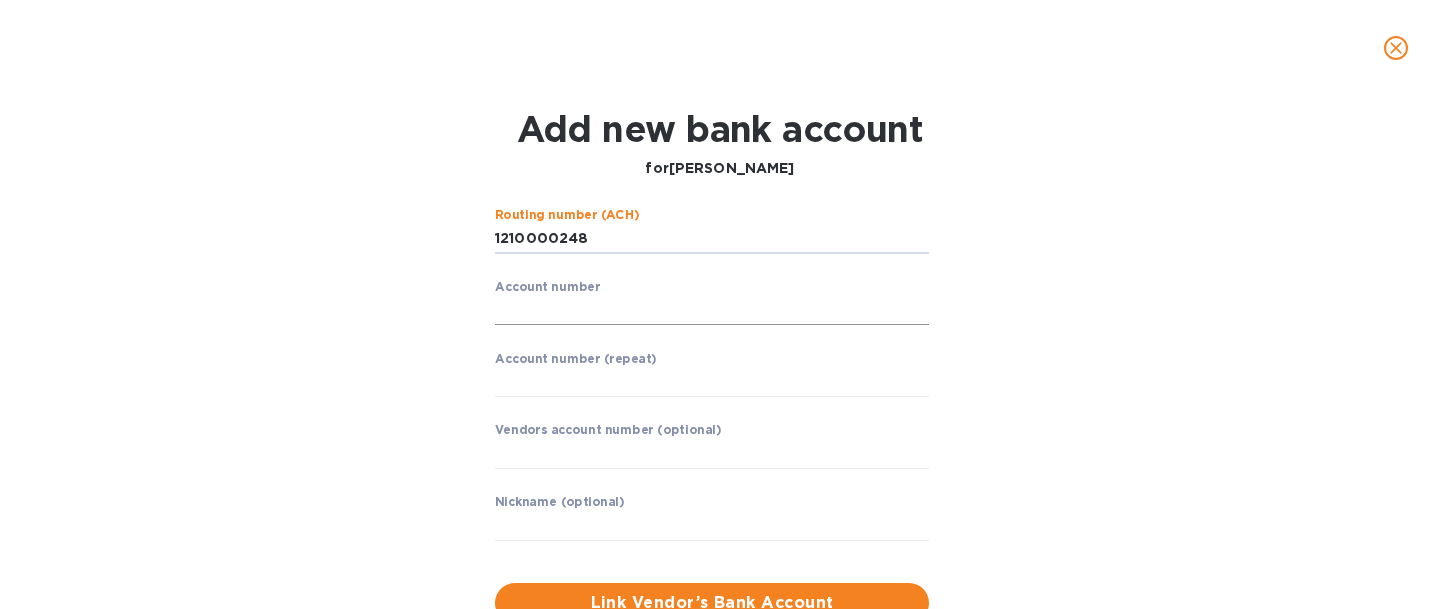 type on "1210000248" 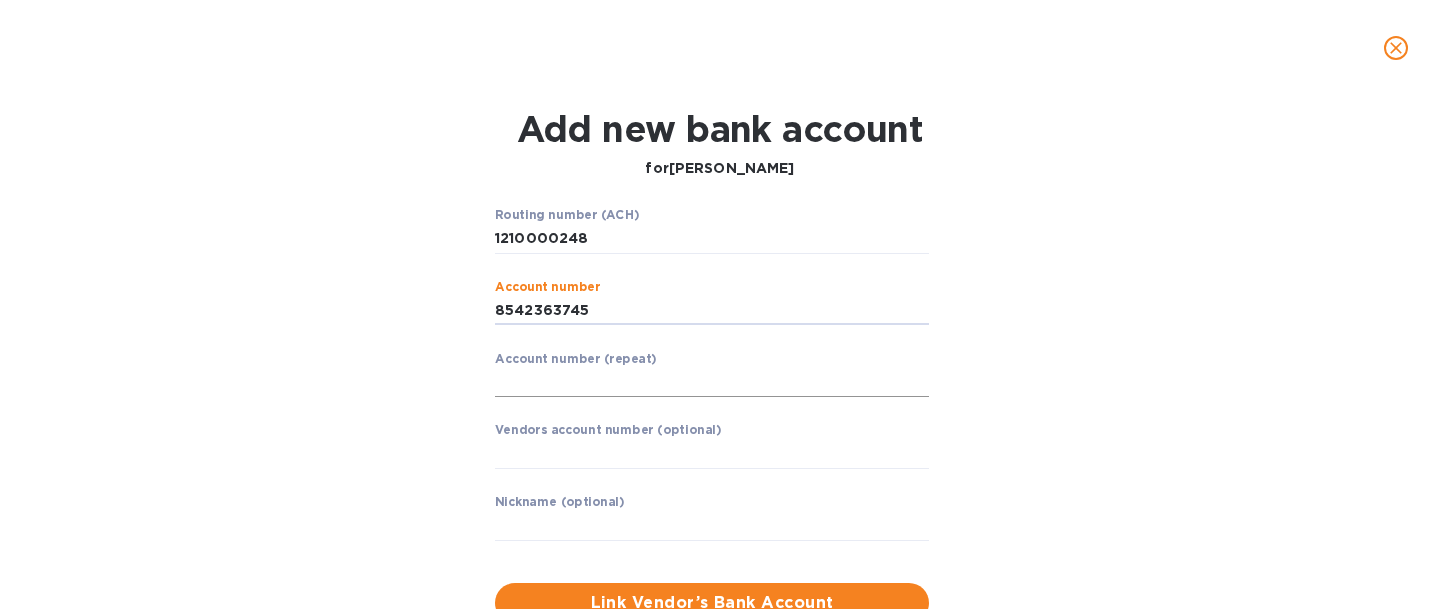 type on "8542363745" 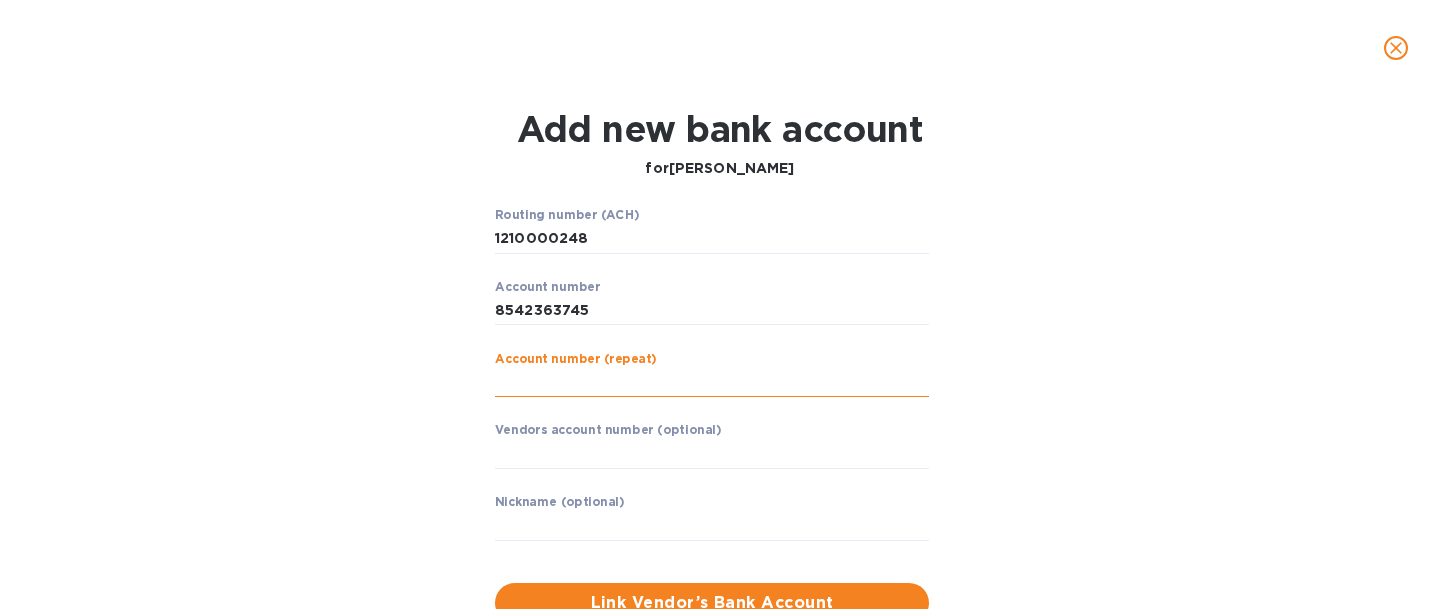 click at bounding box center [712, 383] 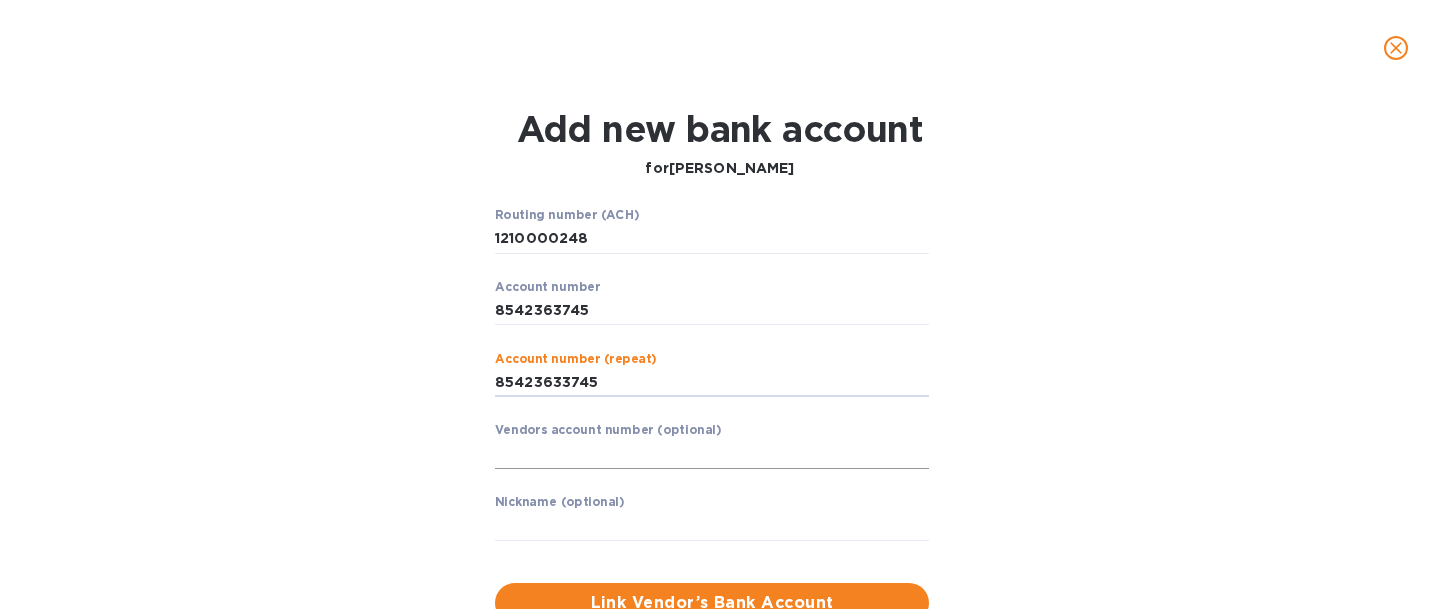 click at bounding box center (712, 454) 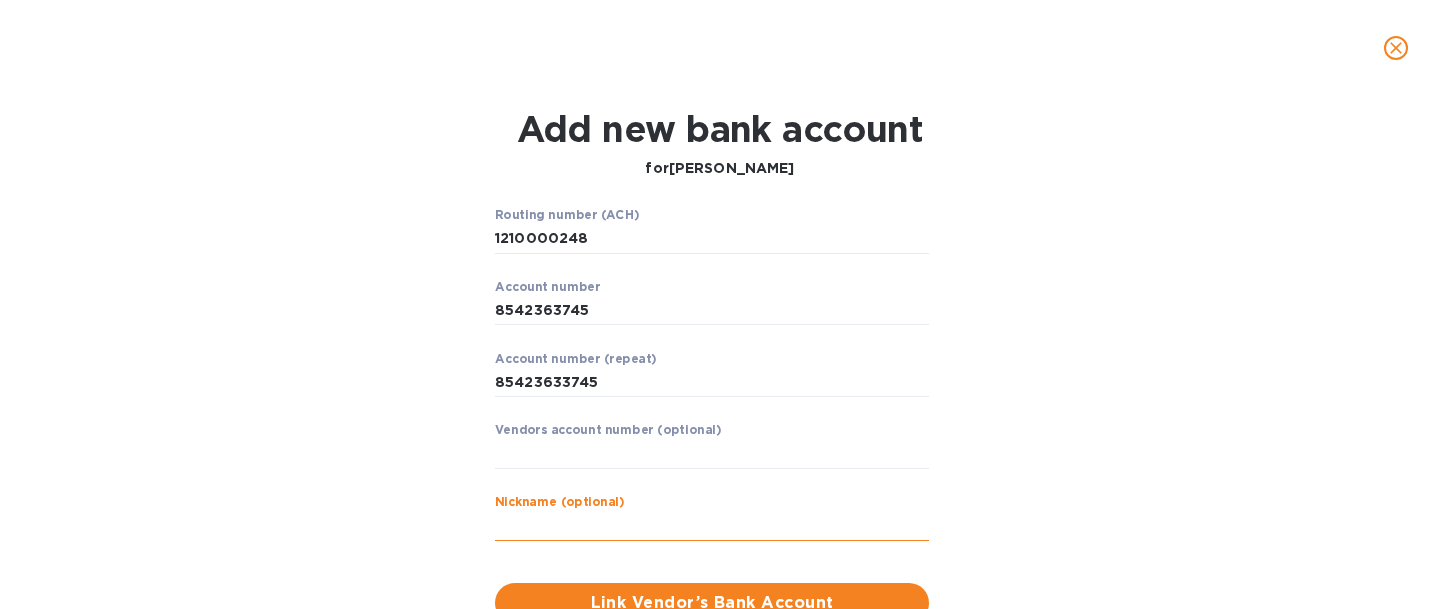 click at bounding box center (712, 526) 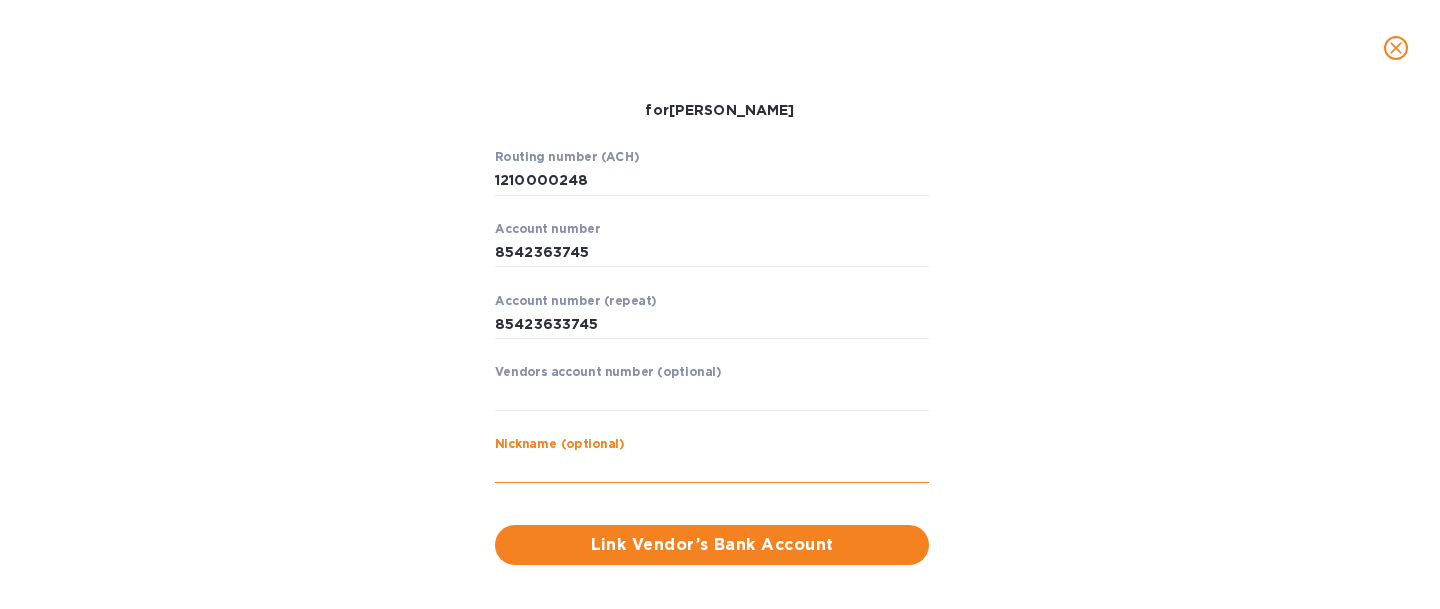 scroll, scrollTop: 76, scrollLeft: 0, axis: vertical 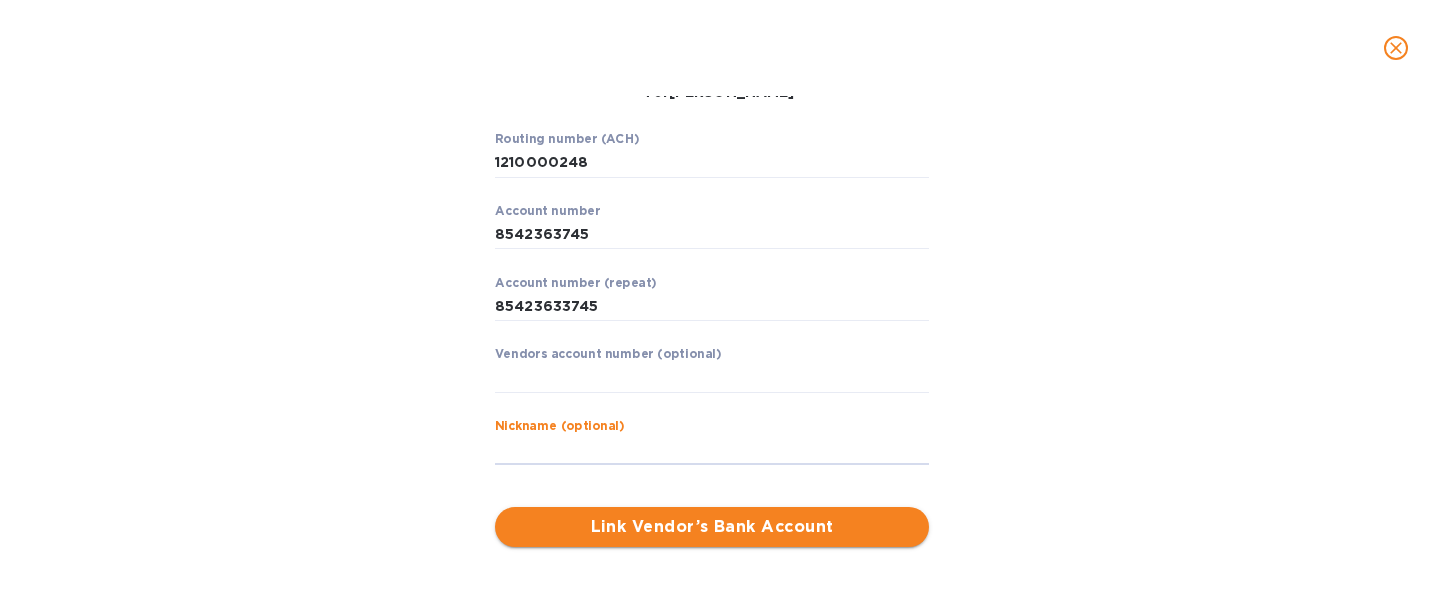 click on "Link Vendor’s Bank Account" at bounding box center [712, 527] 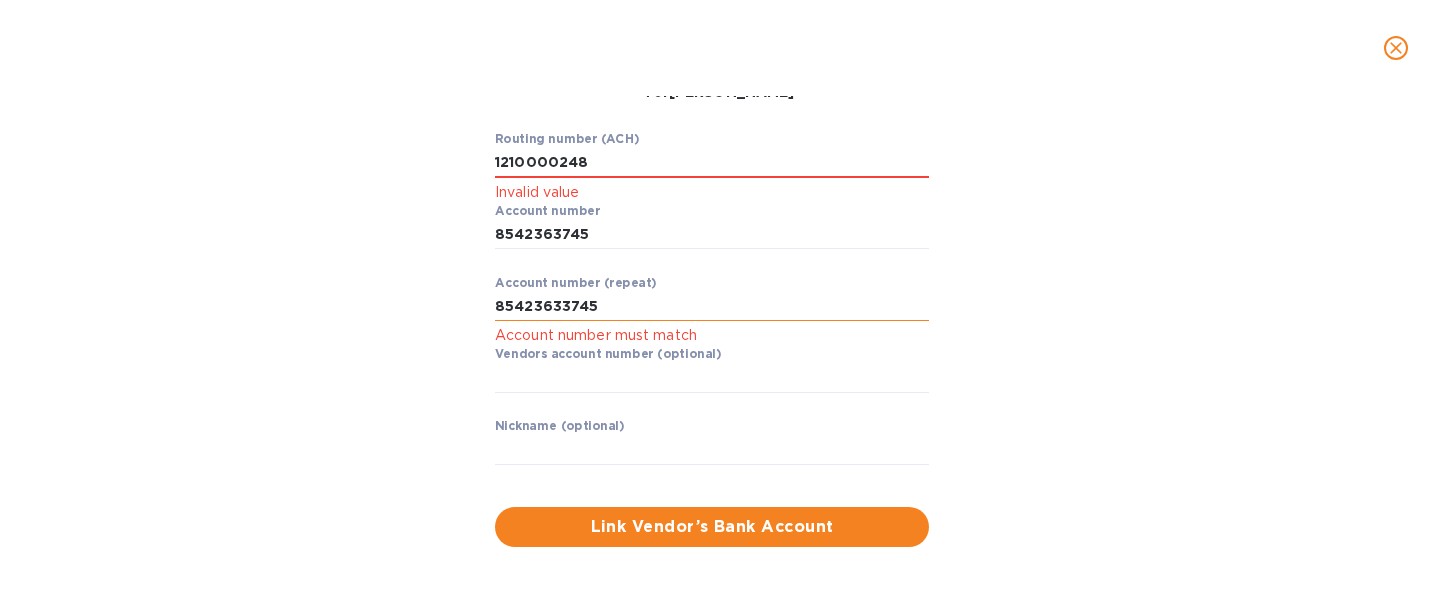 scroll, scrollTop: 65, scrollLeft: 0, axis: vertical 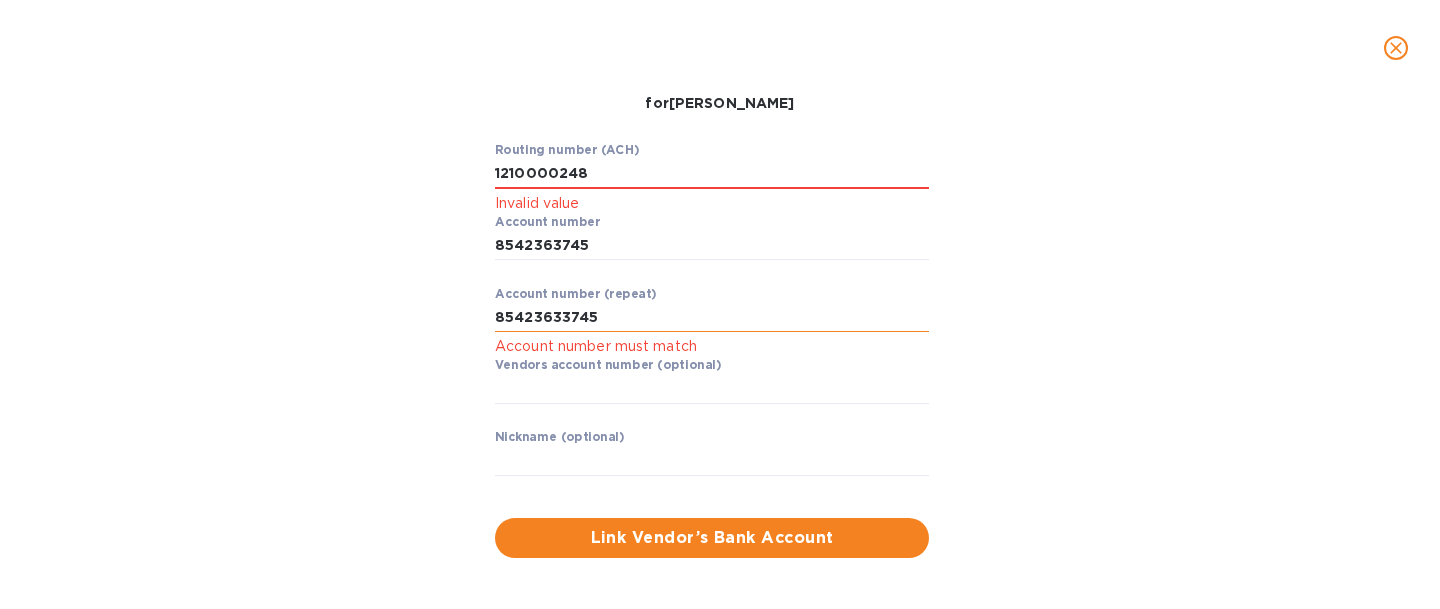 click at bounding box center [712, 318] 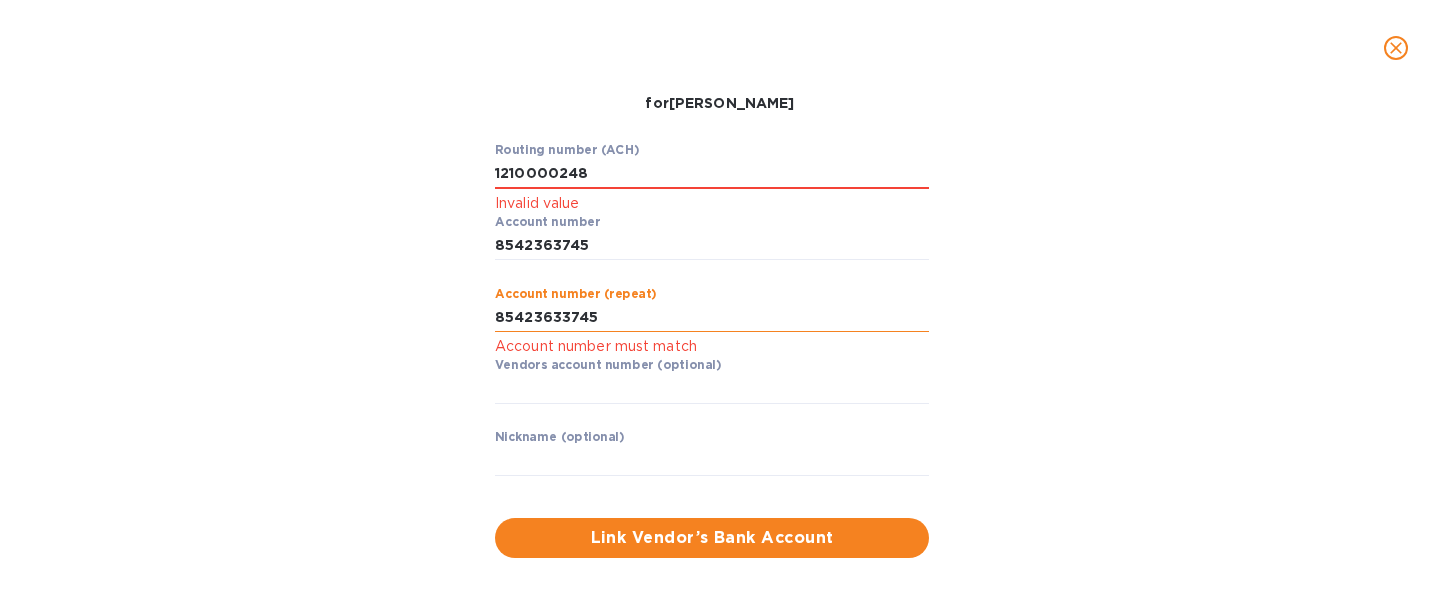 click at bounding box center (712, 318) 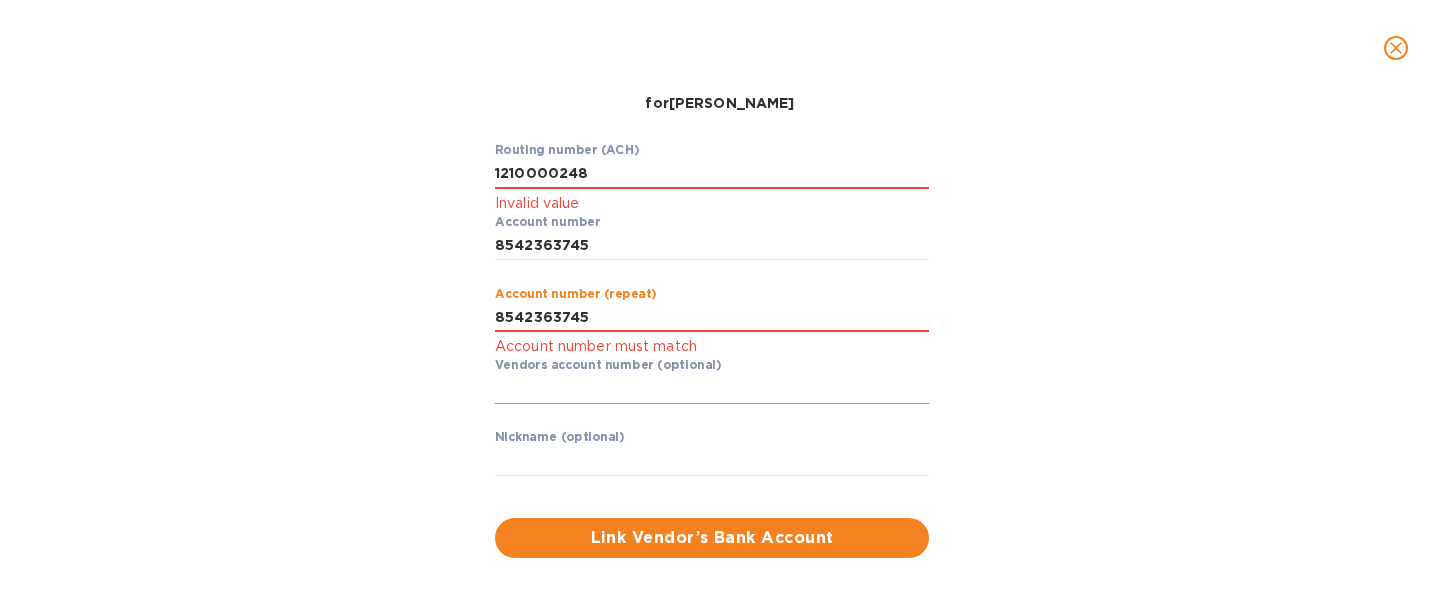 type on "8542363745" 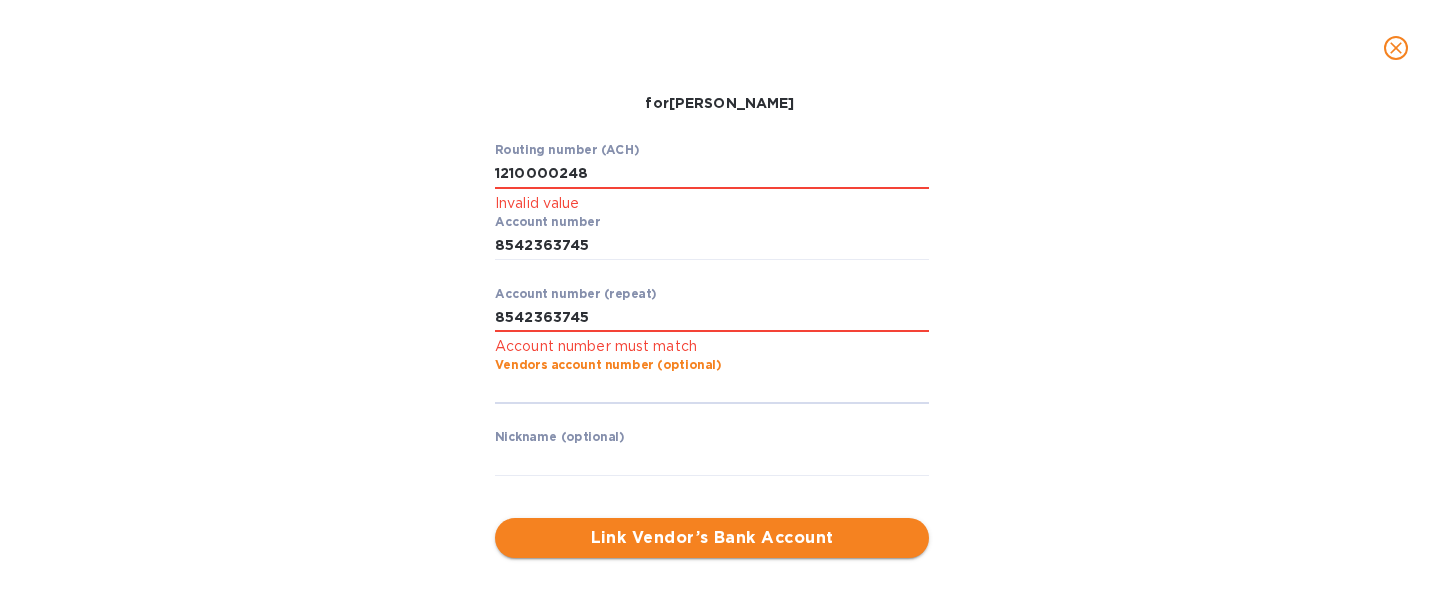 click on "Link Vendor’s Bank Account" at bounding box center [712, 538] 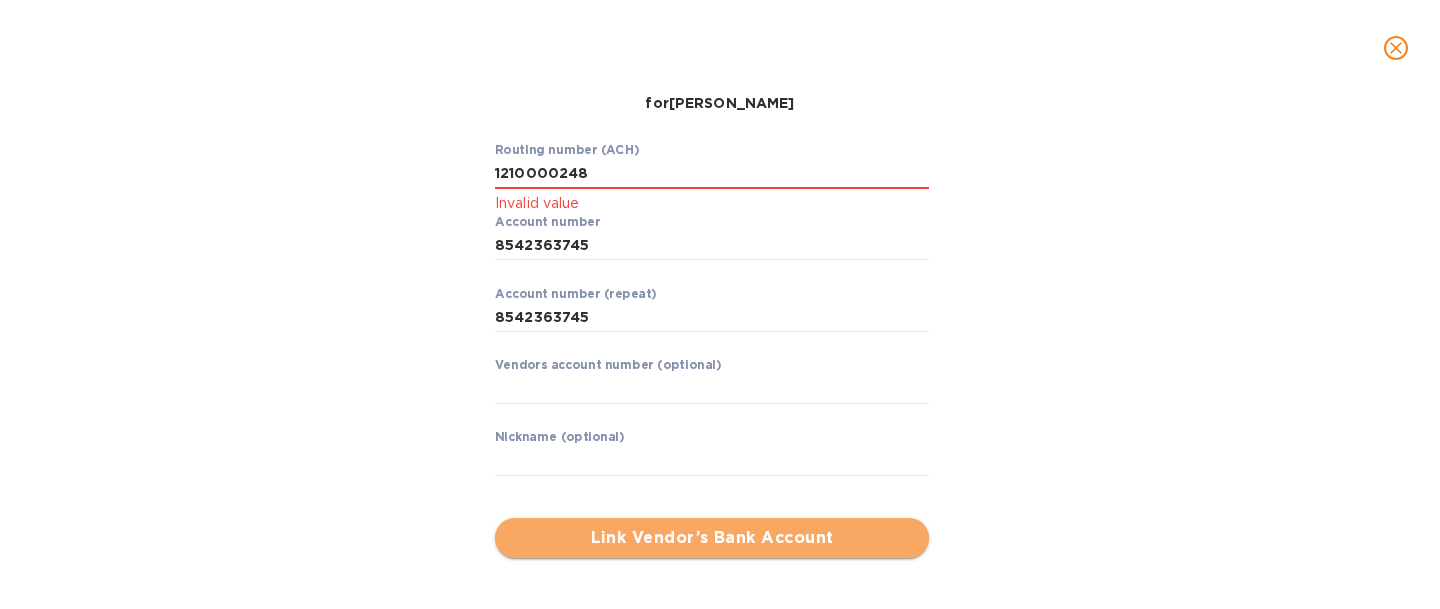 click on "Link Vendor’s Bank Account" at bounding box center [712, 538] 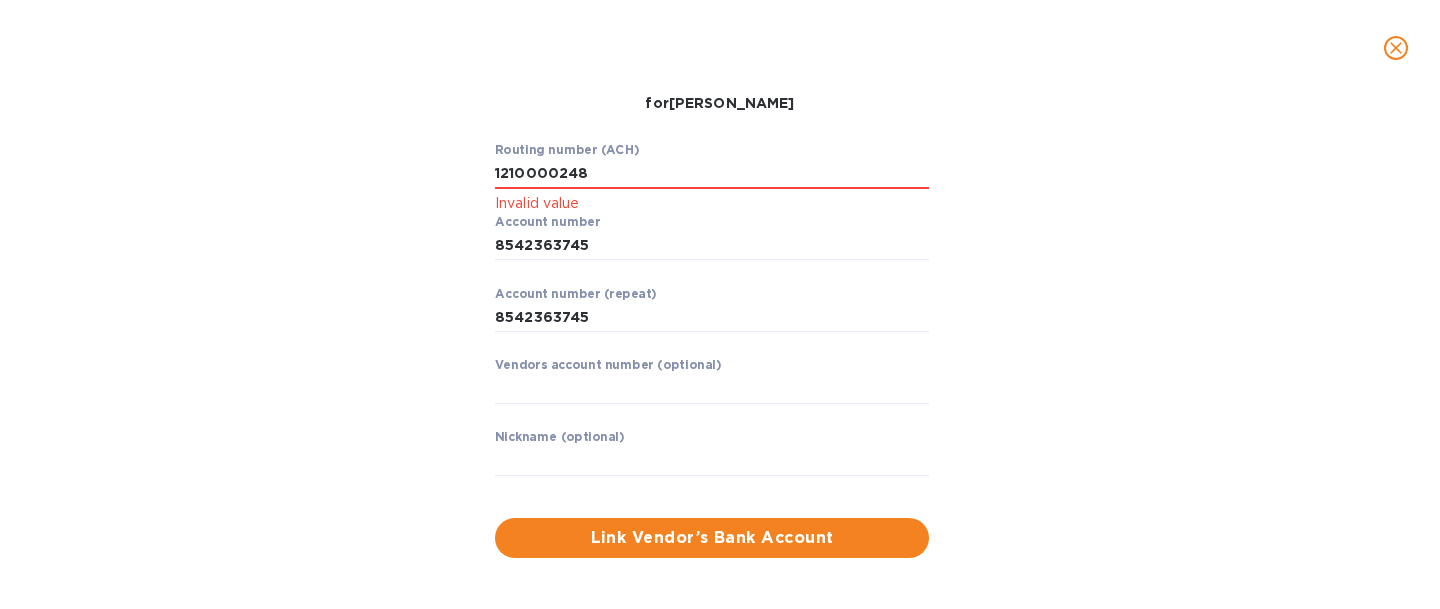 click 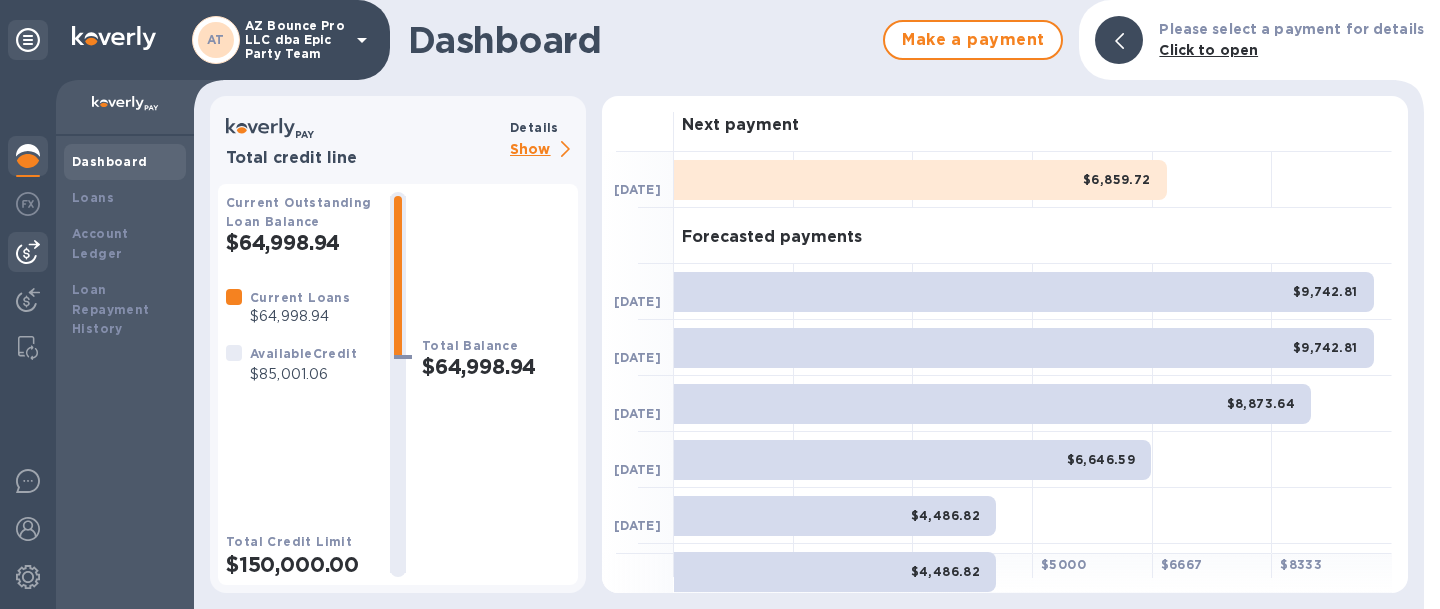 click at bounding box center (28, 252) 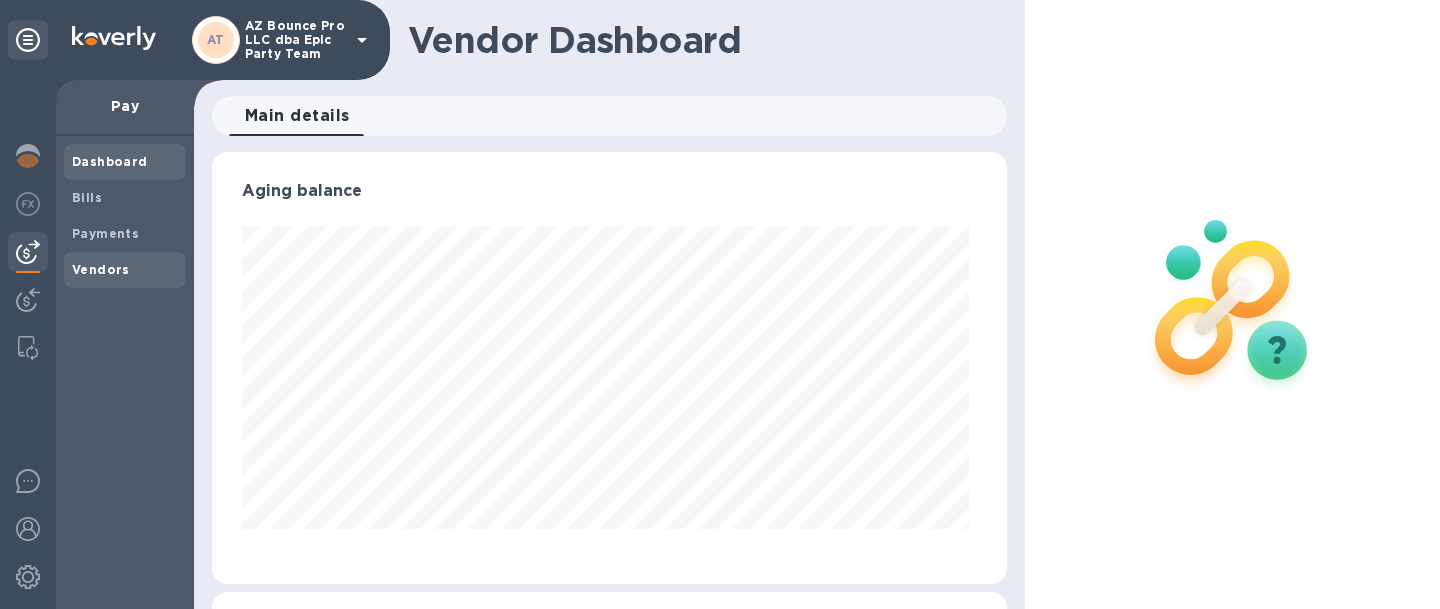 scroll, scrollTop: 999568, scrollLeft: 999213, axis: both 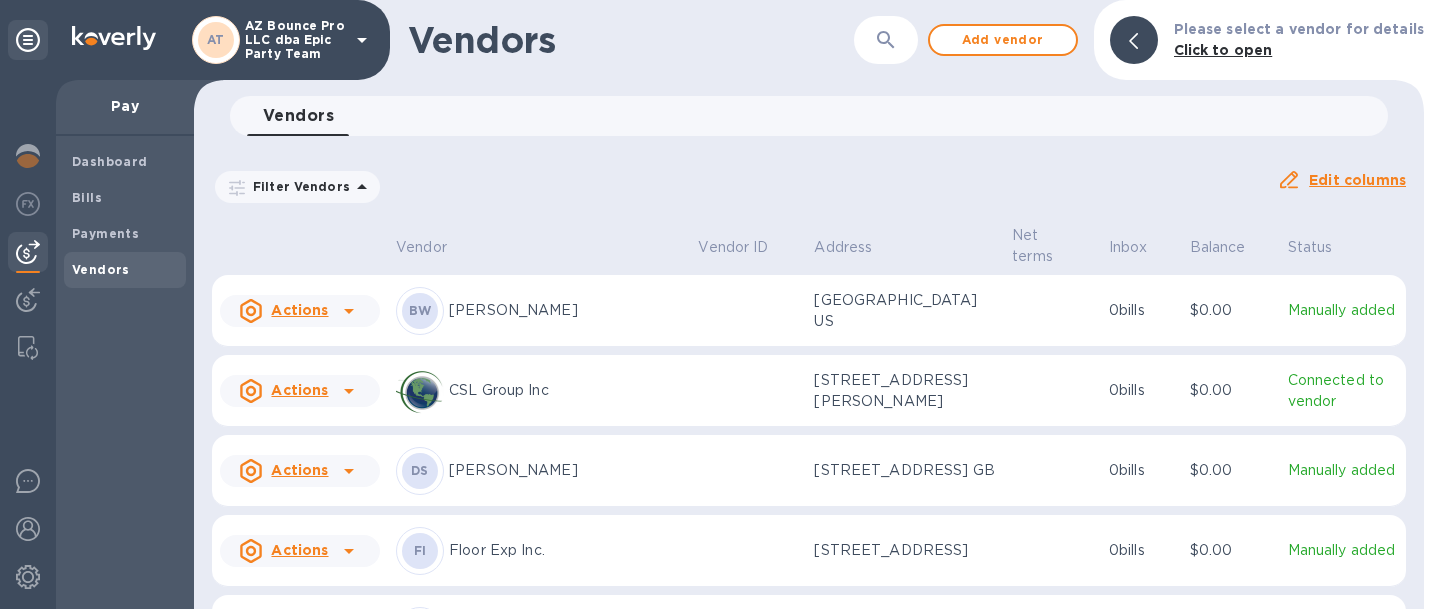 click on "Actions" at bounding box center (299, 310) 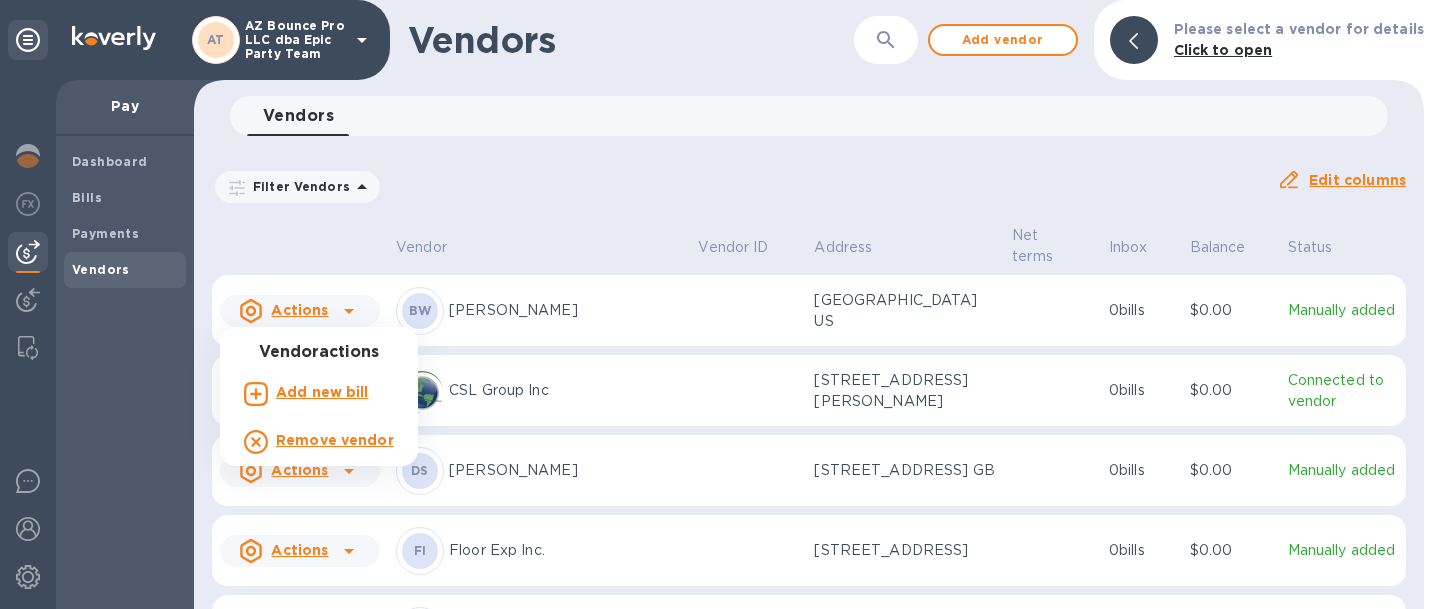 click at bounding box center [720, 304] 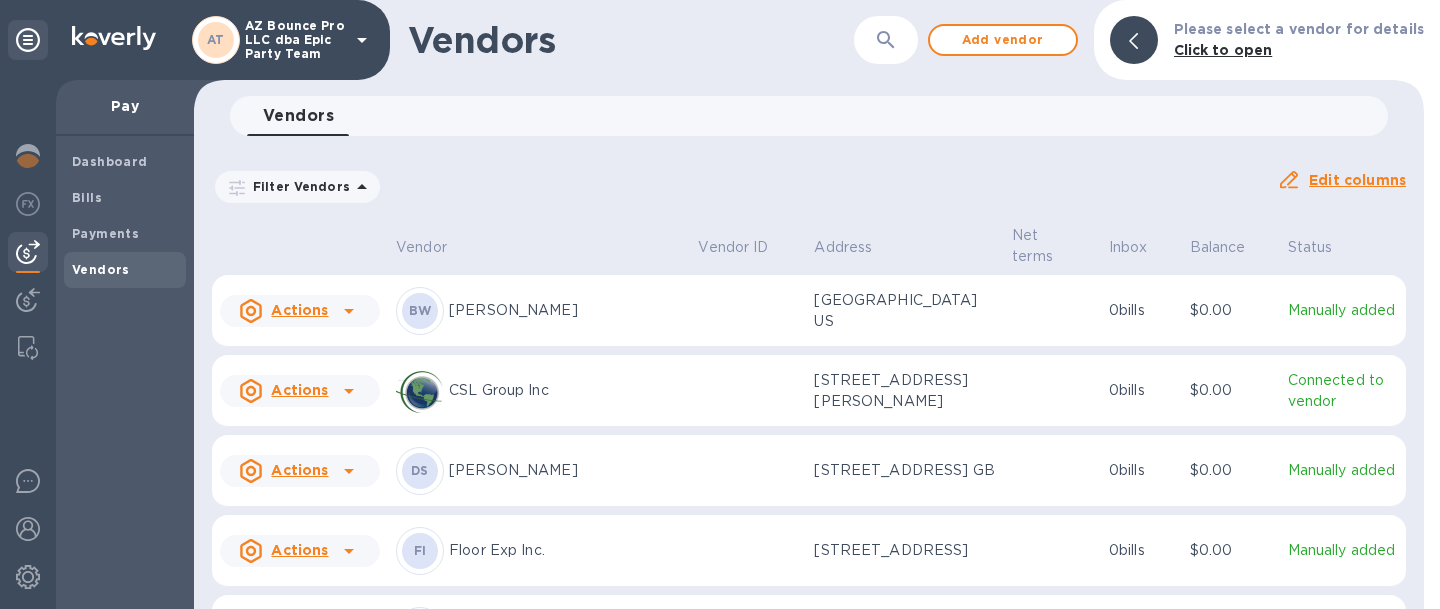 click on "BW [PERSON_NAME]" at bounding box center (539, 311) 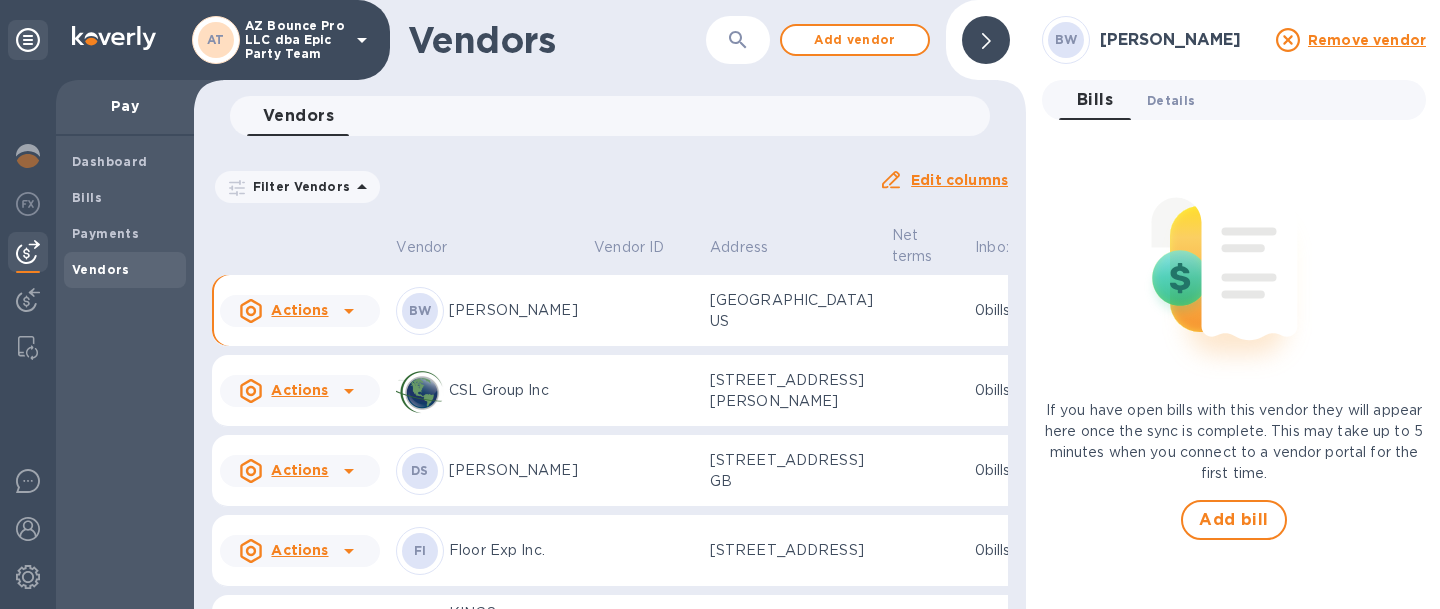 click on "Details 0" at bounding box center (1171, 100) 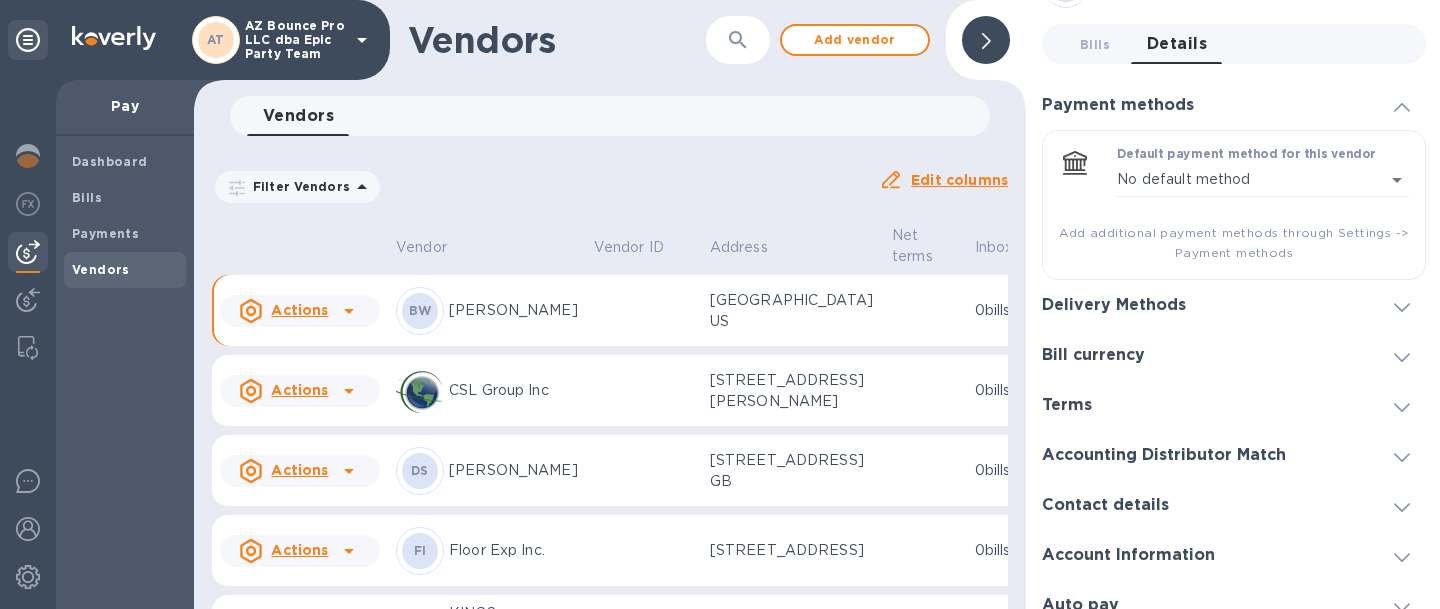 scroll, scrollTop: 20, scrollLeft: 0, axis: vertical 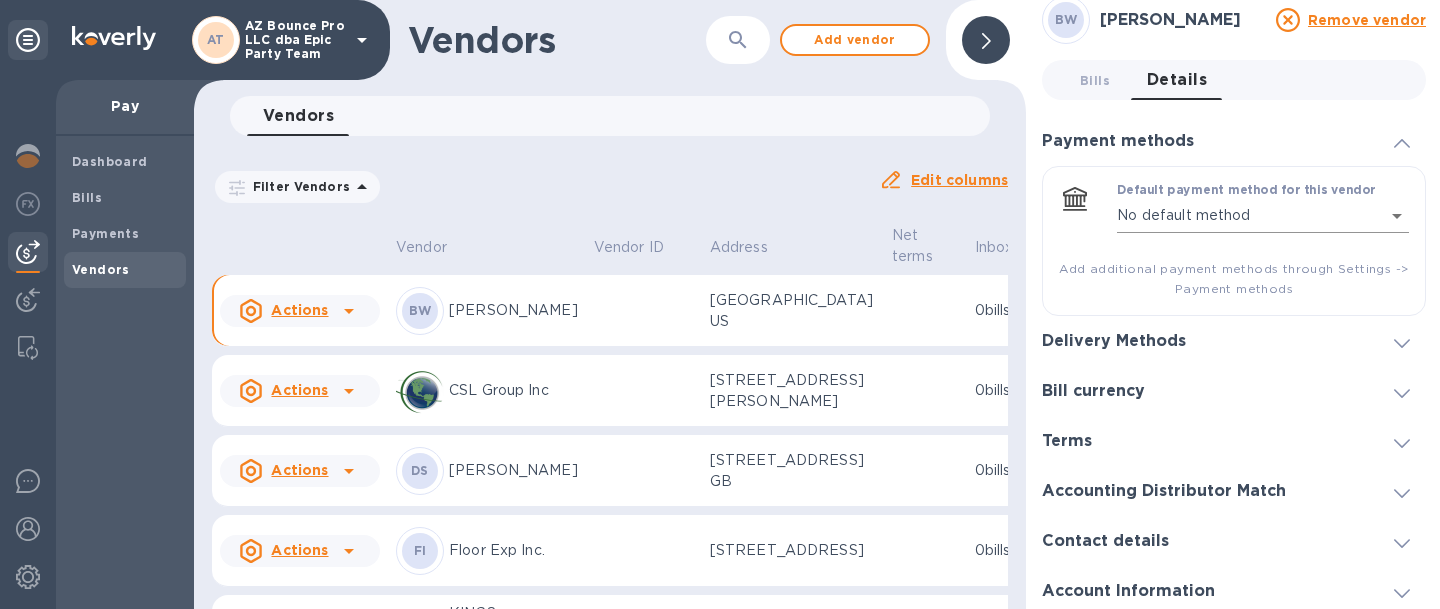 click on "AT AZ Bounce Pro LLC dba Epic Party Team Pay Dashboard Bills Payments Vendors Vendors ​ Add vendor Vendors 0 Filter Vendors Auto pay:  All Edit columns Vendor Vendor ID Address Net terms Inbox Balance Status Actions BW [PERSON_NAME][GEOGRAPHIC_DATA] US 0  bills $0.00 Manually added Actions CSL Group Inc [STREET_ADDRESS][PERSON_NAME] 0  bills $0.00 Connected to vendor Actions DS [PERSON_NAME] [STREET_ADDRESS] GB 0  bills $0.00 Manually added Actions FI Floor Exp Inc. [STREET_ADDRESS] 0  bills $0.00 Manually added Actions KL KINGS FURNITURE CO., LIMITED No076 [GEOGRAPHIC_DATA],   518033 CN 0  bills $0.00 Manually added Actions MI MEF Modern Event Furniture Inc. [STREET_ADDRESS] Box 546494, [GEOGRAPHIC_DATA] US 0  bills $0.00 Manually added Actions NC NINGBO  BALANGRACE  FURNITURE  CO.,LIMITED 0  bills $0.00 Manually added Actions MS midas Event Supply" at bounding box center [720, 304] 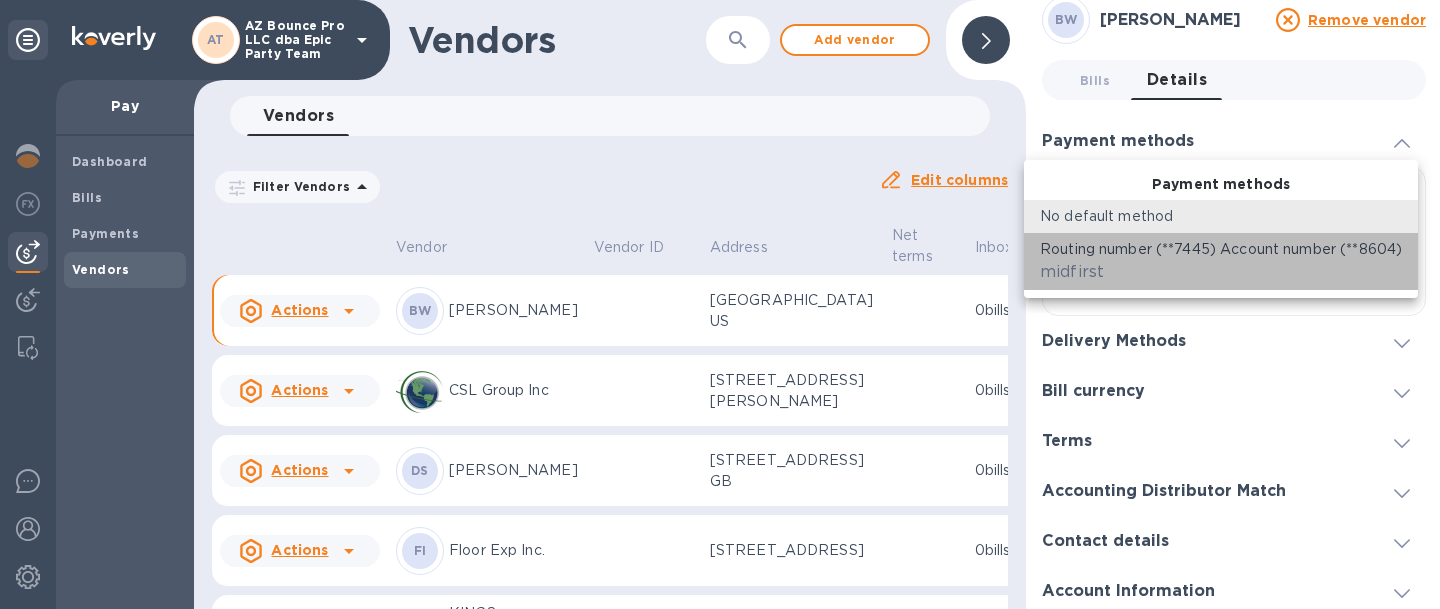 click on "Routing number (**7445) Account number (**8604) midfirst" at bounding box center (1221, 261) 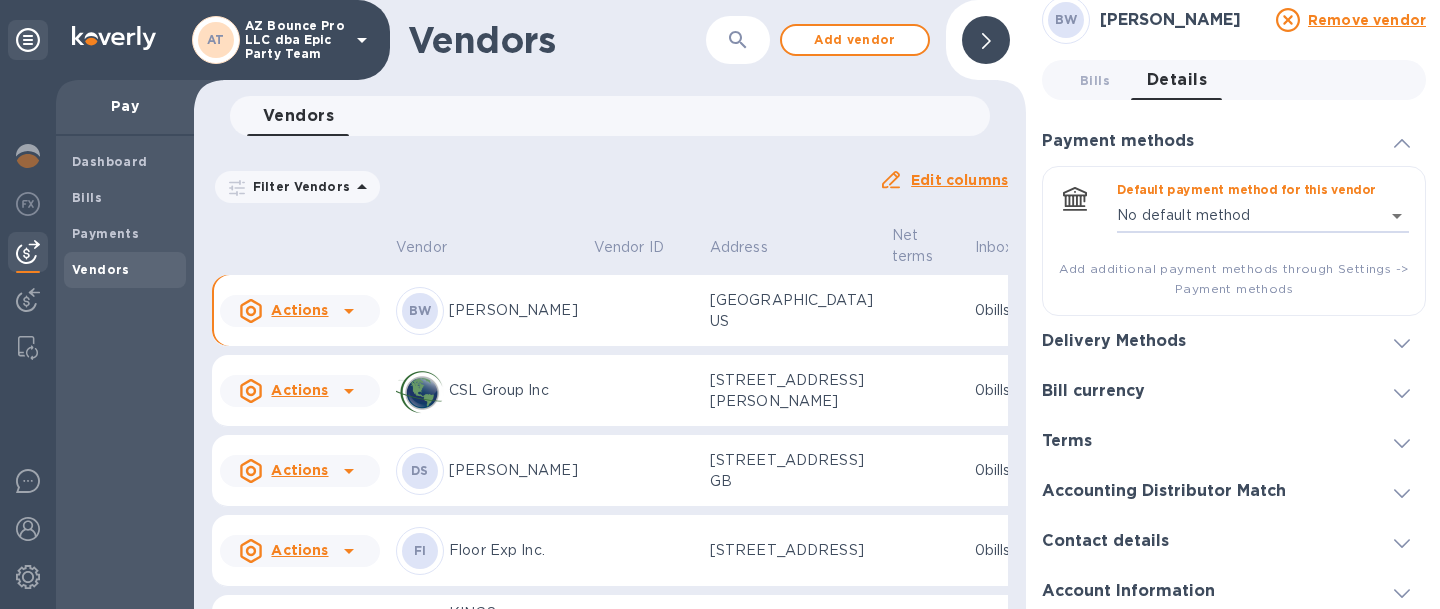 type on "8146586815594109001187327139300016" 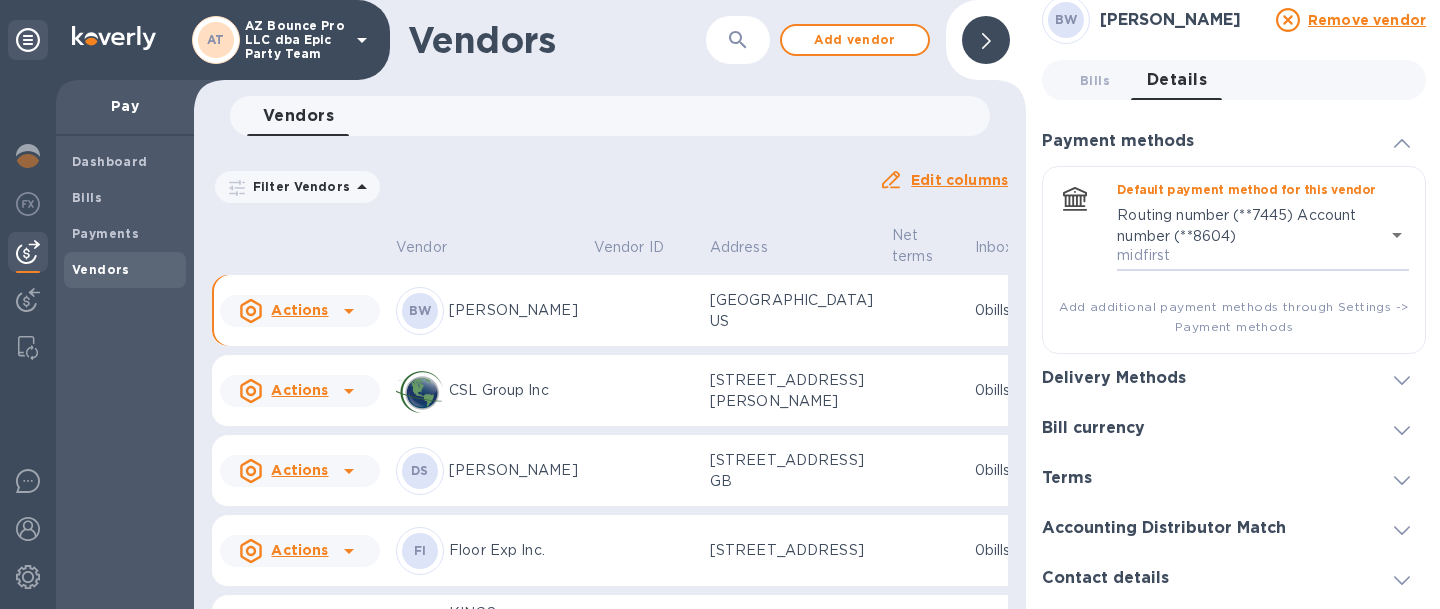 click on "Delivery Methods" at bounding box center [1114, 378] 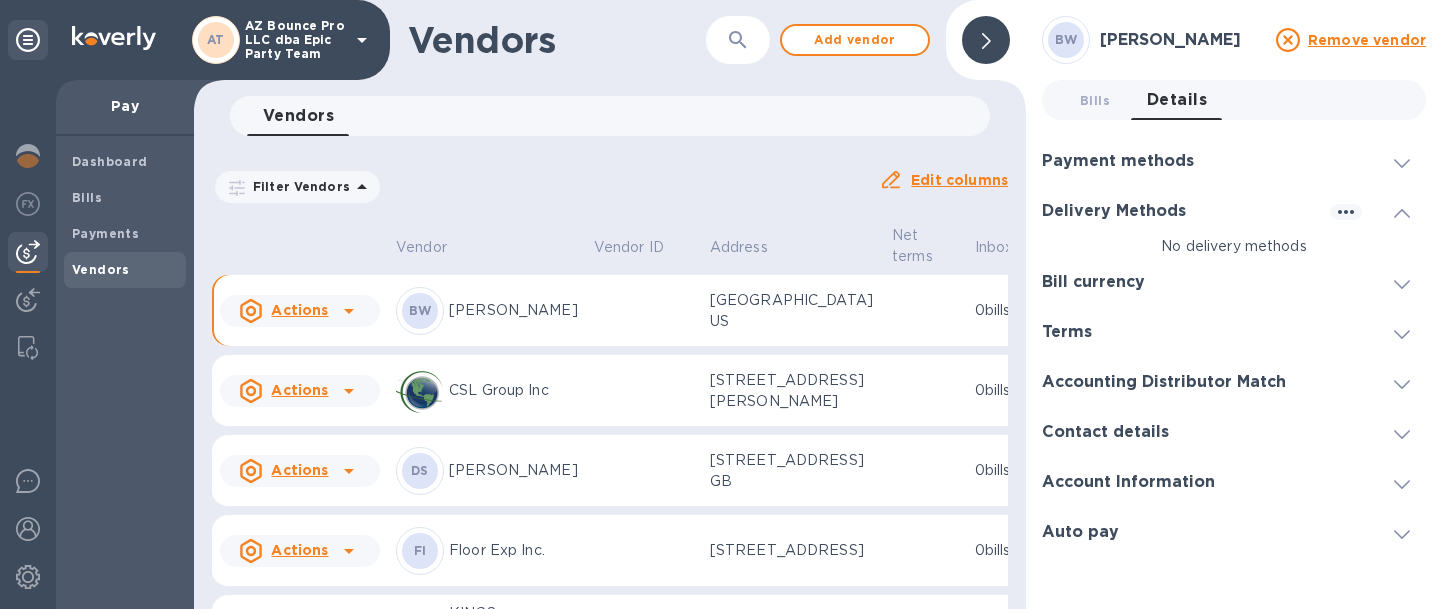 scroll, scrollTop: 0, scrollLeft: 0, axis: both 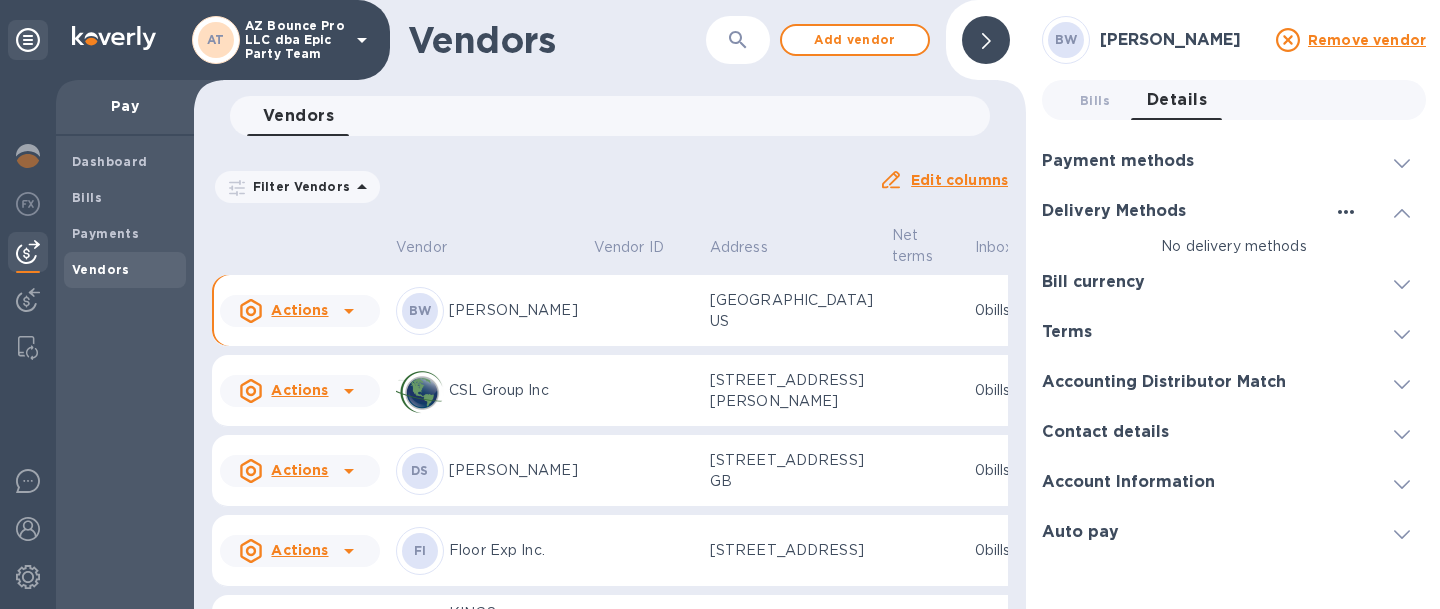 click 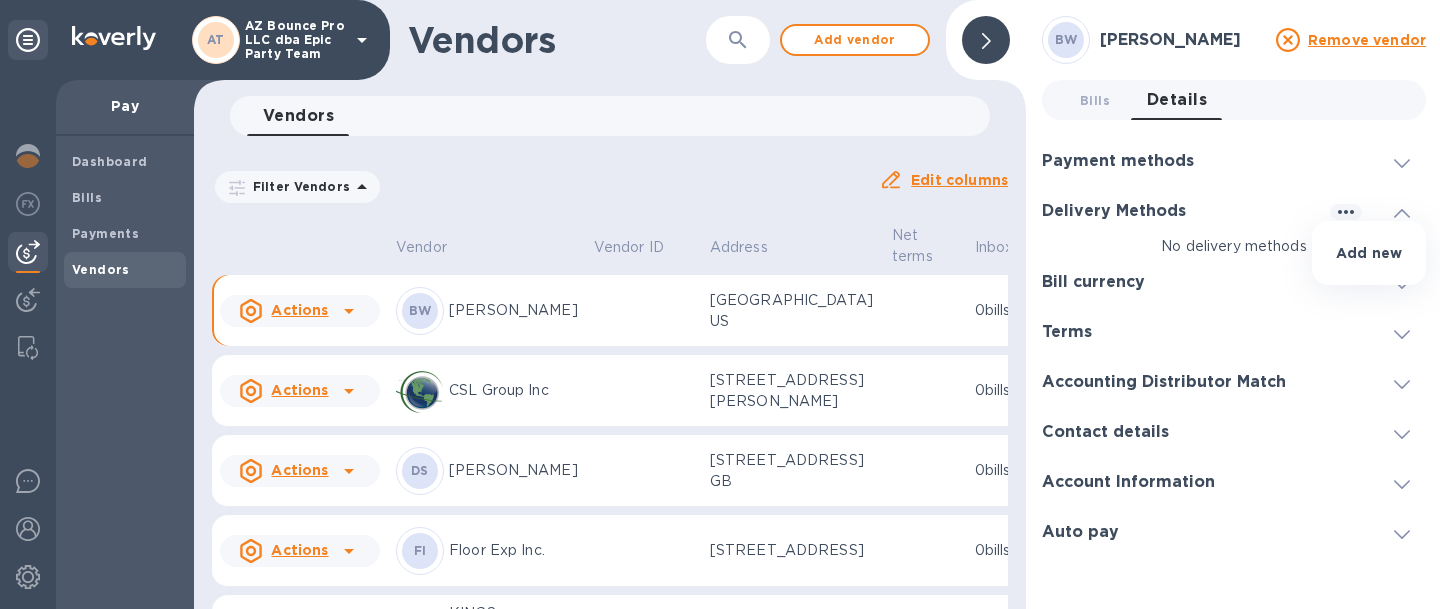 click on "Add new" at bounding box center (1369, 253) 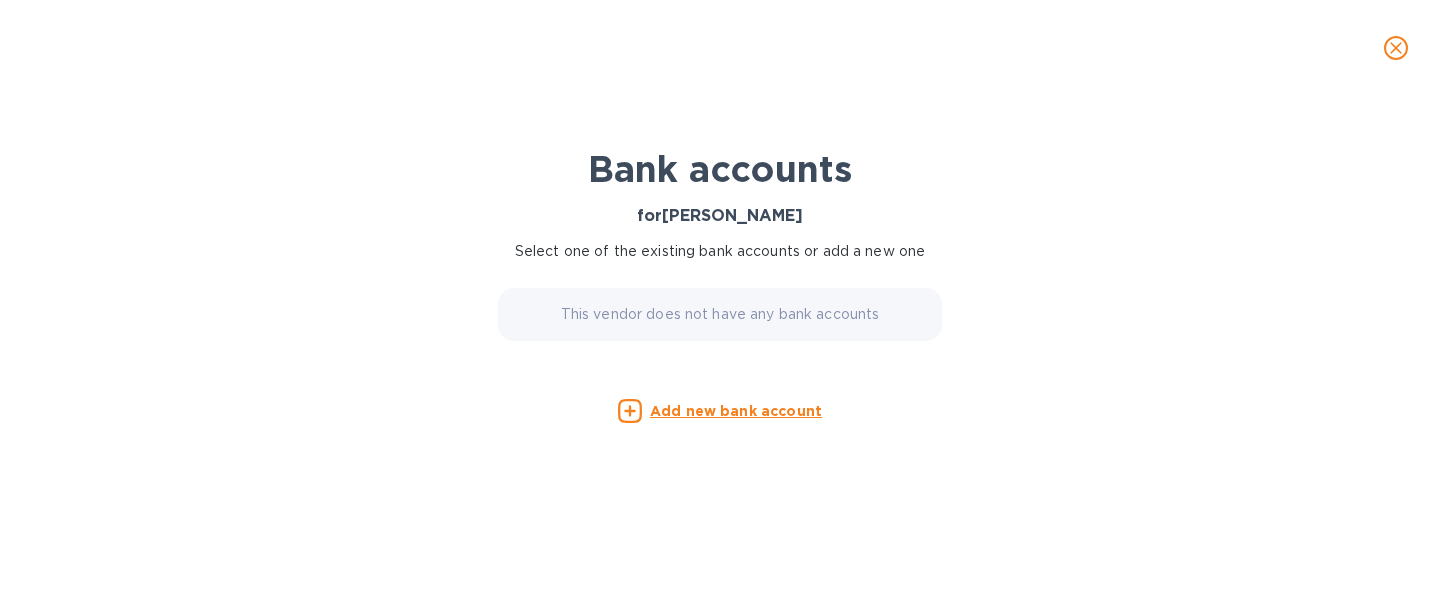 click on "Add new bank account" at bounding box center [736, 411] 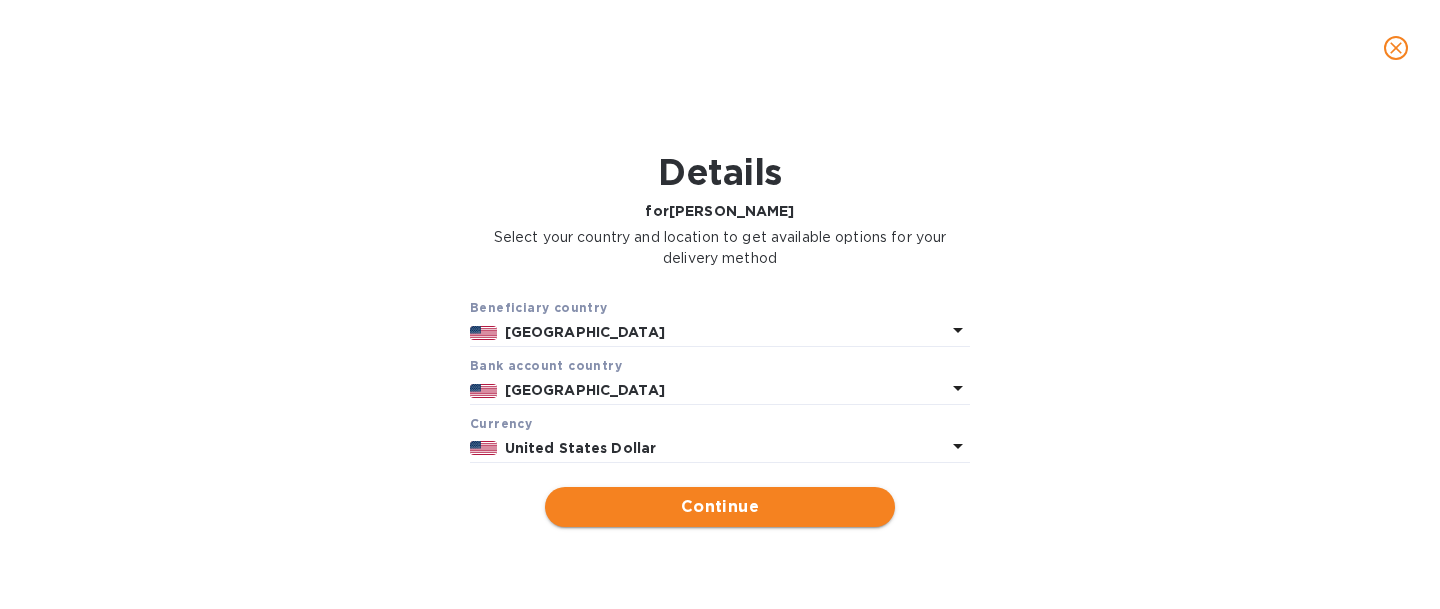 click on "Continue" at bounding box center [720, 507] 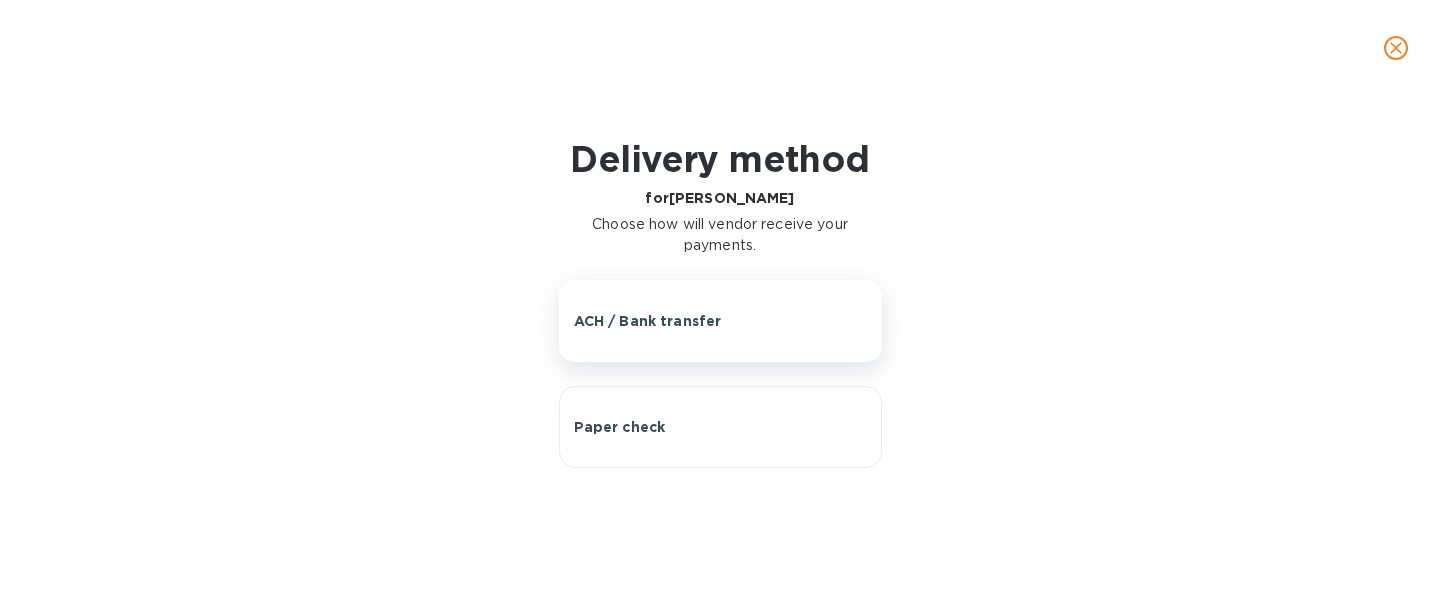 click on "ACH / Bank transfer" at bounding box center [720, 321] 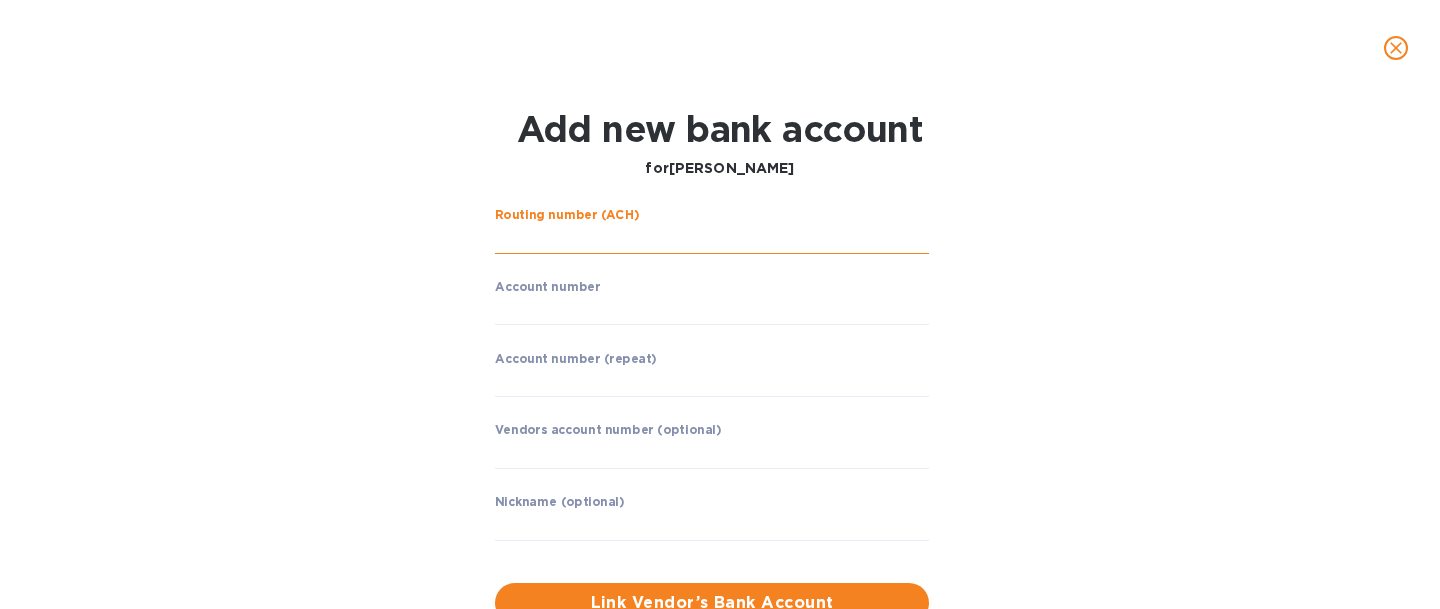 click at bounding box center (712, 239) 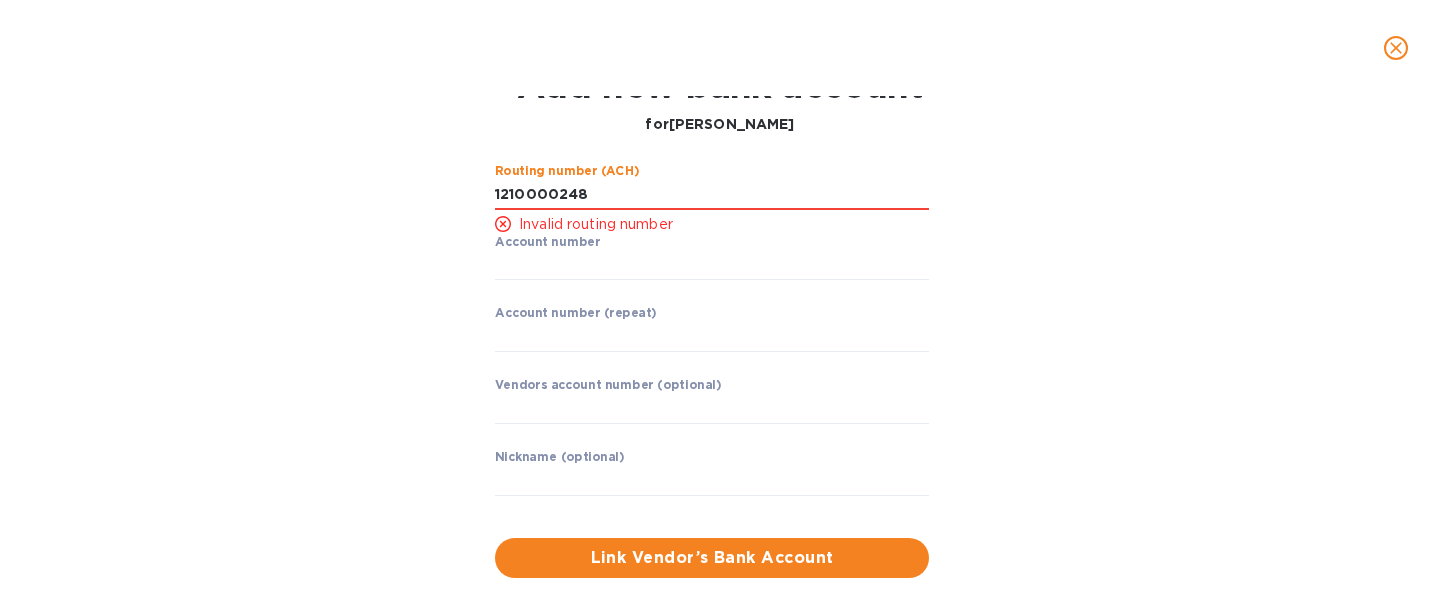 scroll, scrollTop: 21, scrollLeft: 0, axis: vertical 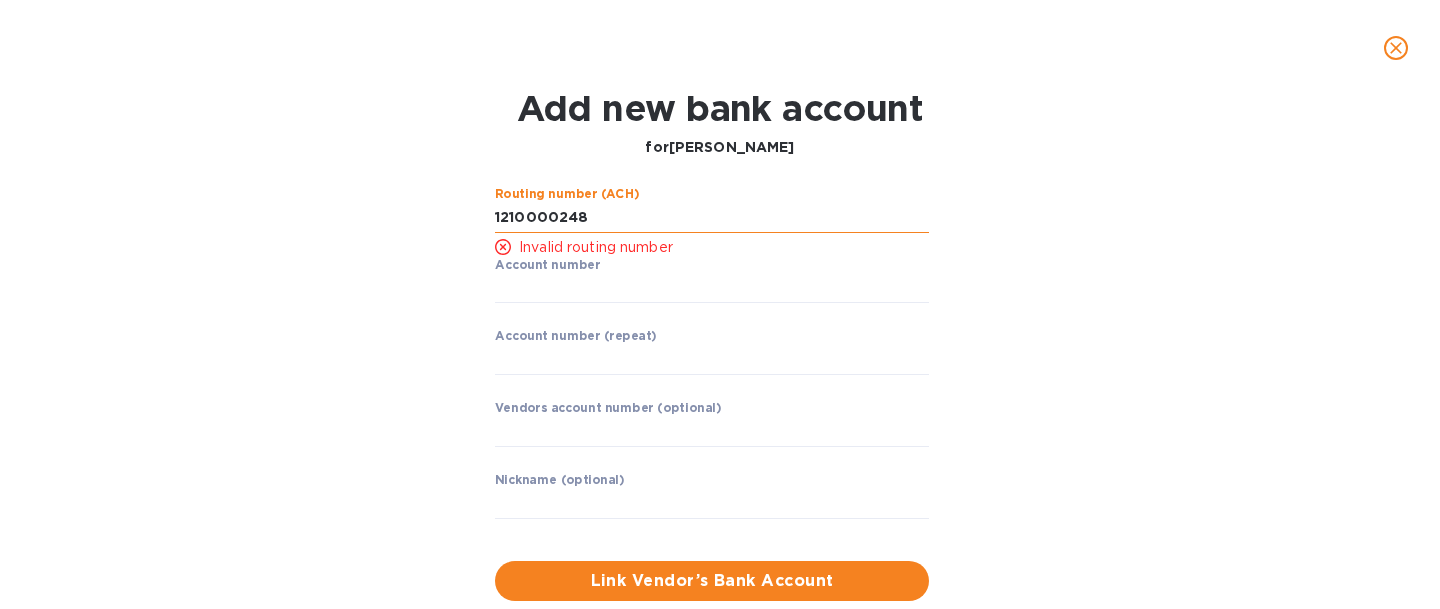 click at bounding box center (712, 218) 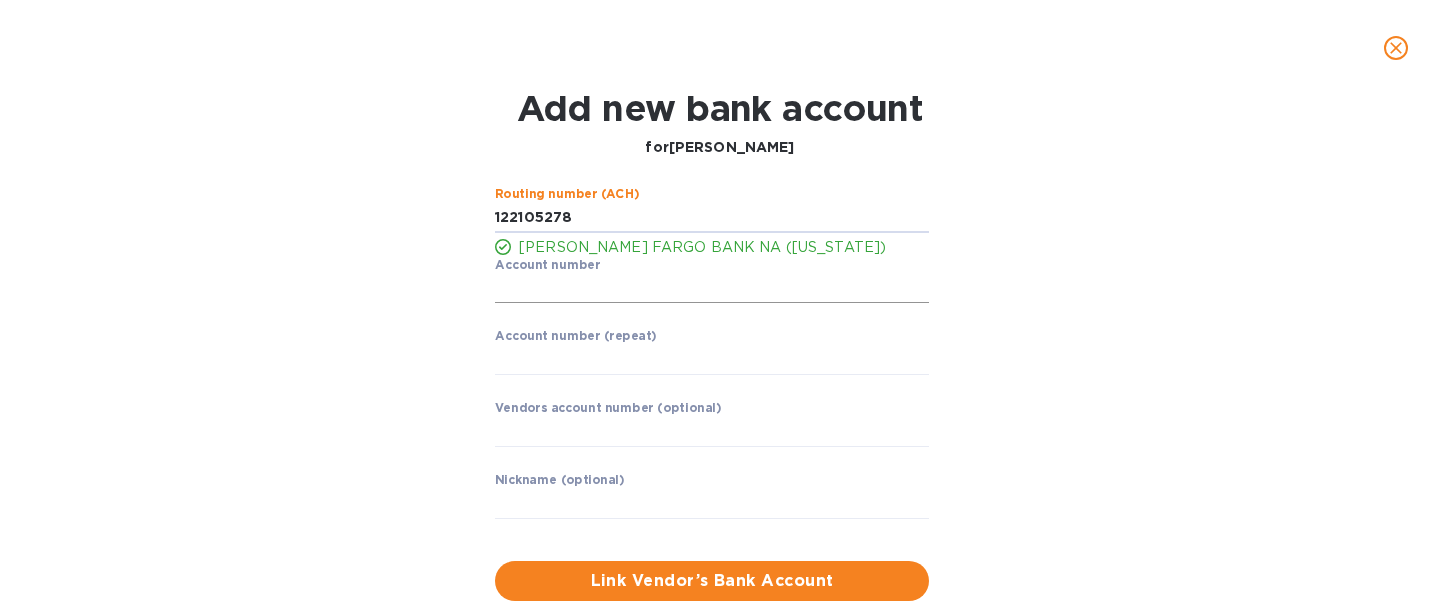 type on "122105278" 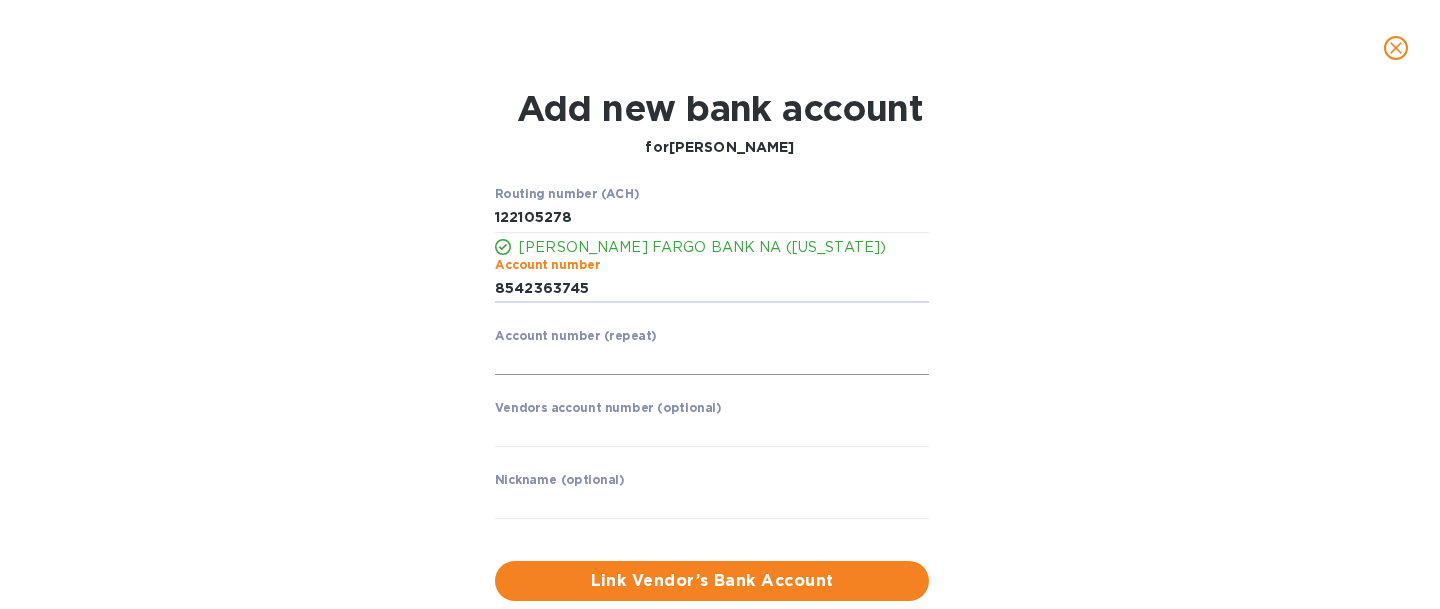 type on "8542363745" 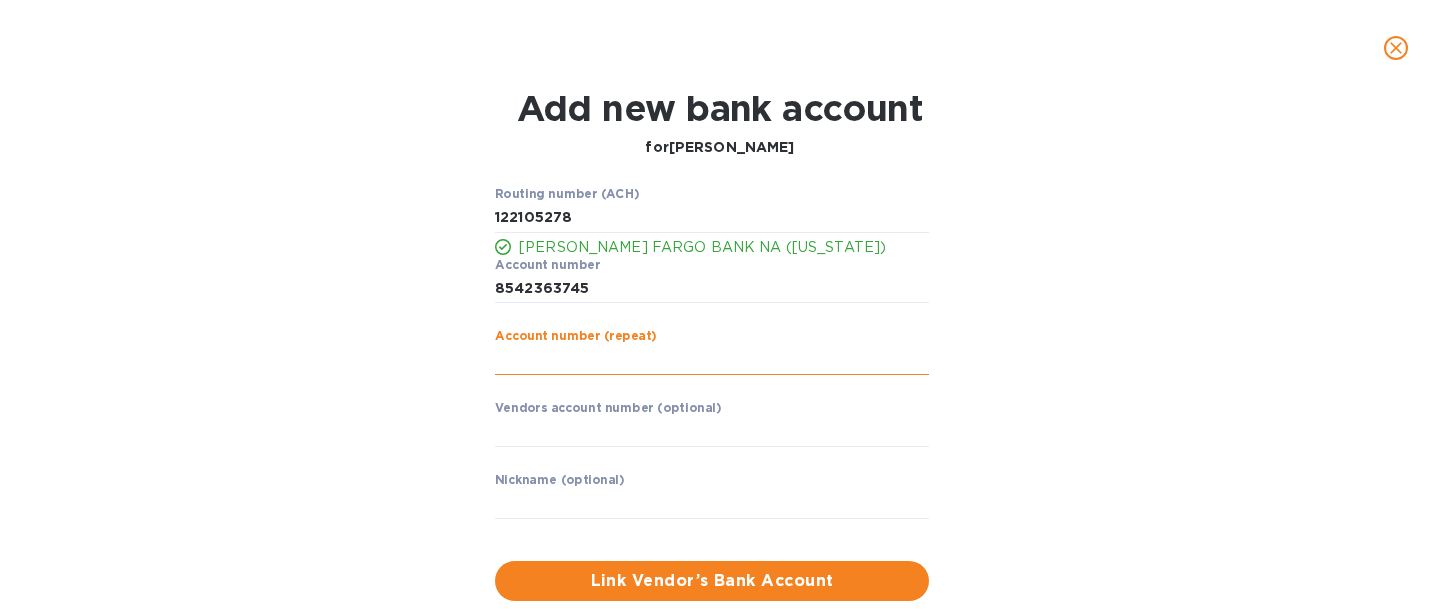 click at bounding box center (712, 360) 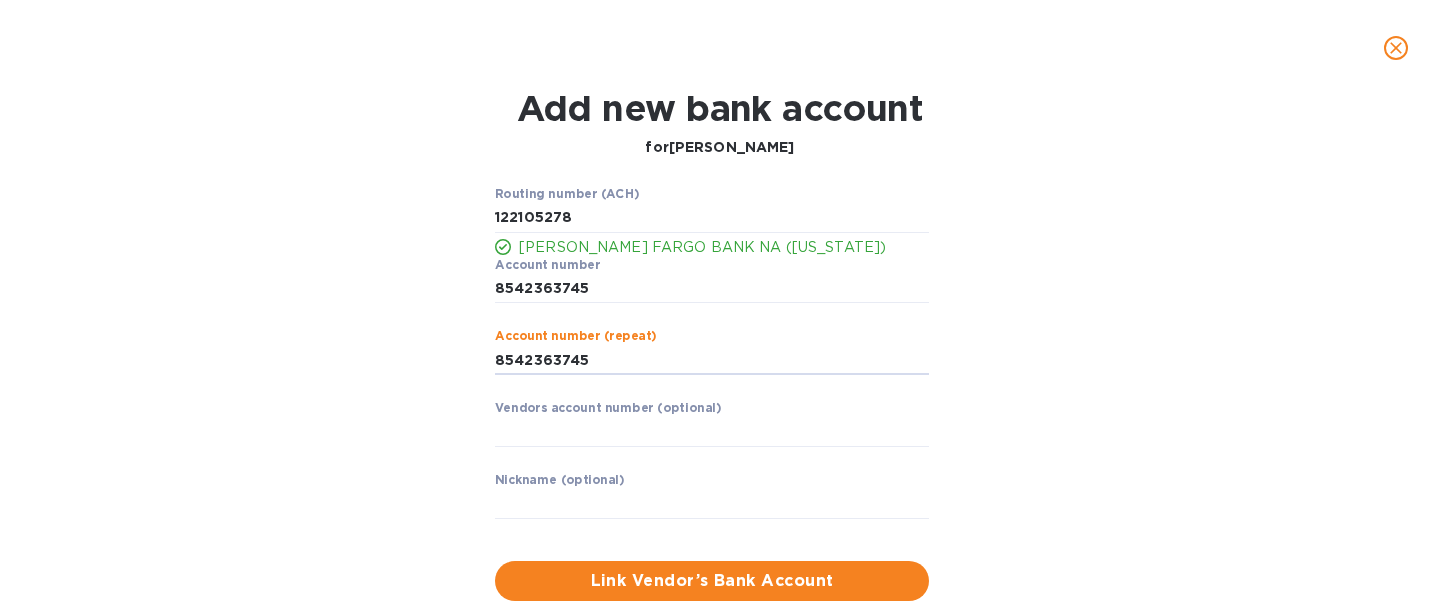 type on "8542363745" 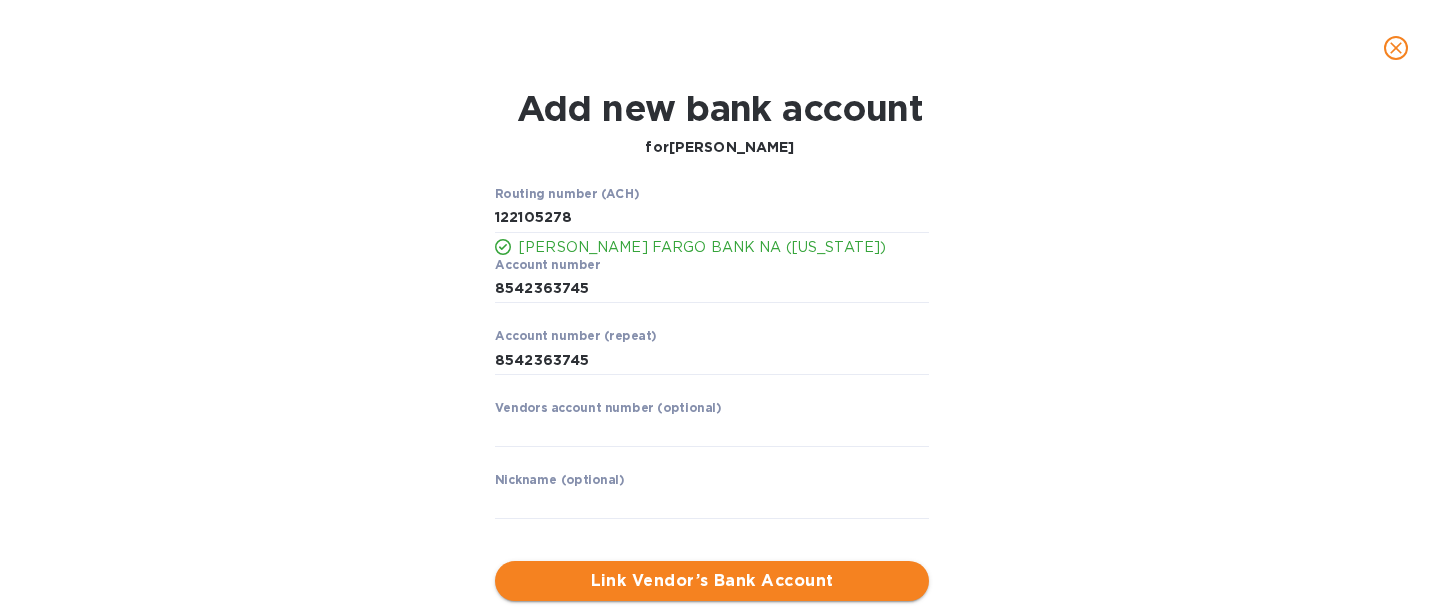 click on "Link Vendor’s Bank Account" at bounding box center (712, 581) 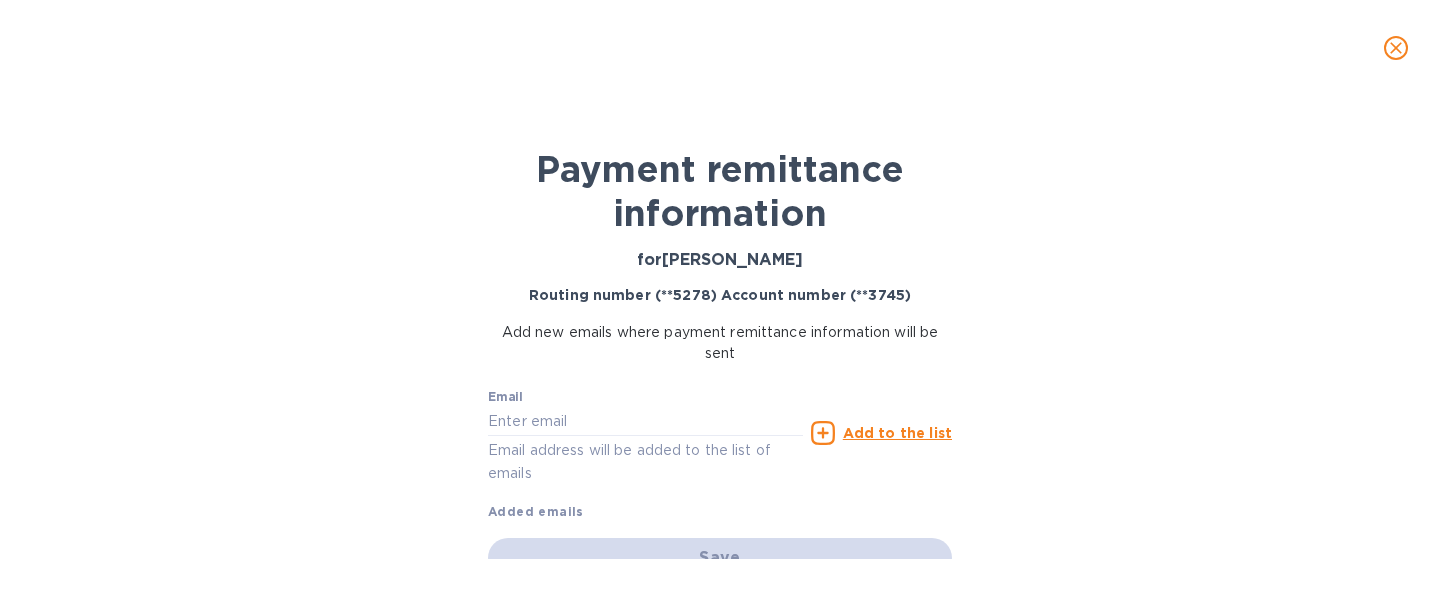 scroll, scrollTop: 25, scrollLeft: 0, axis: vertical 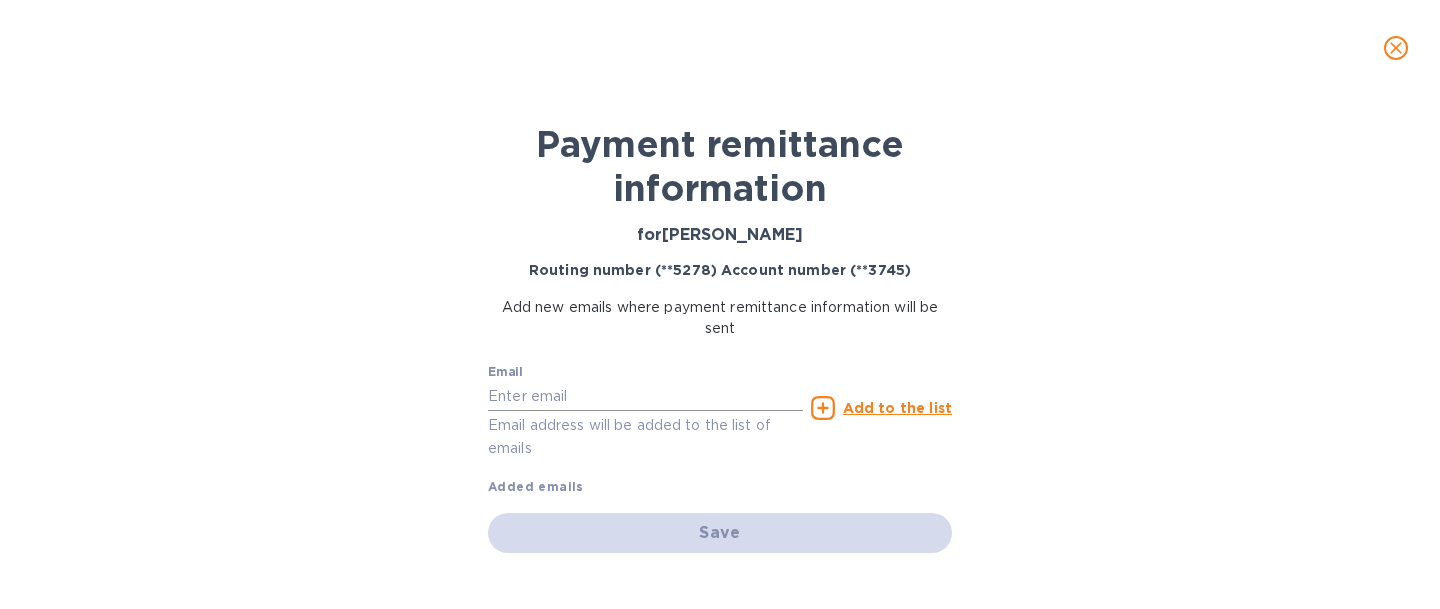 click at bounding box center [645, 396] 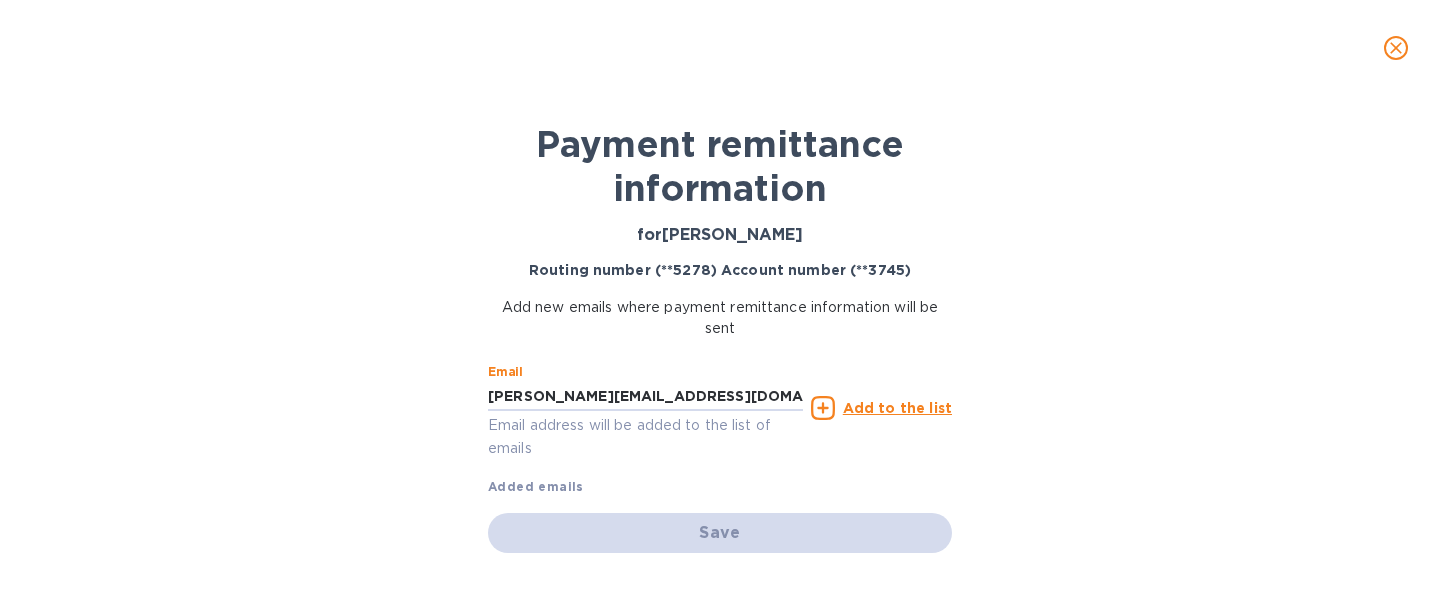 type on "[PERSON_NAME][EMAIL_ADDRESS][DOMAIN_NAME]" 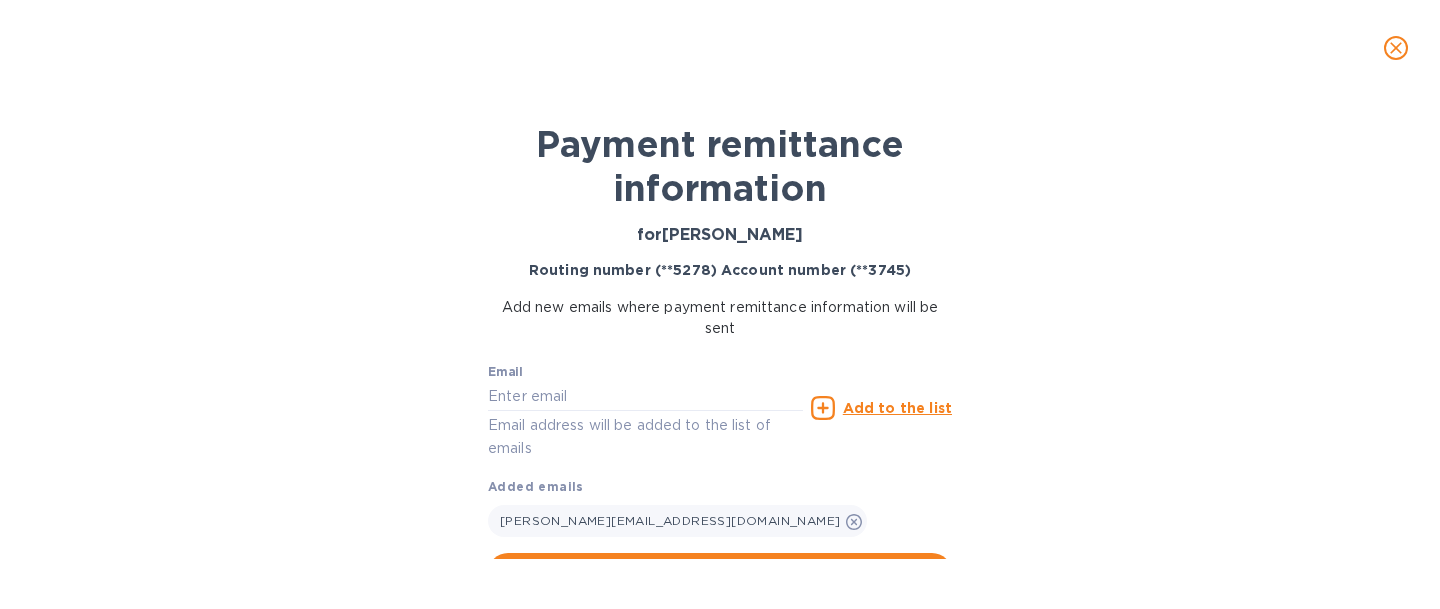 scroll, scrollTop: 65, scrollLeft: 0, axis: vertical 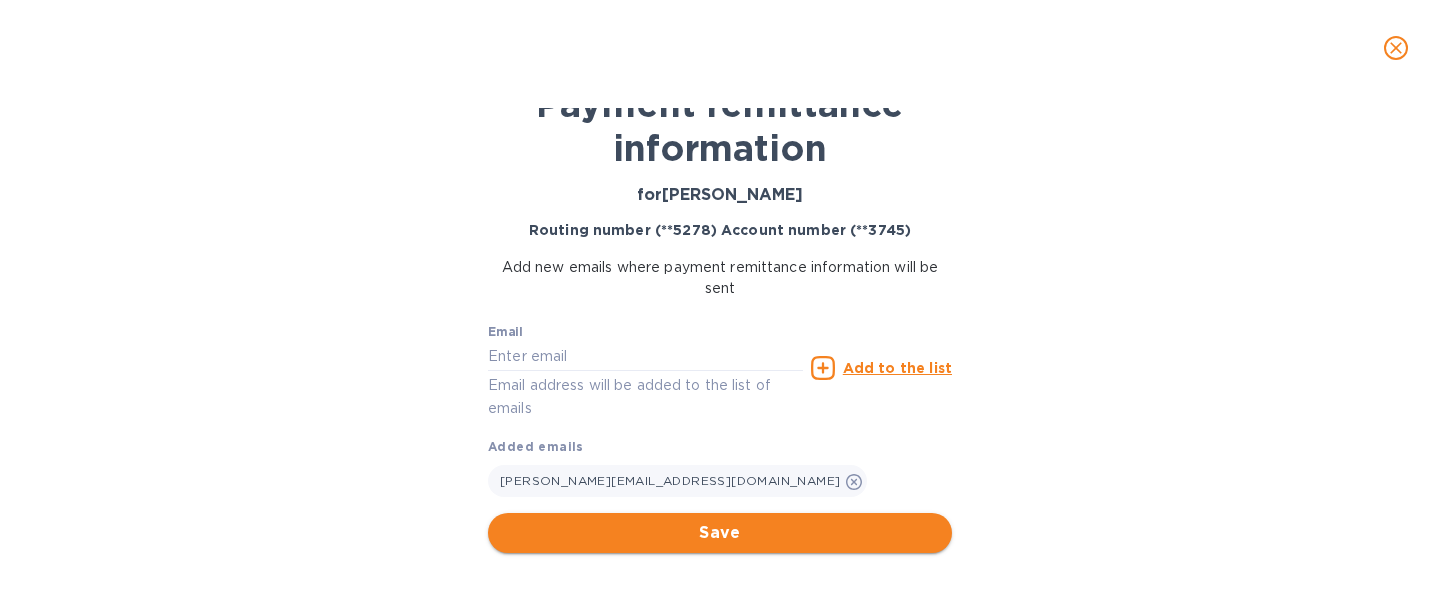click on "Save" at bounding box center (720, 533) 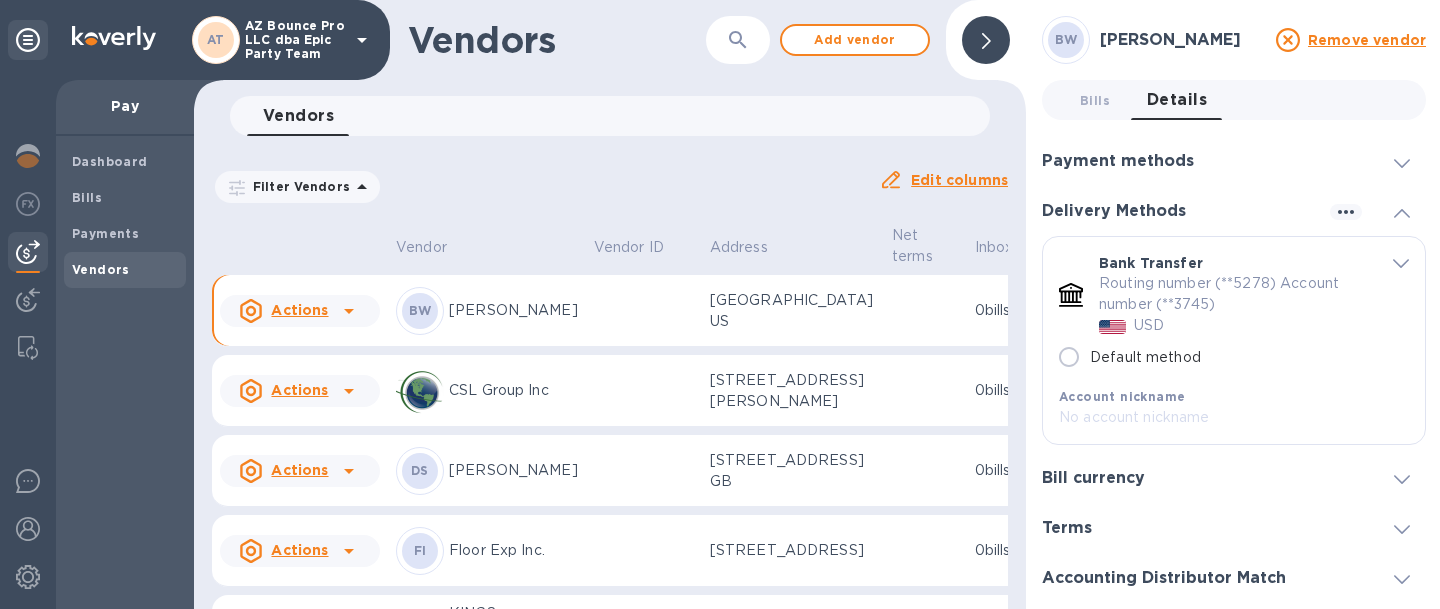 radio on "true" 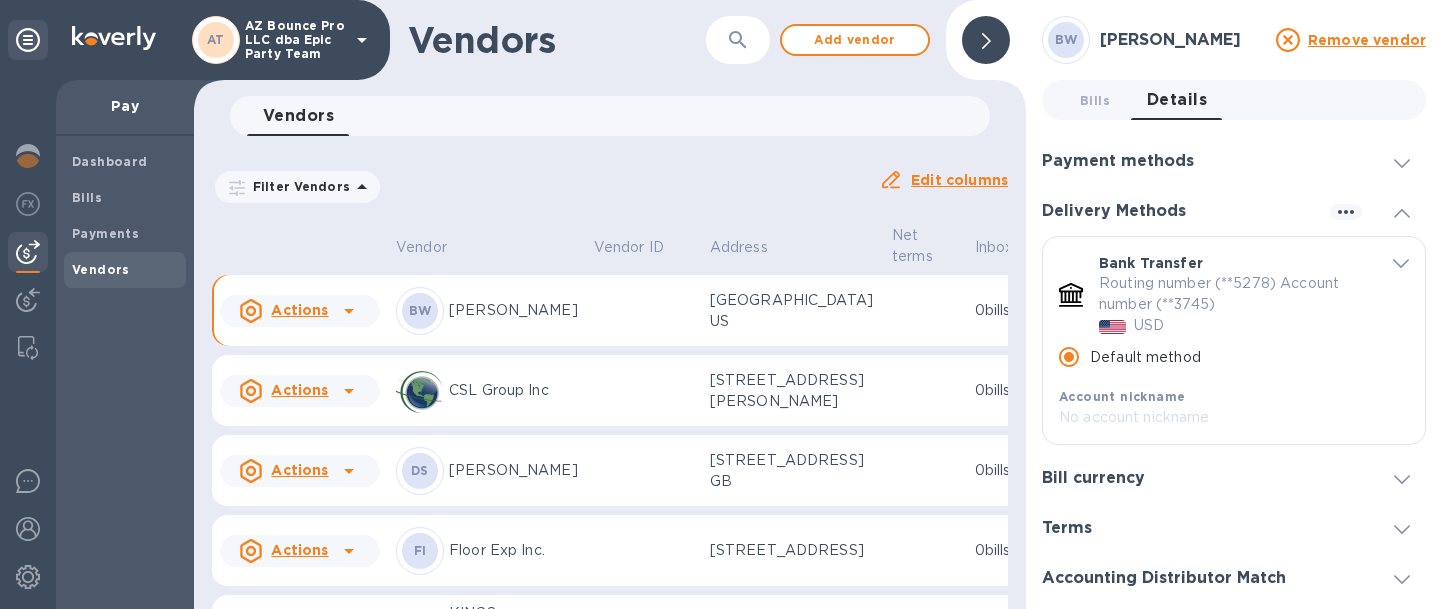 click on "Bill currency" at bounding box center [1093, 478] 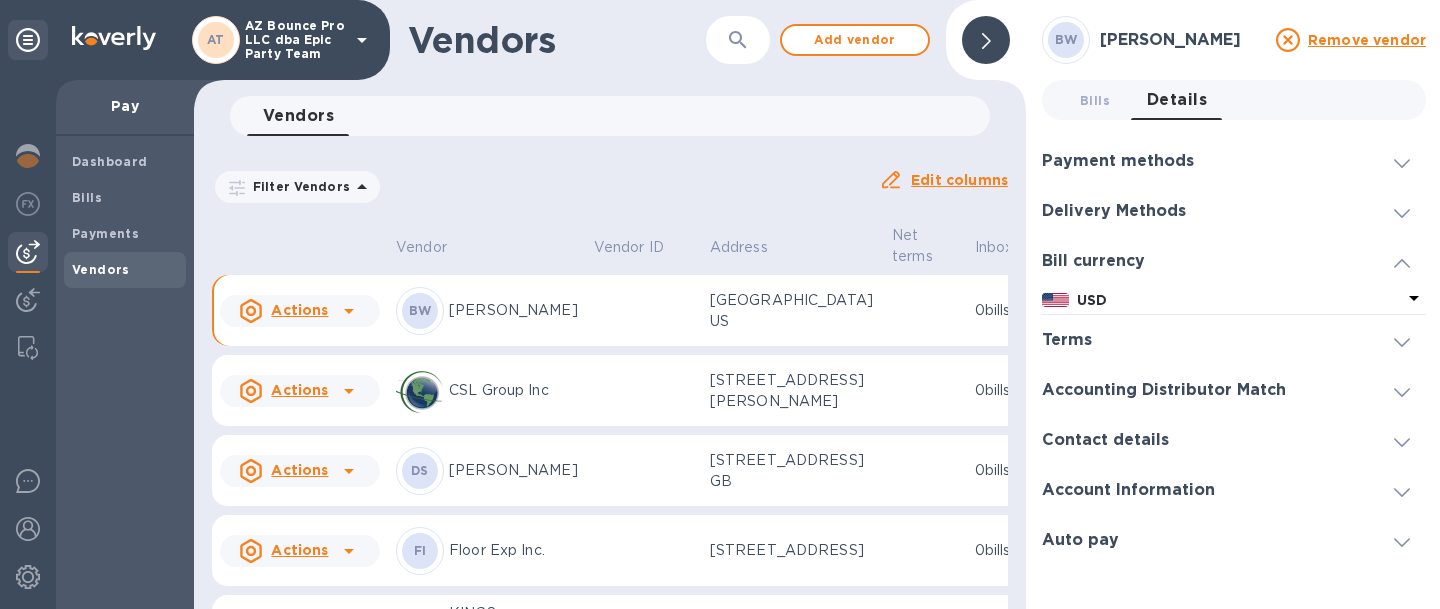 click on "Terms" at bounding box center [1067, 340] 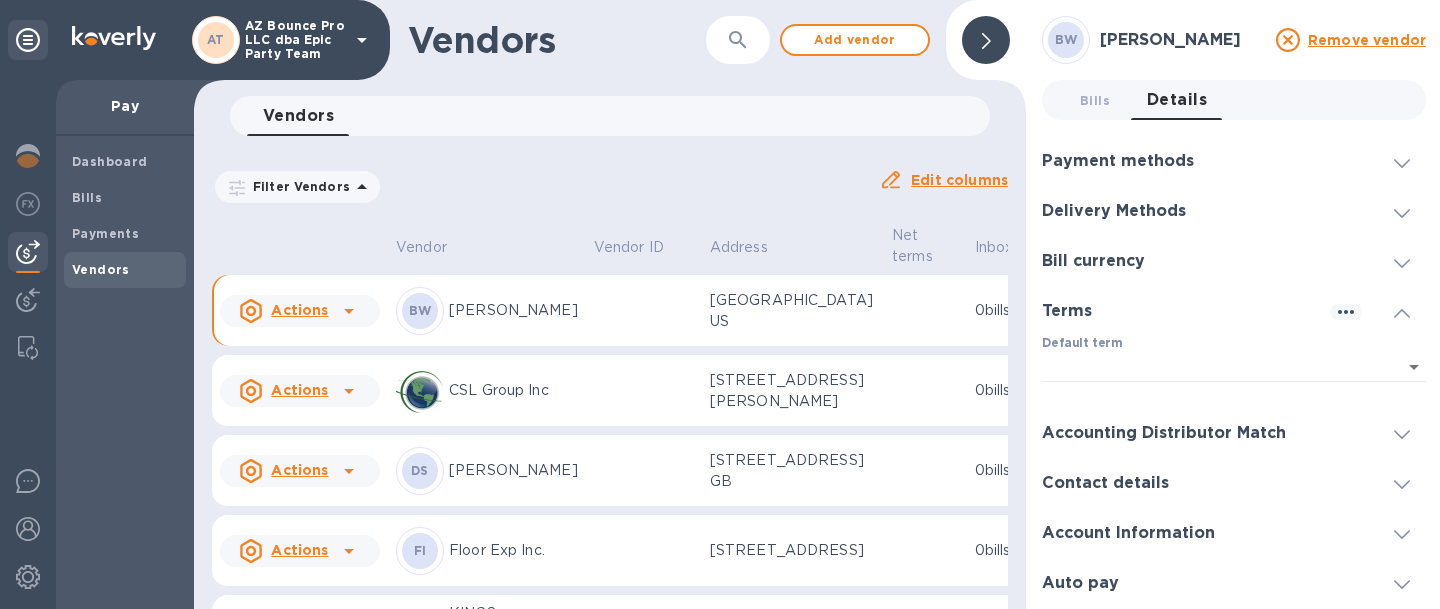 click on "Accounting Distributor Match" at bounding box center (1164, 433) 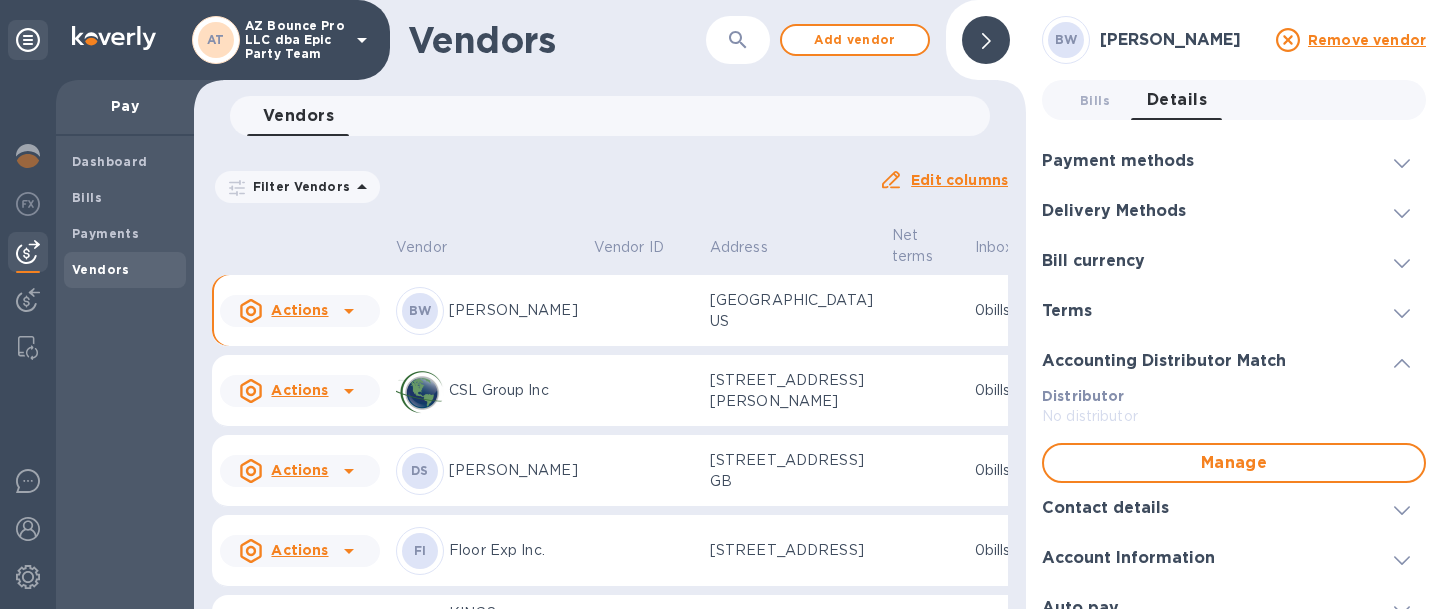 scroll, scrollTop: 24, scrollLeft: 0, axis: vertical 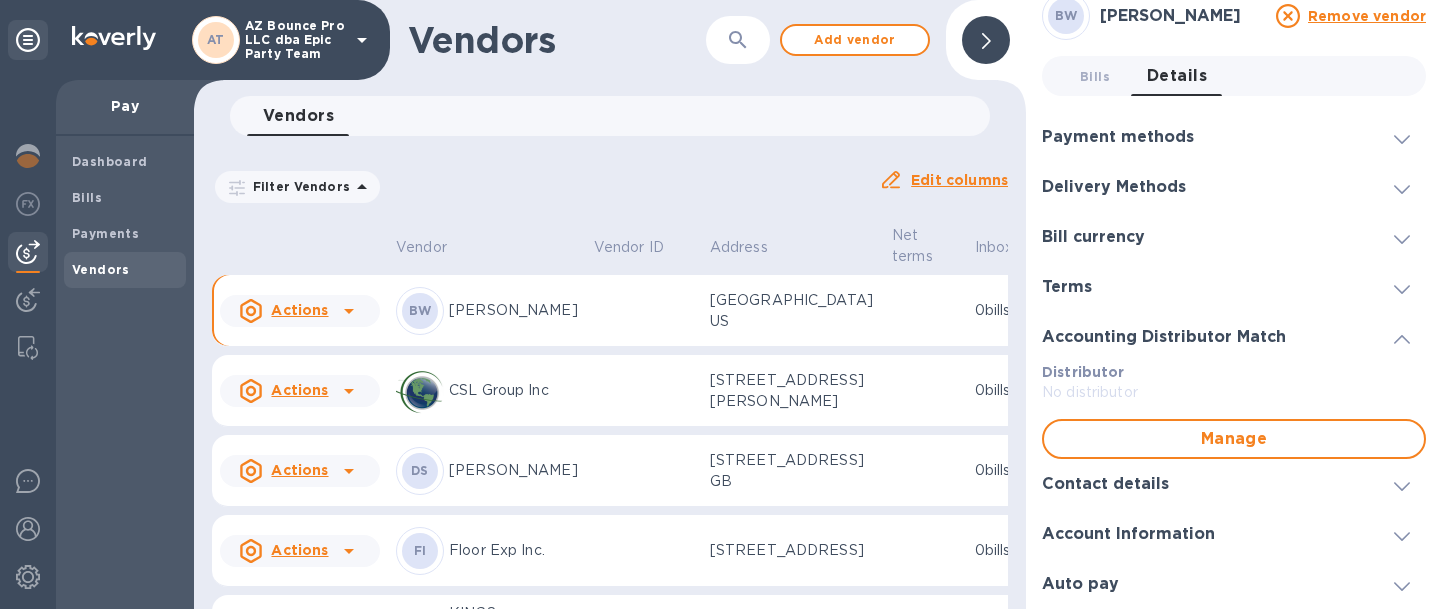 click on "Contact details" at bounding box center (1234, 484) 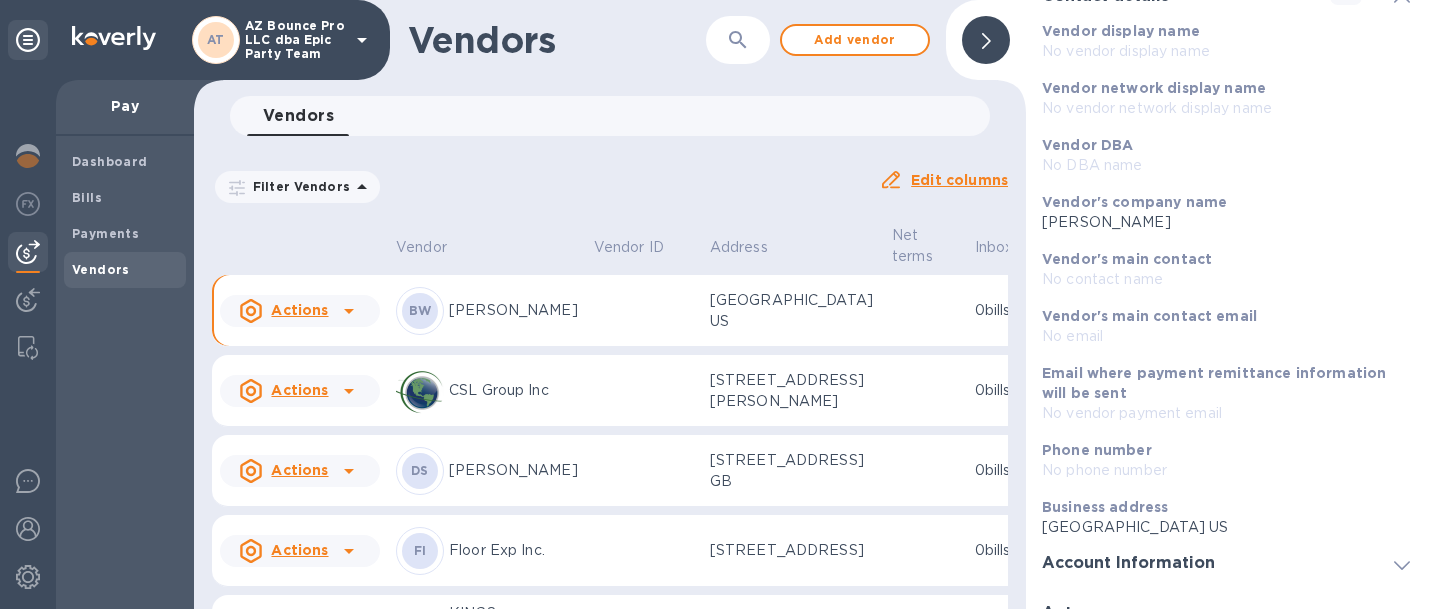 scroll, scrollTop: 444, scrollLeft: 0, axis: vertical 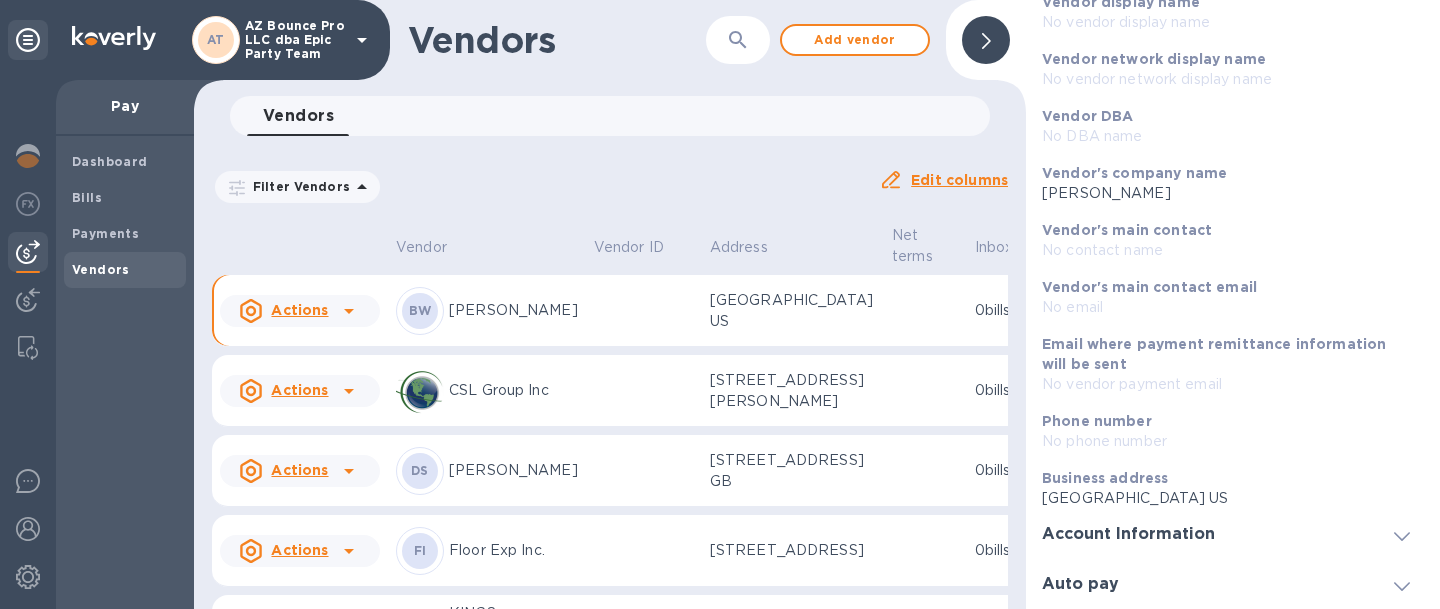 click on "[GEOGRAPHIC_DATA] US" at bounding box center [1226, 498] 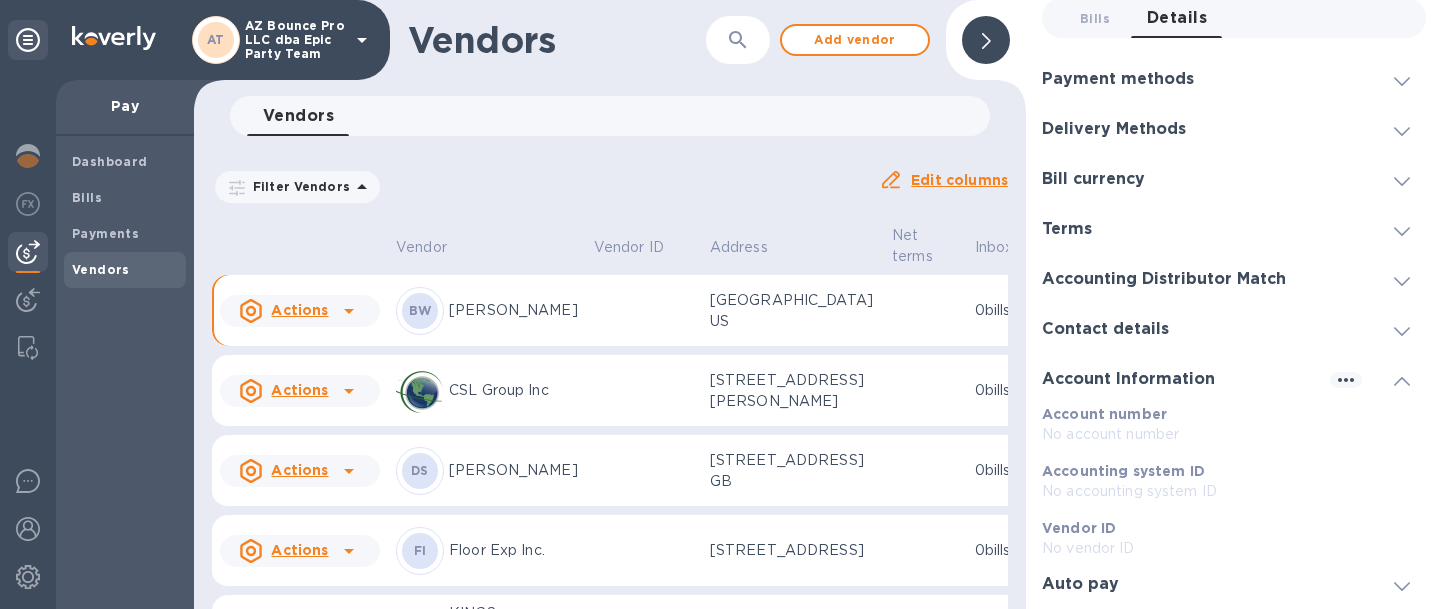 scroll, scrollTop: 0, scrollLeft: 0, axis: both 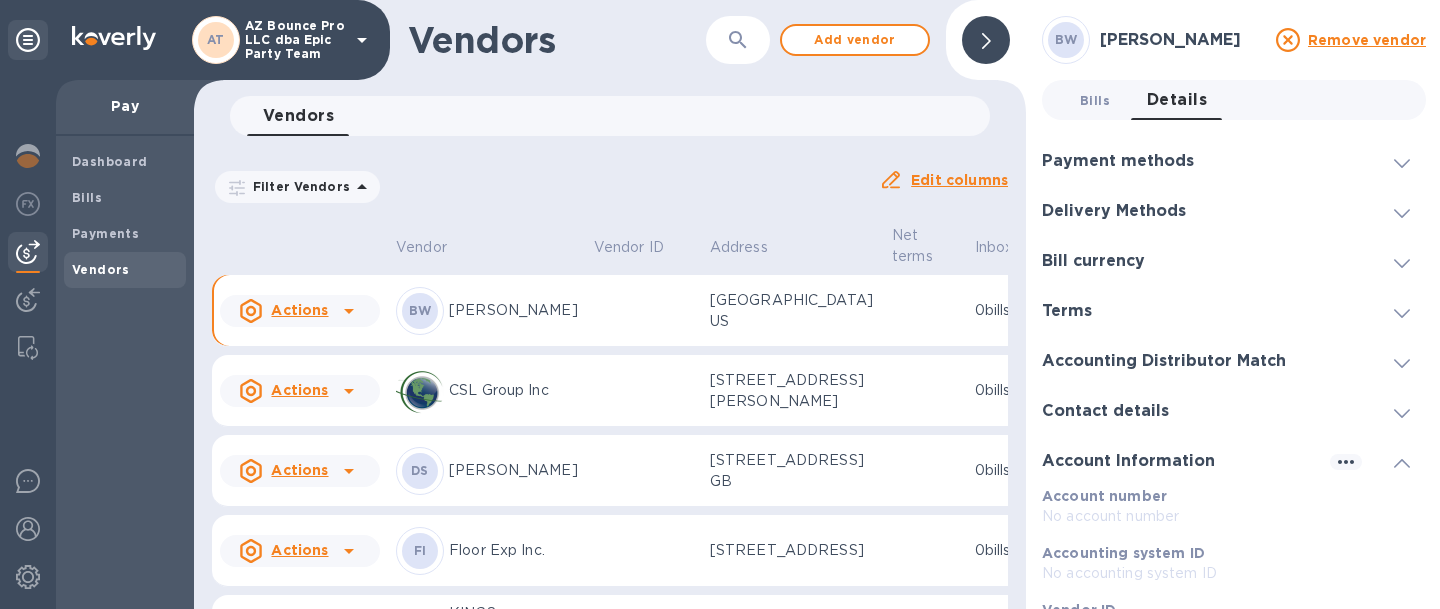 click on "Bills 0" at bounding box center (1095, 100) 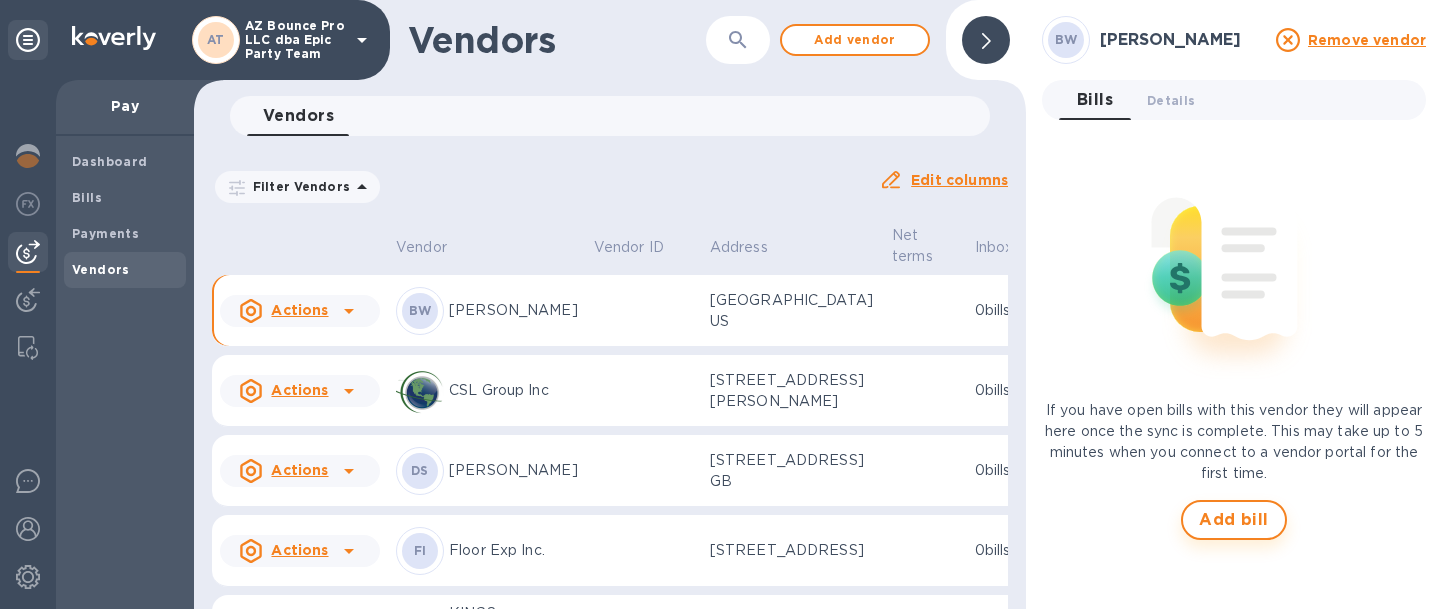 click on "Add bill" at bounding box center (1234, 520) 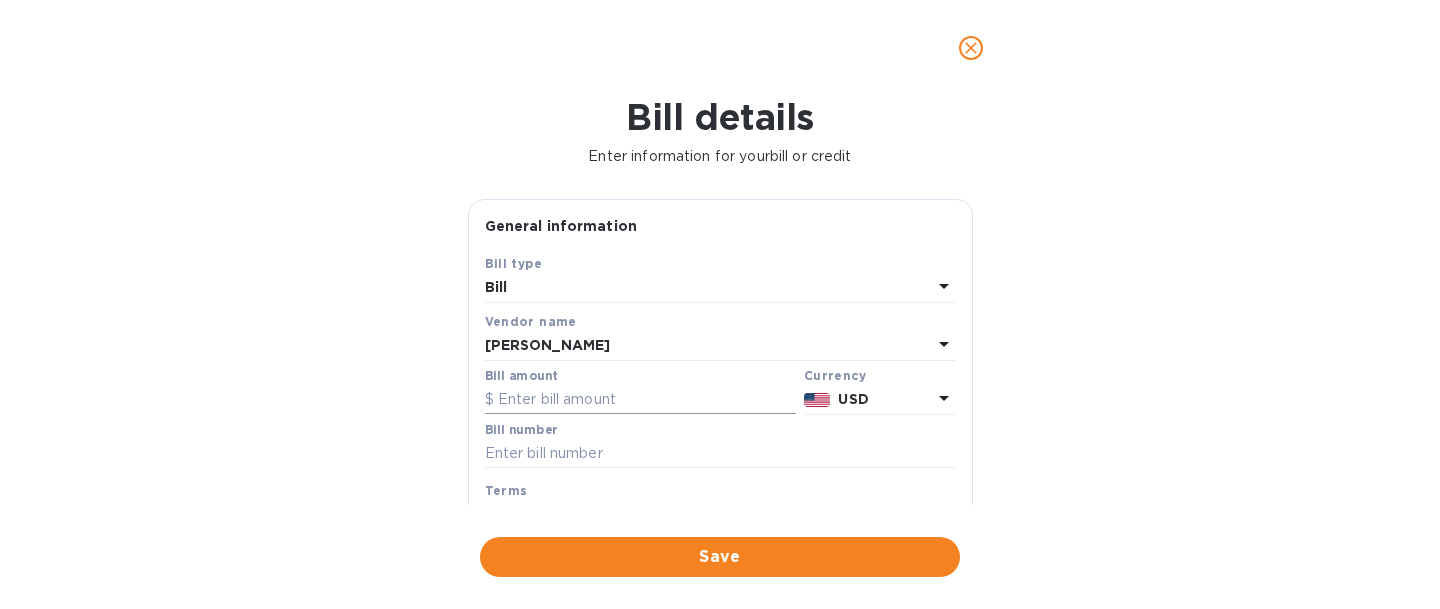 click at bounding box center [640, 400] 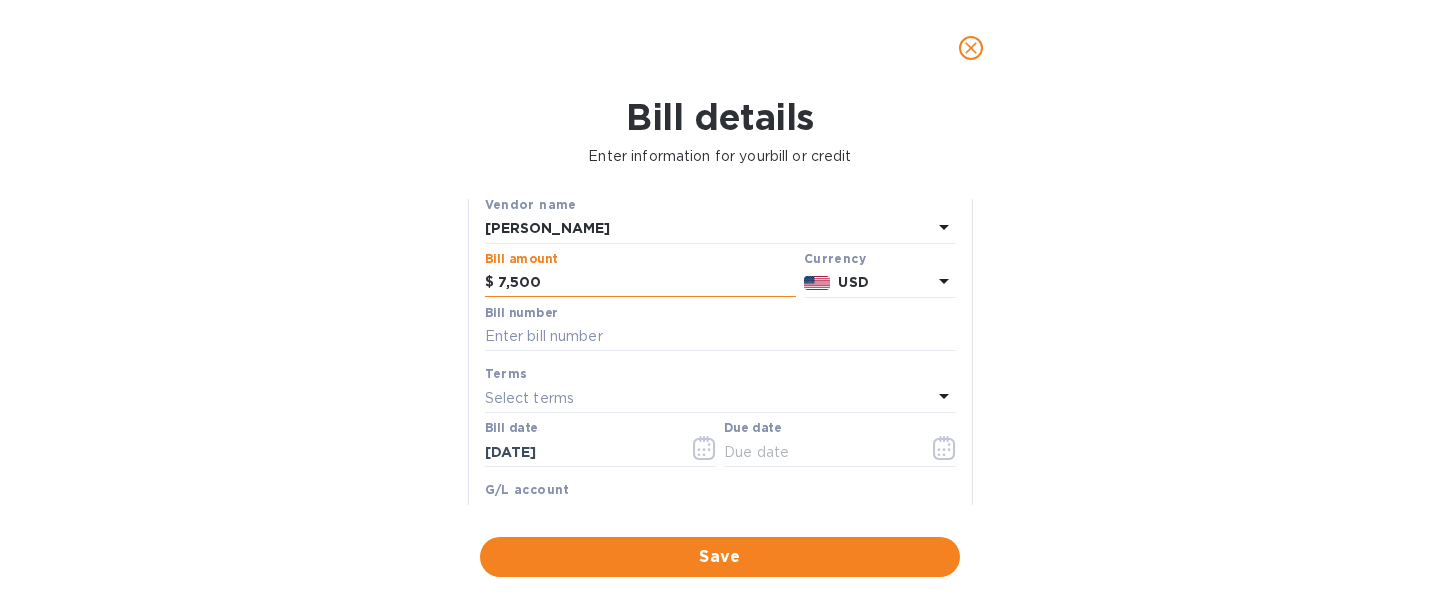 scroll, scrollTop: 128, scrollLeft: 0, axis: vertical 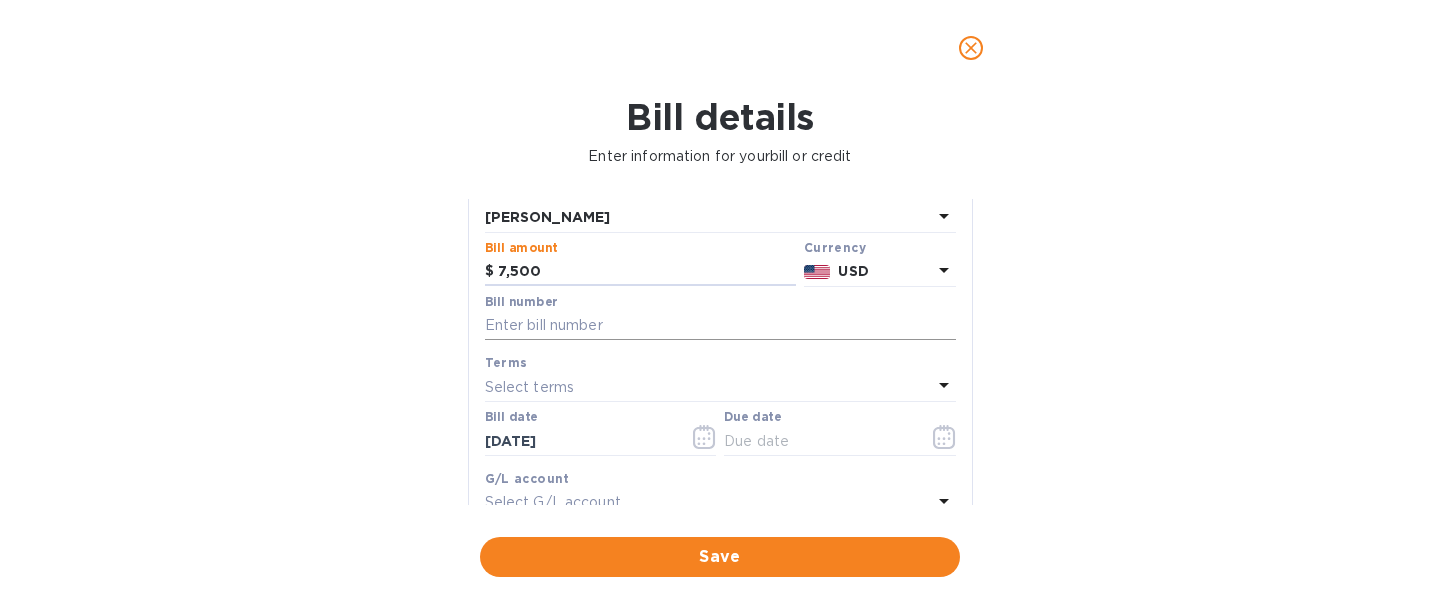 type on "7,500" 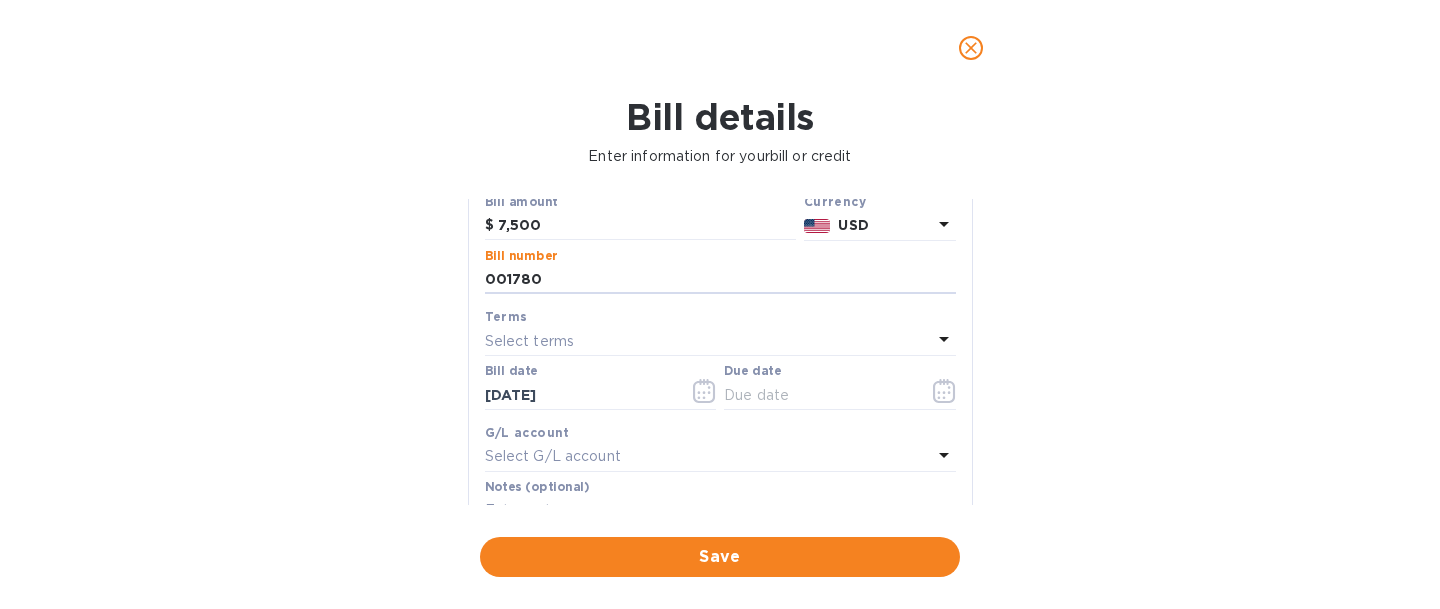 scroll, scrollTop: 180, scrollLeft: 0, axis: vertical 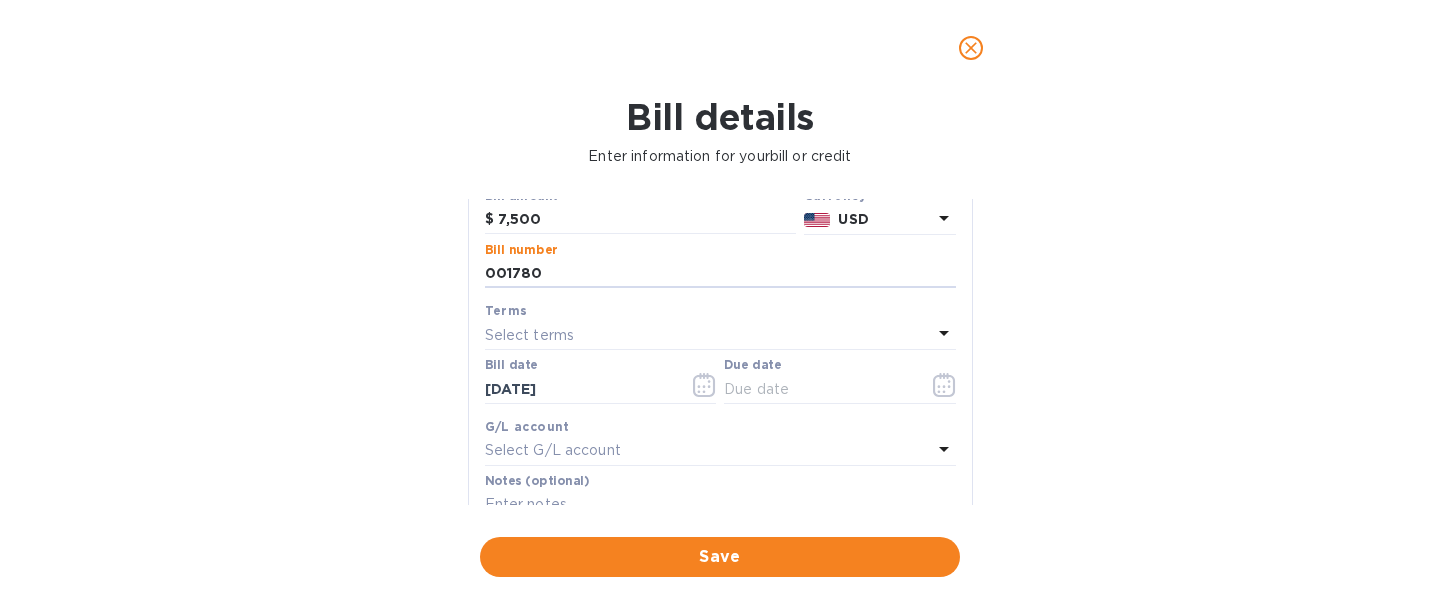 type on "001780" 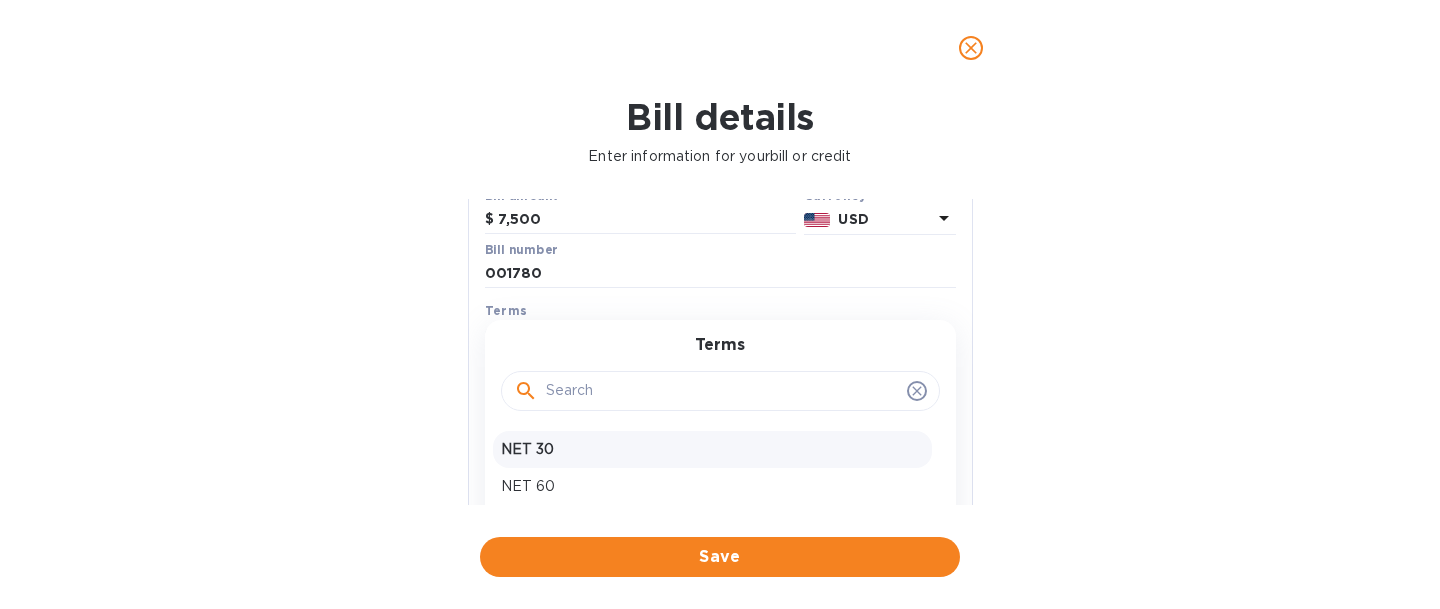 click on "NET 30" at bounding box center [712, 449] 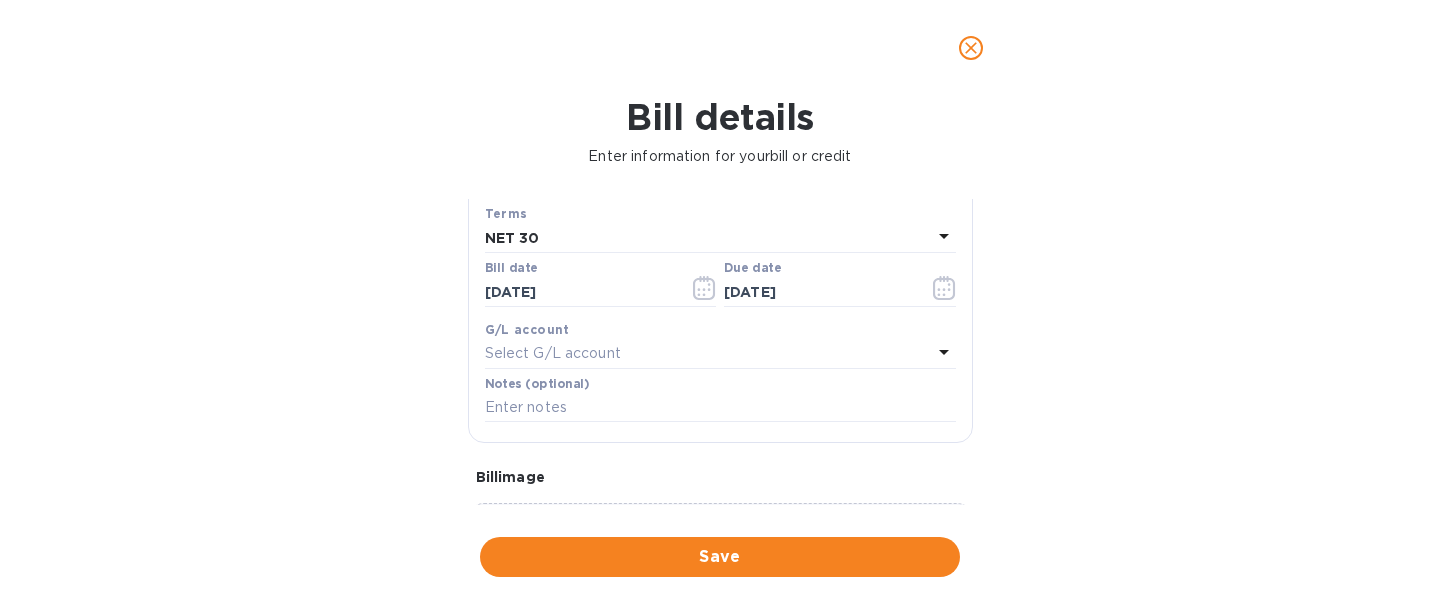 scroll, scrollTop: 301, scrollLeft: 0, axis: vertical 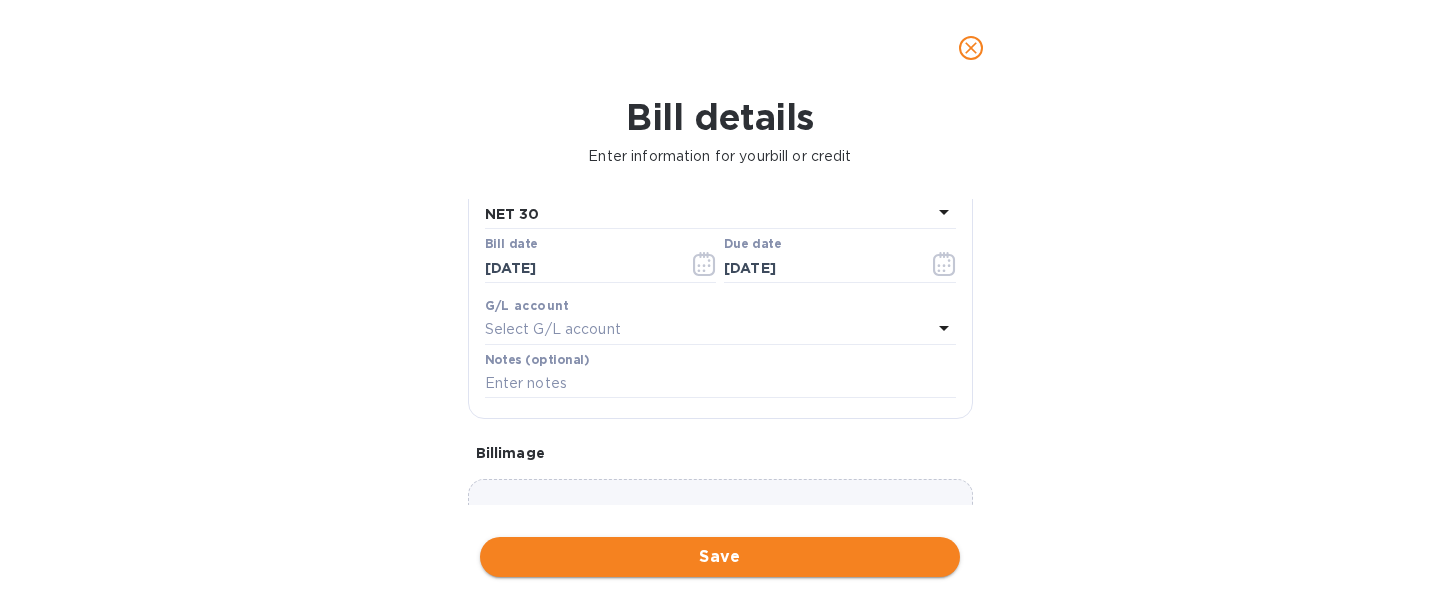 click on "Save" at bounding box center [720, 557] 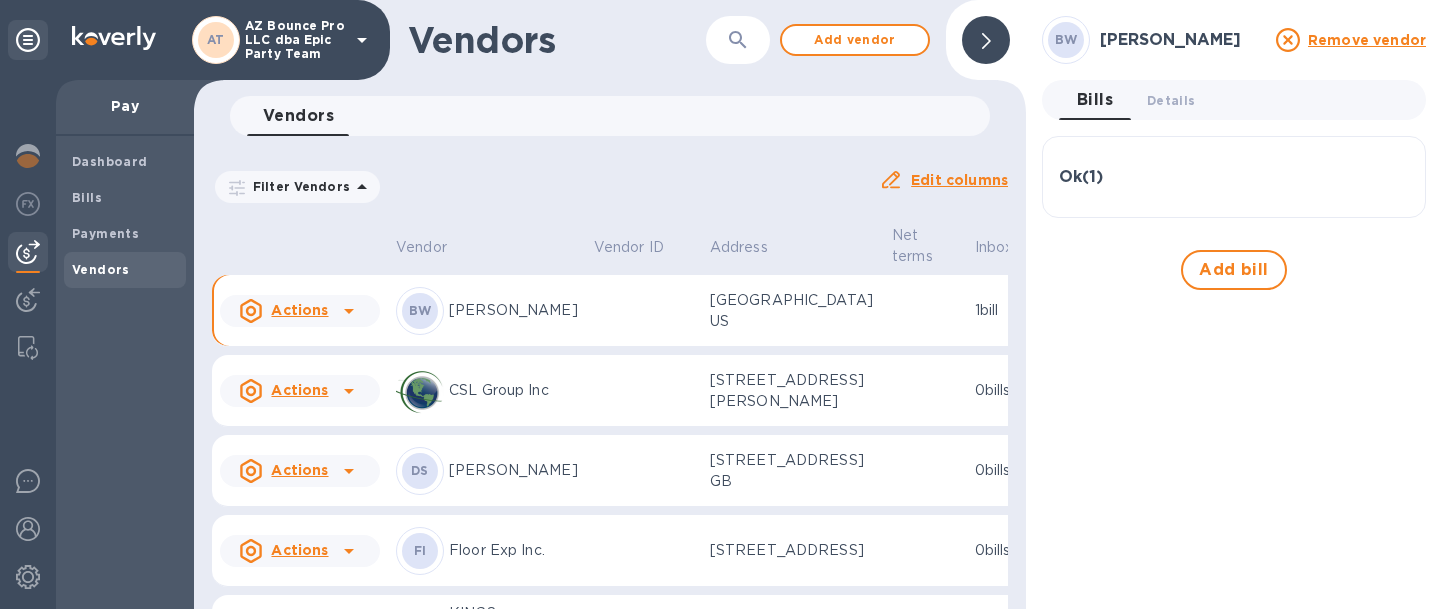 click on "Ok  ( 1 )" at bounding box center [1081, 177] 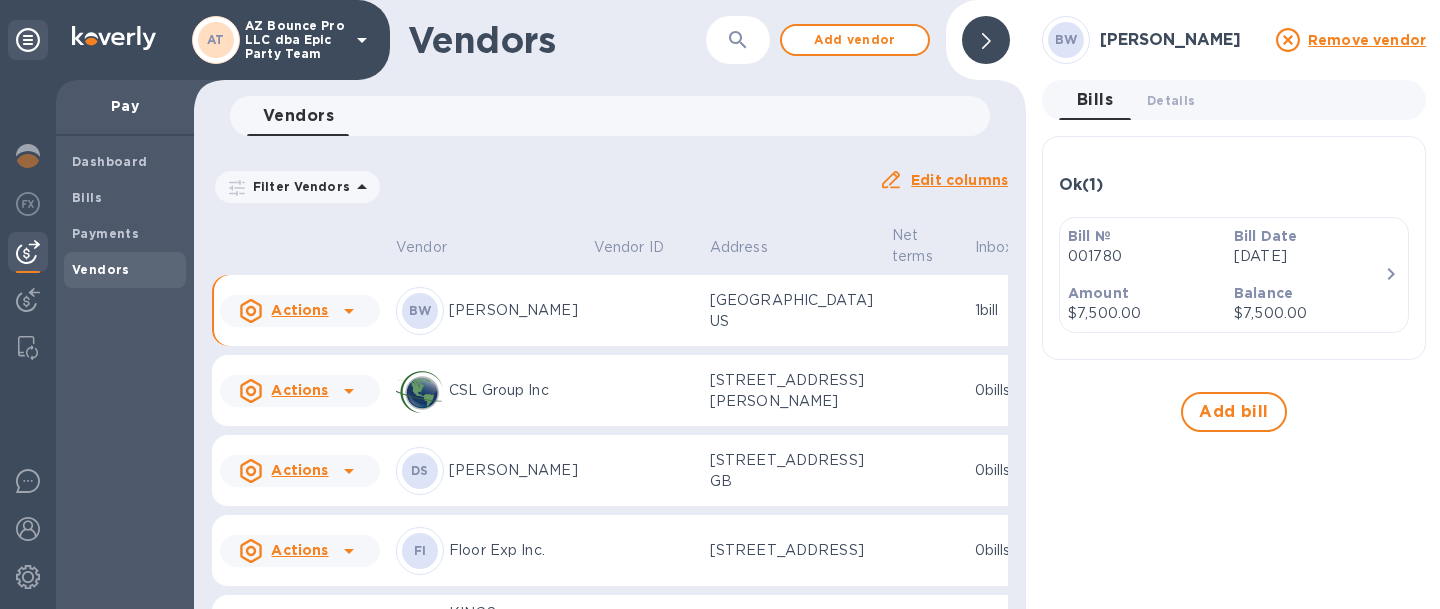 click on "$7,500.00" at bounding box center [1143, 313] 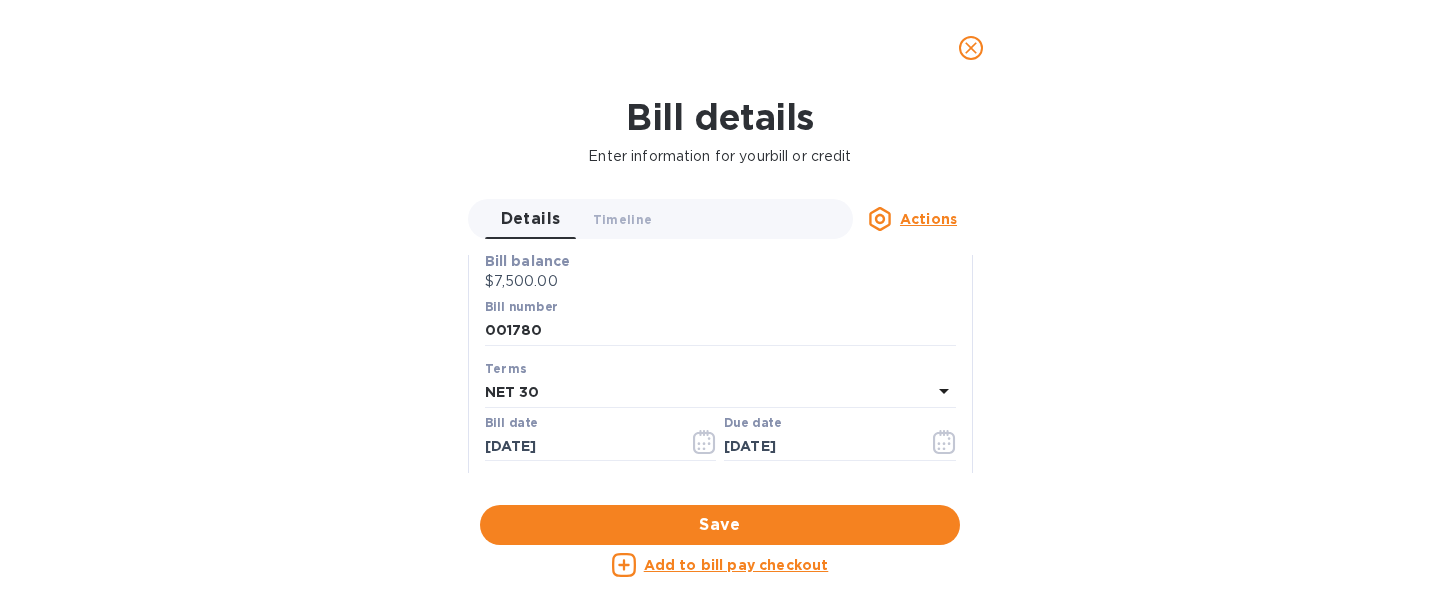 scroll, scrollTop: 260, scrollLeft: 0, axis: vertical 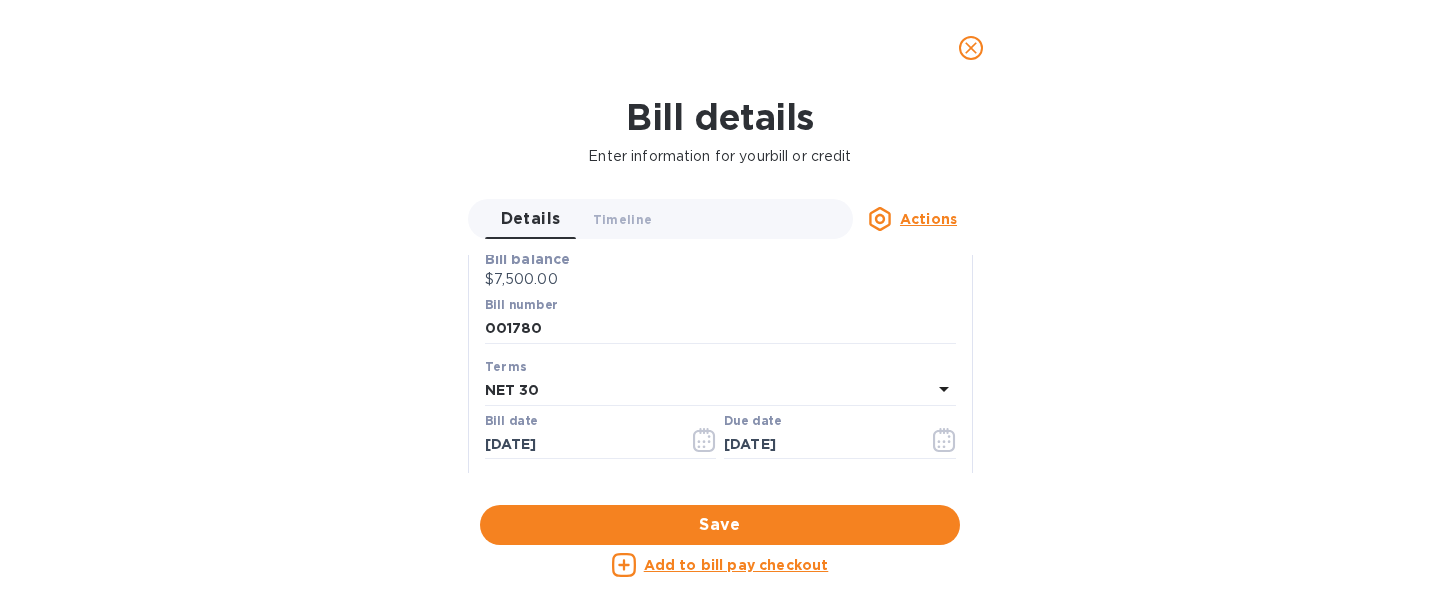 click on "Add to bill pay checkout" at bounding box center [736, 565] 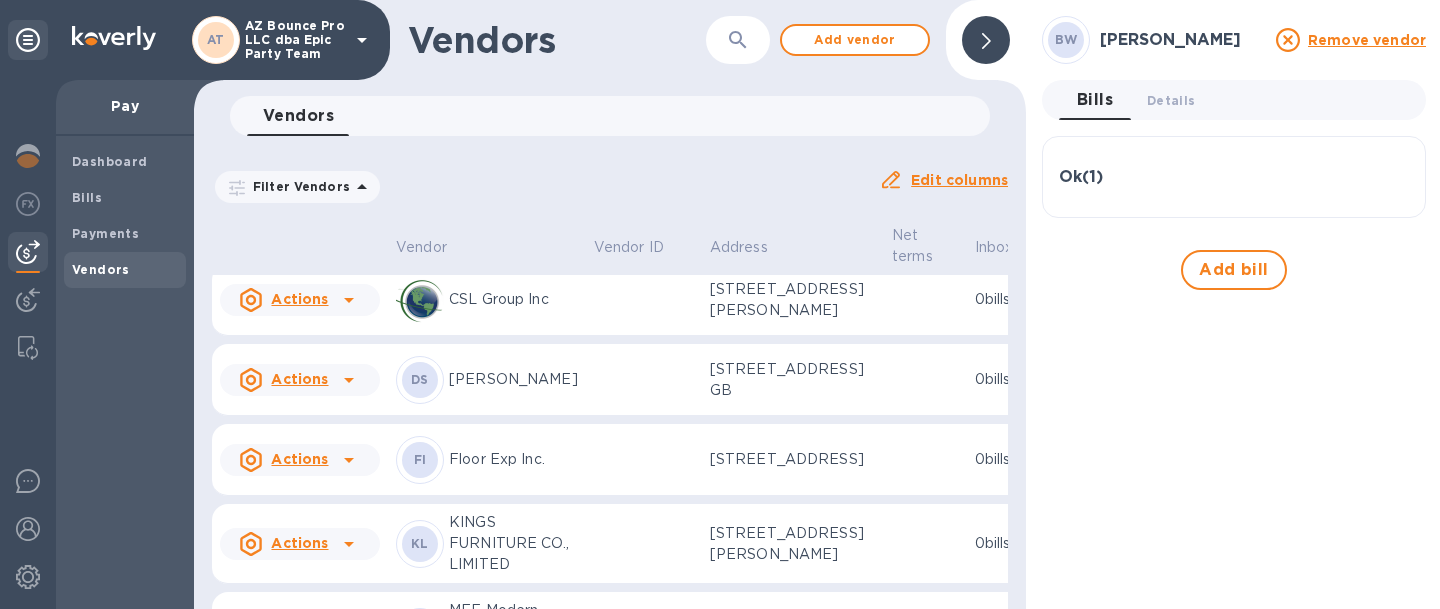 scroll, scrollTop: 0, scrollLeft: 0, axis: both 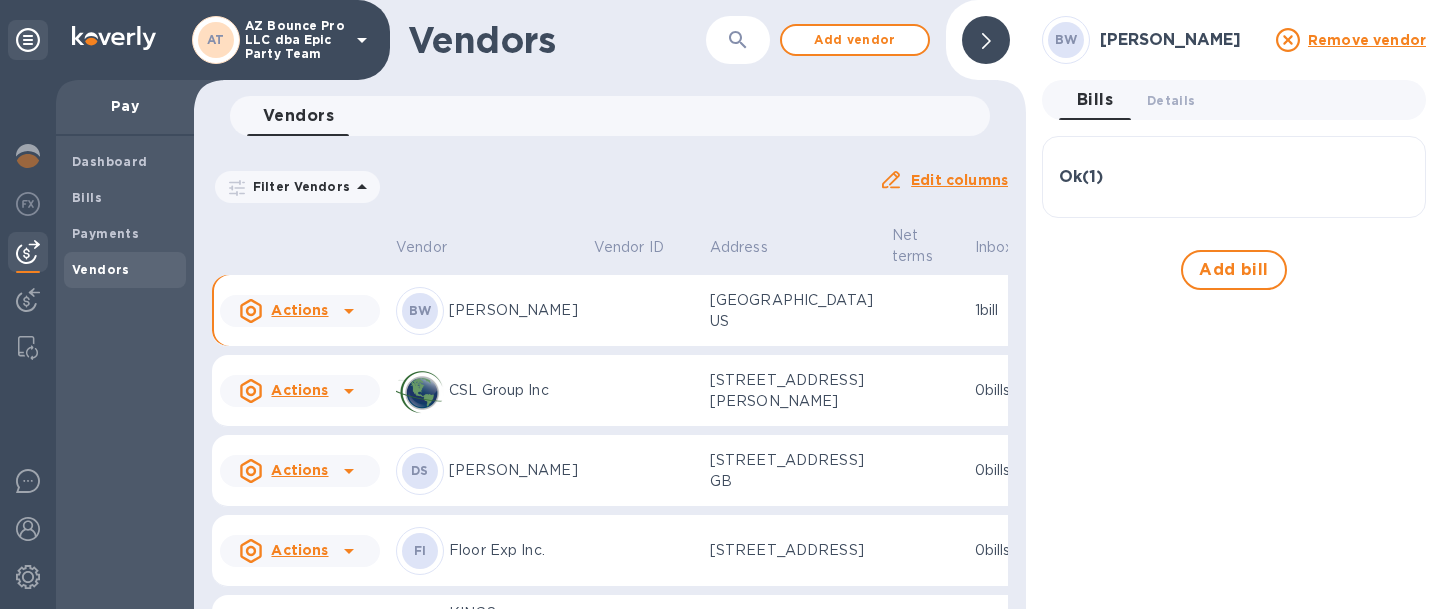 click 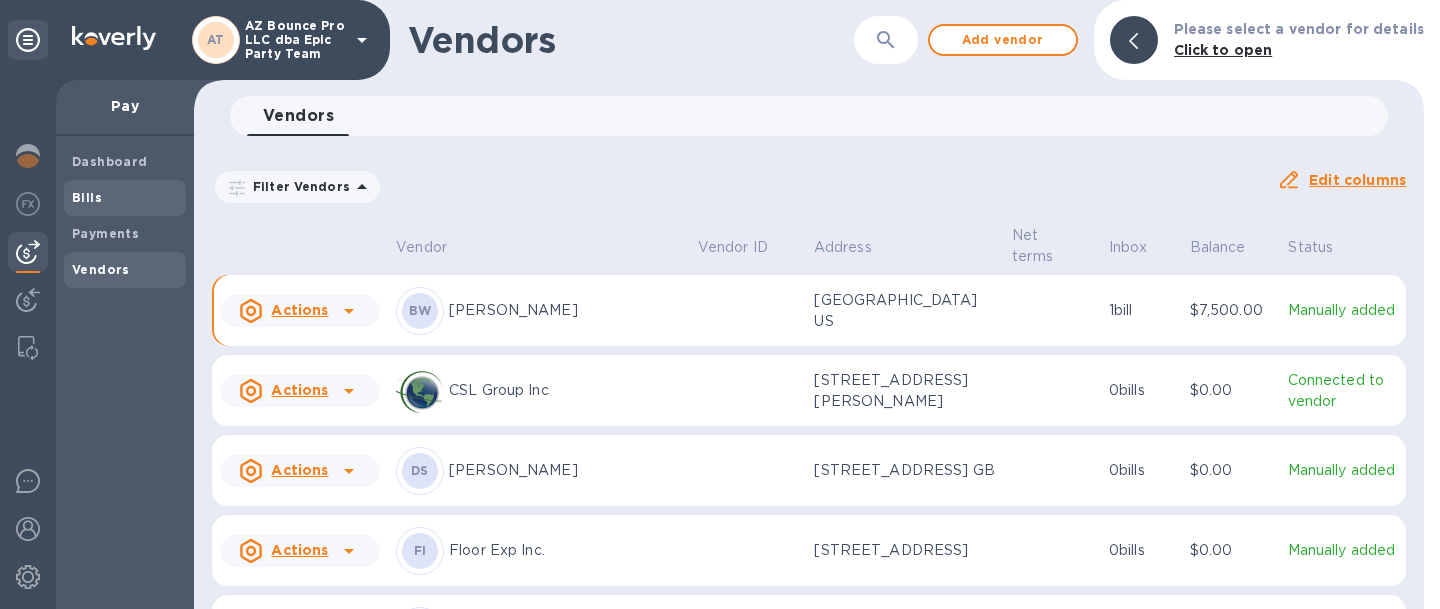 click on "Bills" at bounding box center [125, 198] 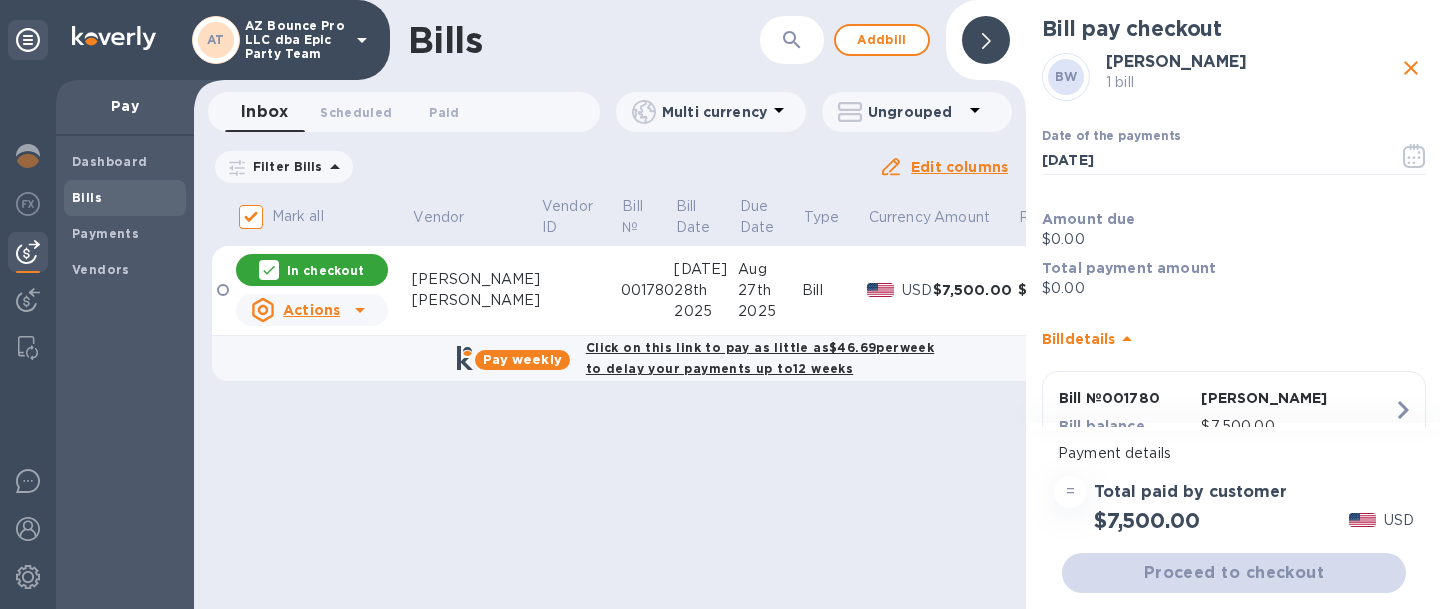 click on "Click on this link to pay as little as  $46.69  per  week    to delay your payments up to  12 weeks" at bounding box center (760, 358) 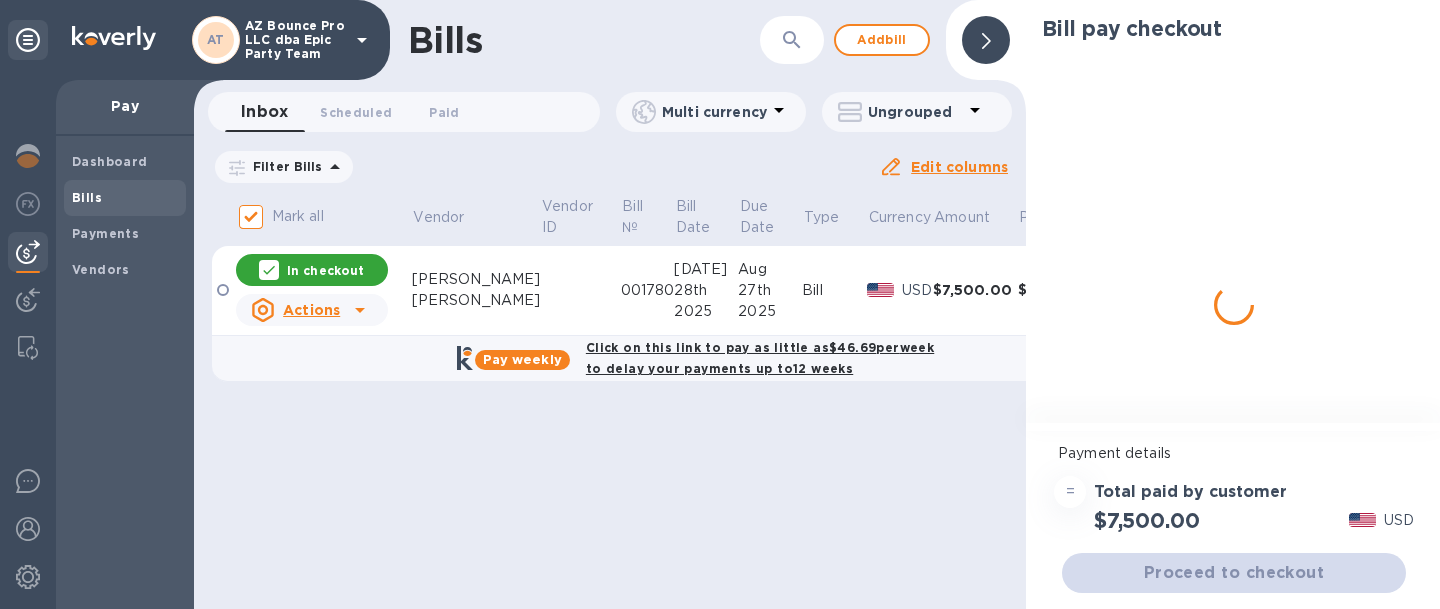 click on "Click on this link to pay as little as  $46.69  per  week    to delay your payments up to  12 weeks" at bounding box center [760, 358] 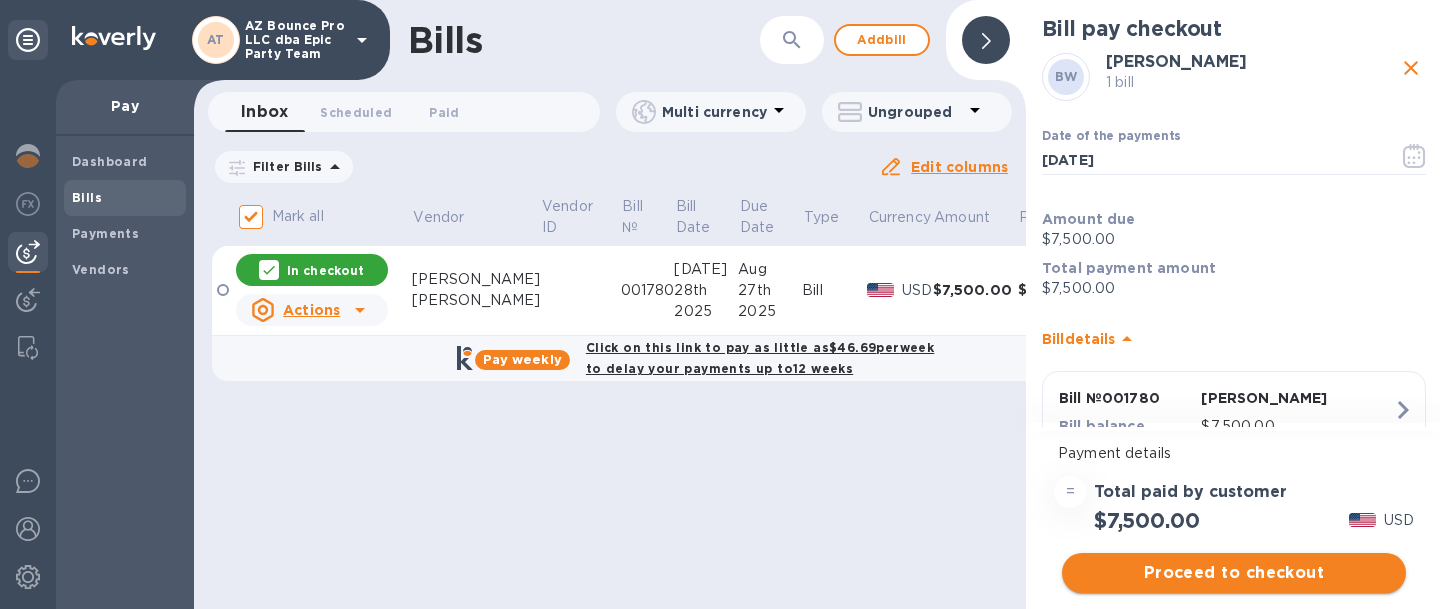click on "Proceed to checkout" at bounding box center (1234, 573) 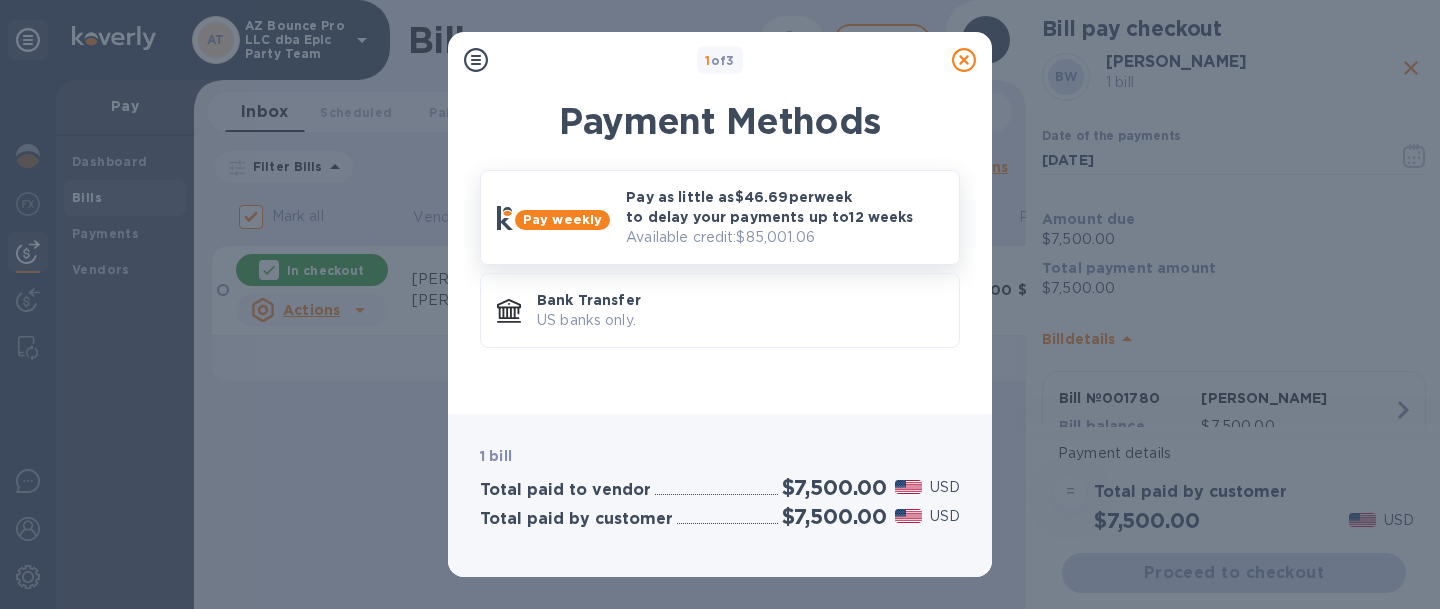 click on "Pay as little as  $46.69  per  week    to delay your payments up to  12 weeks" at bounding box center (784, 207) 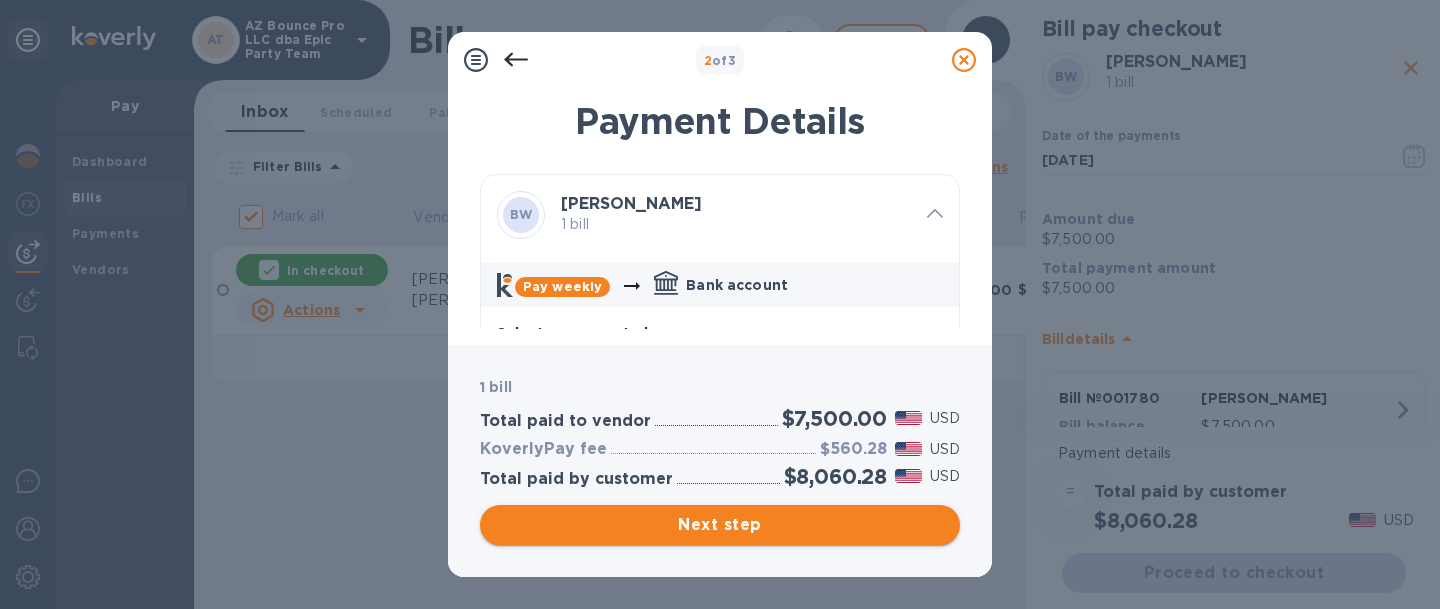 click on "Next step" at bounding box center (720, 525) 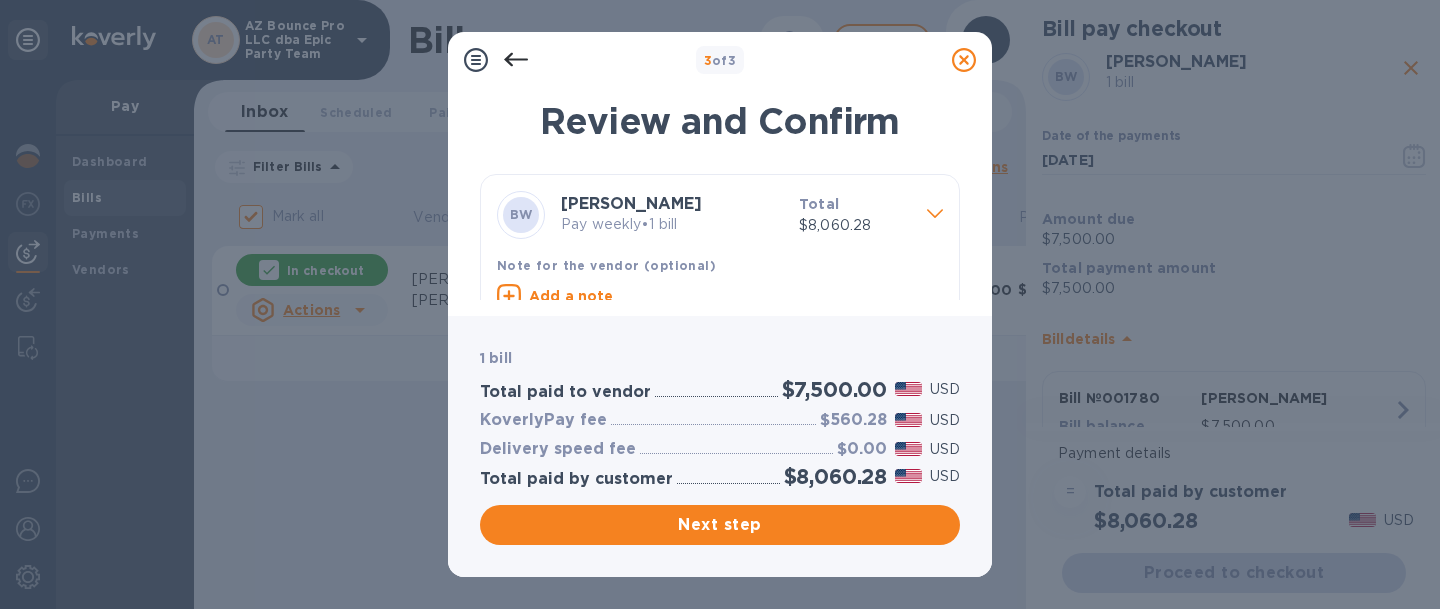 click on "Pay weekly  •  1 bill" at bounding box center [672, 224] 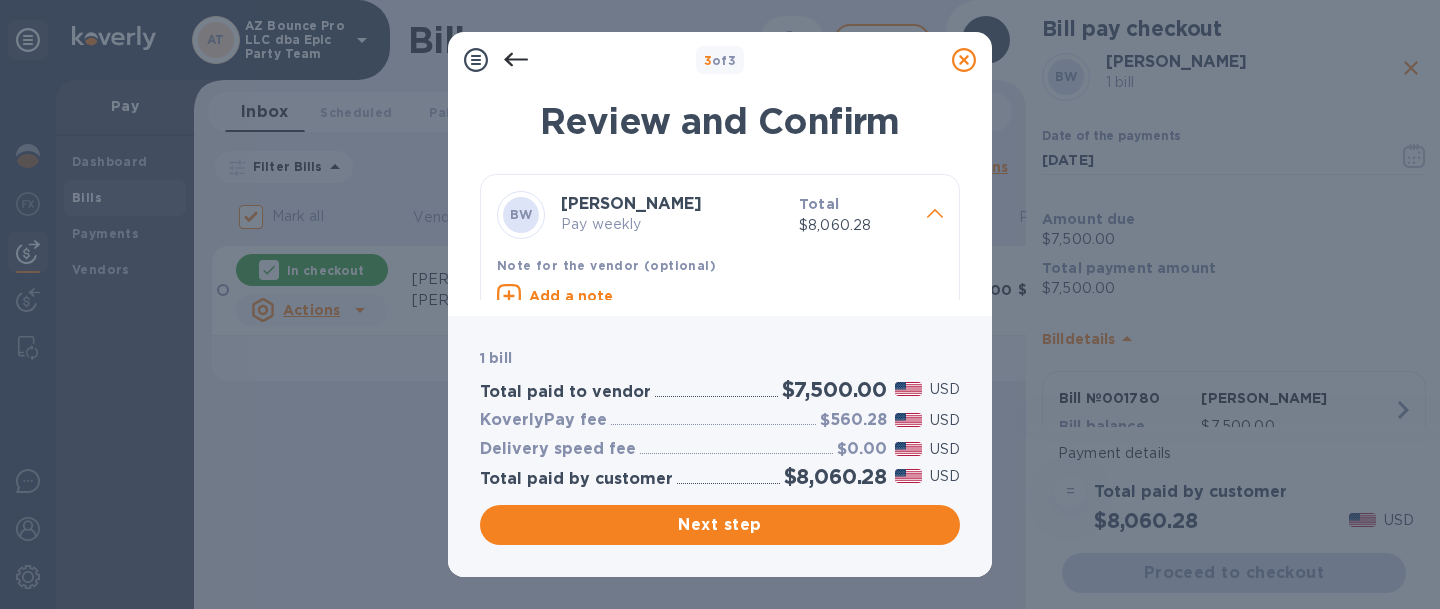 click on "Pay weekly" at bounding box center [672, 224] 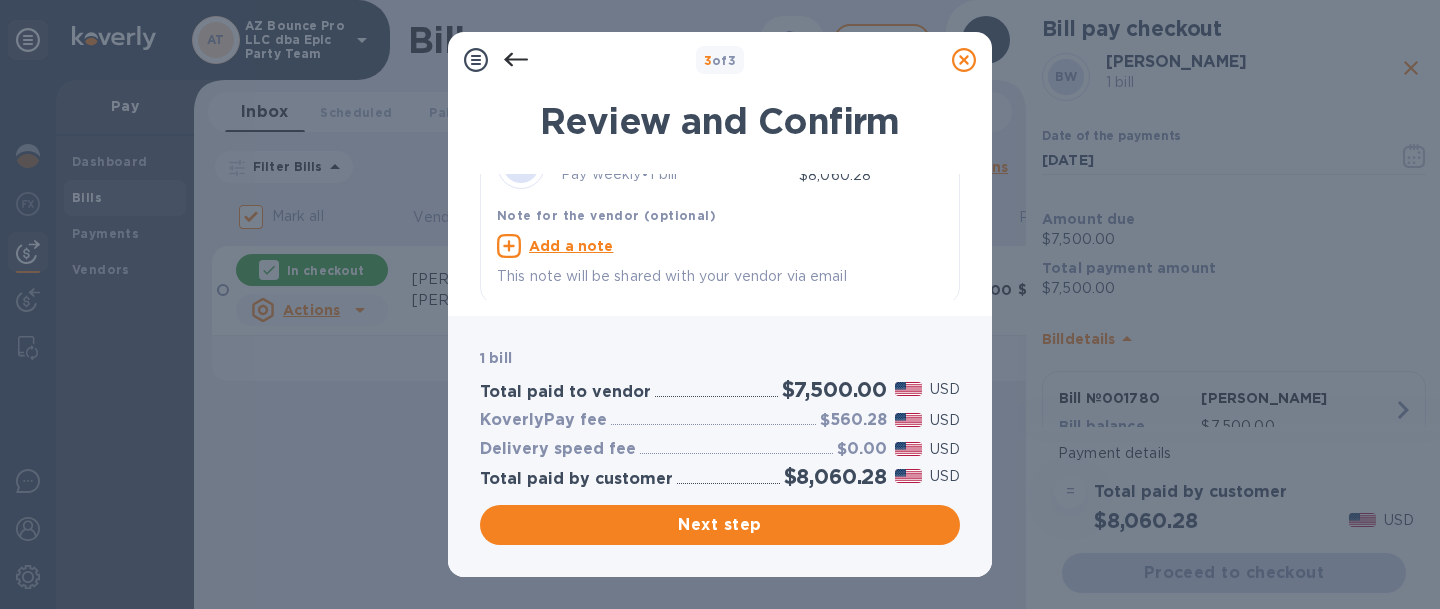 scroll, scrollTop: 53, scrollLeft: 0, axis: vertical 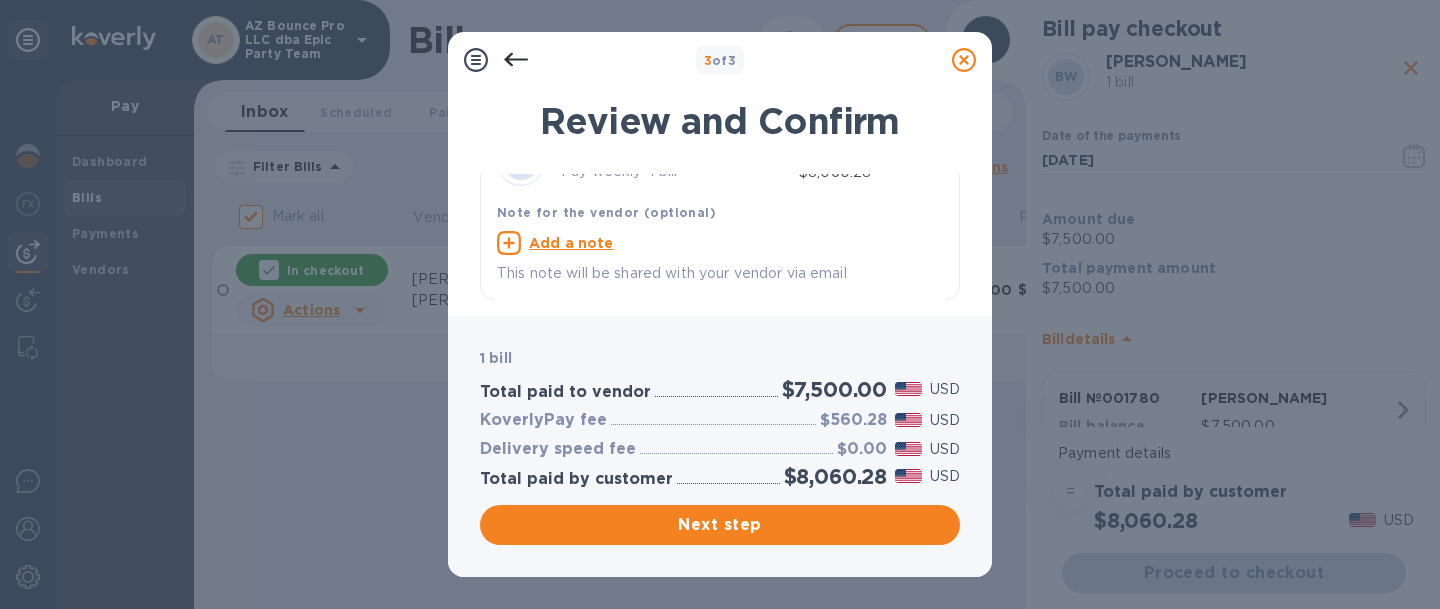 click 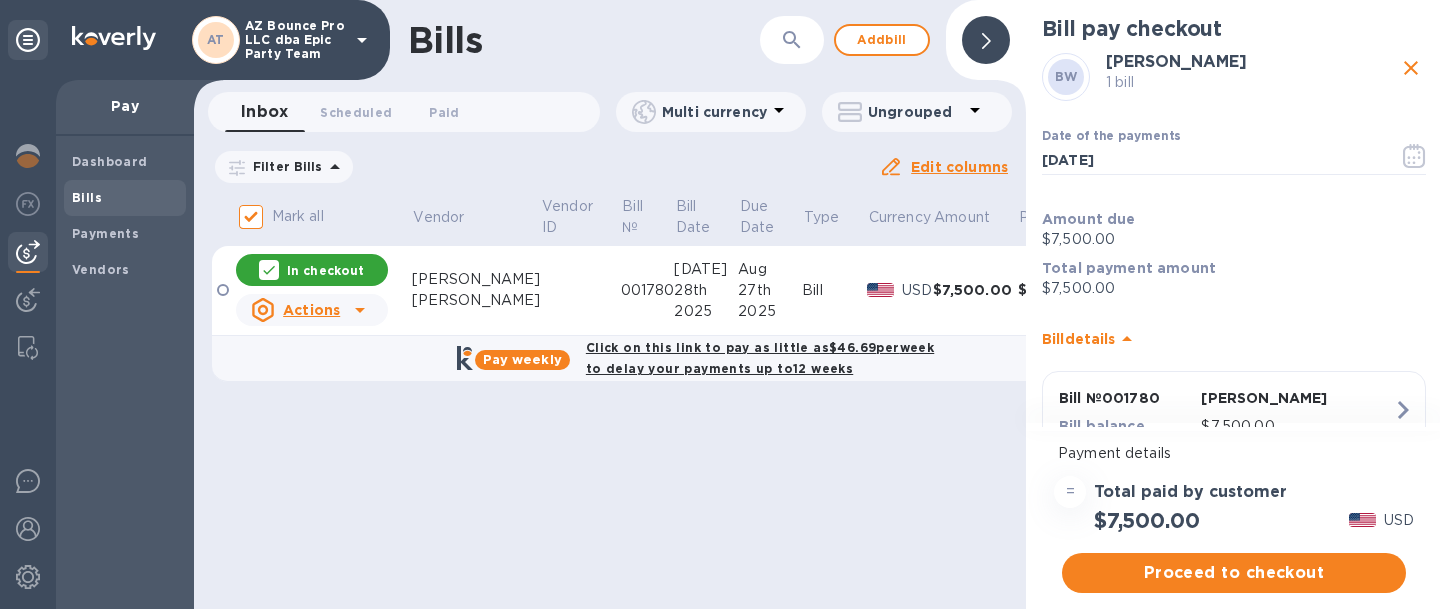 click on "Click on this link to pay as little as  $46.69  per  week    to delay your payments up to  12 weeks" at bounding box center [760, 358] 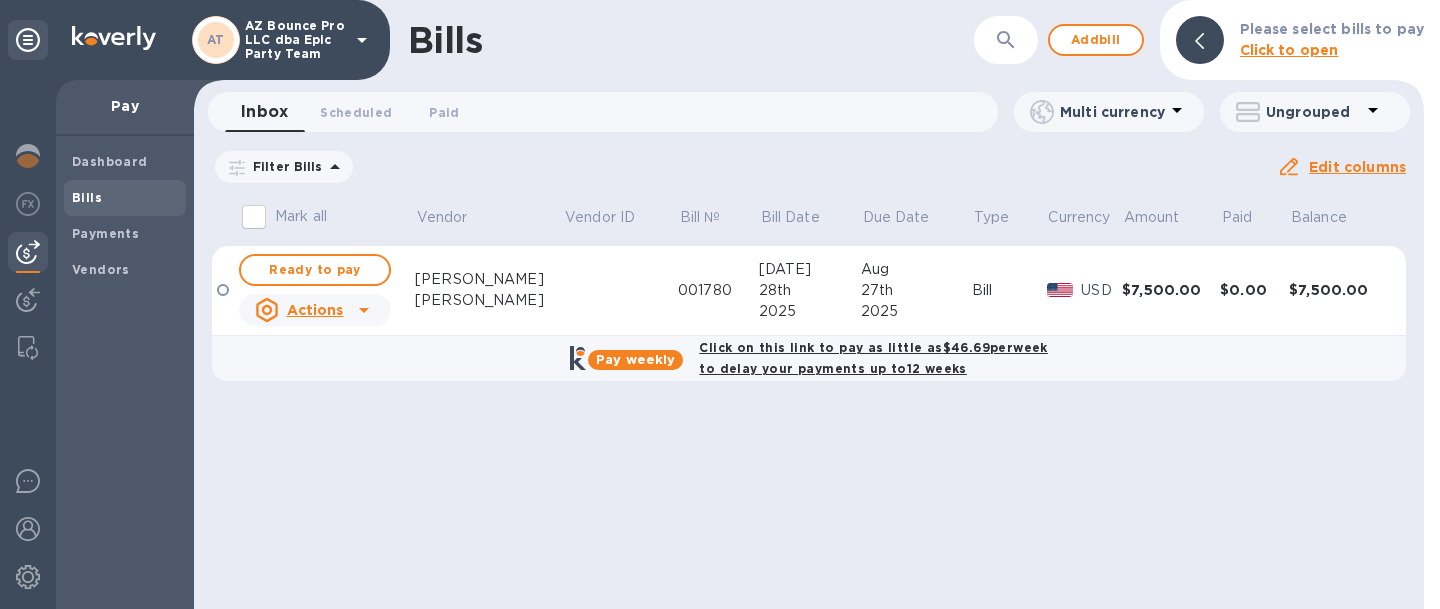 checkbox on "true" 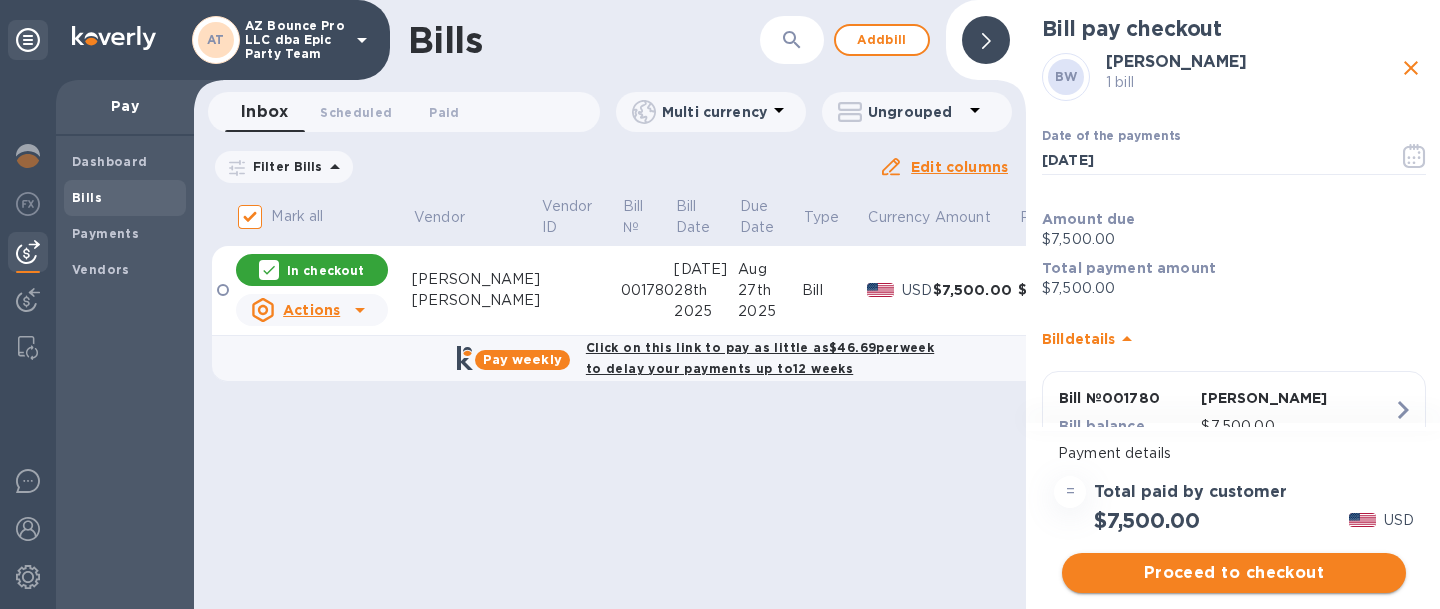 click on "Proceed to checkout" at bounding box center [1234, 573] 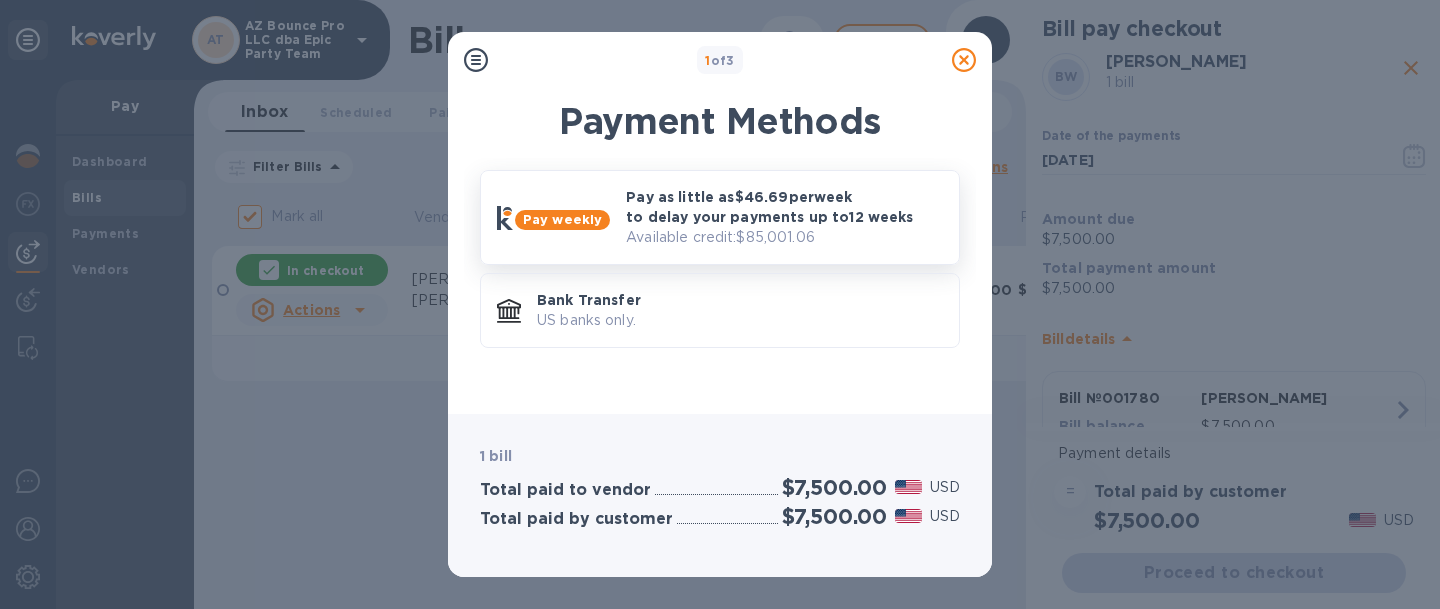 click on "Pay as little as  $46.69  per  week    to delay your payments up to  12 weeks" at bounding box center (784, 207) 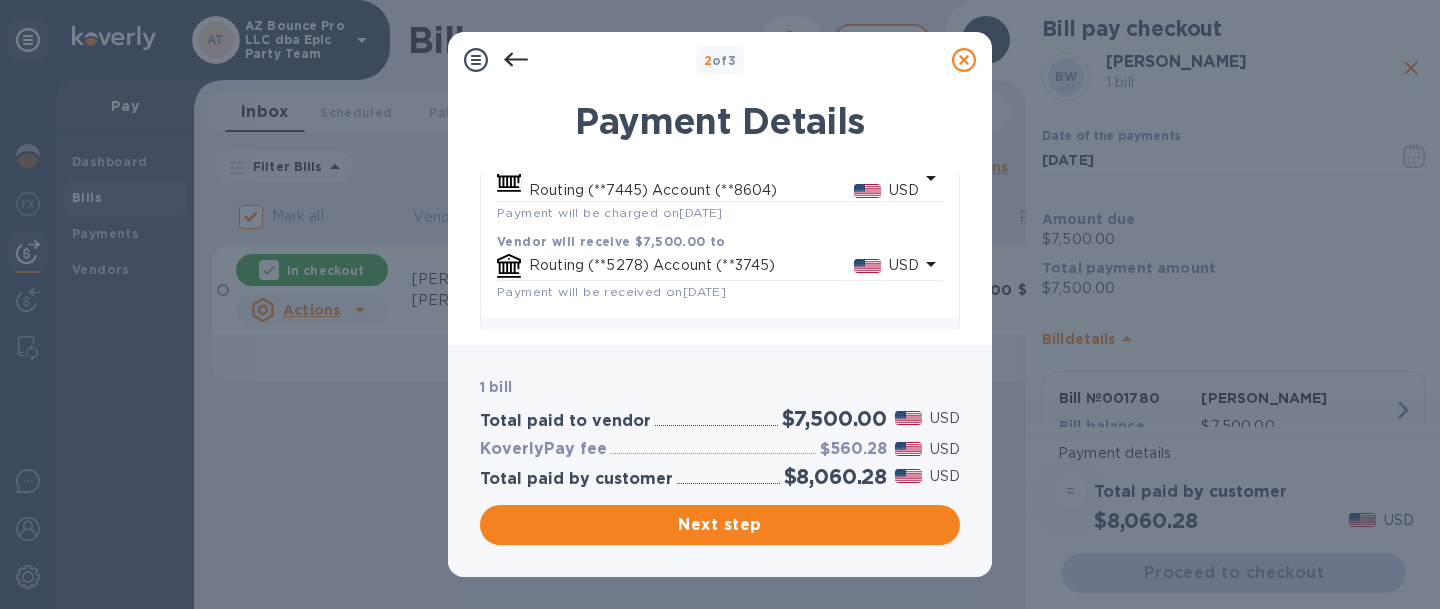 scroll, scrollTop: 505, scrollLeft: 0, axis: vertical 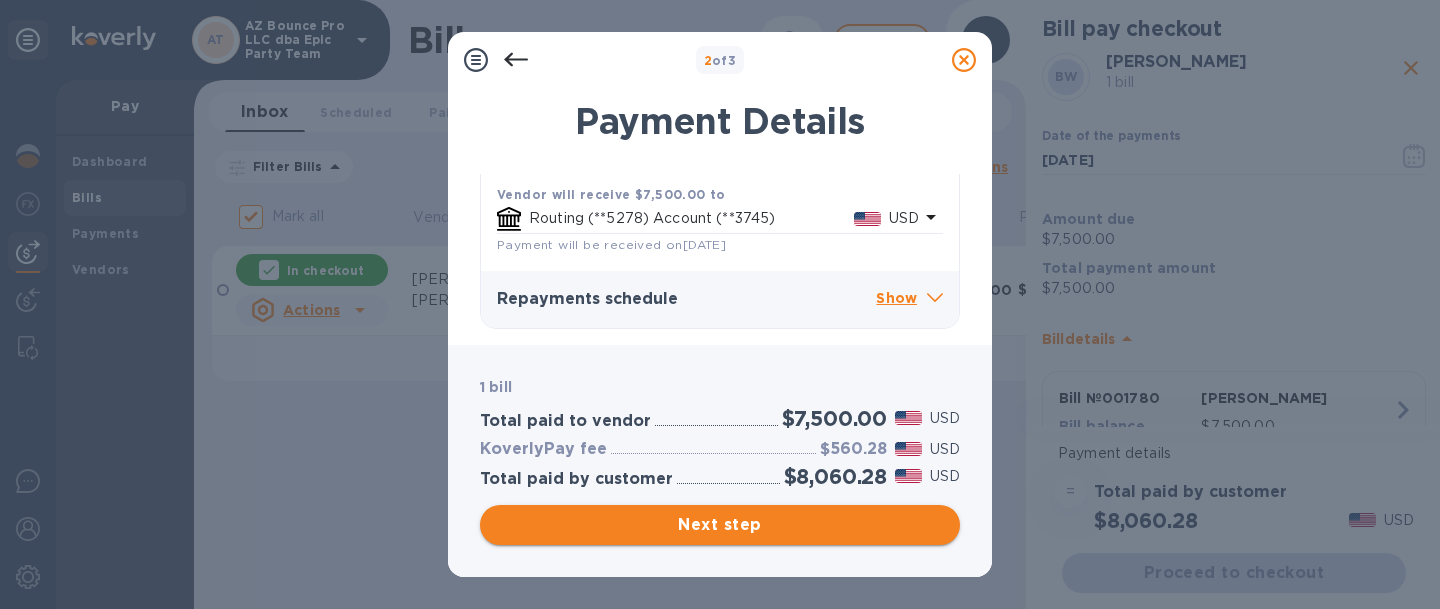 click on "Next step" at bounding box center [720, 525] 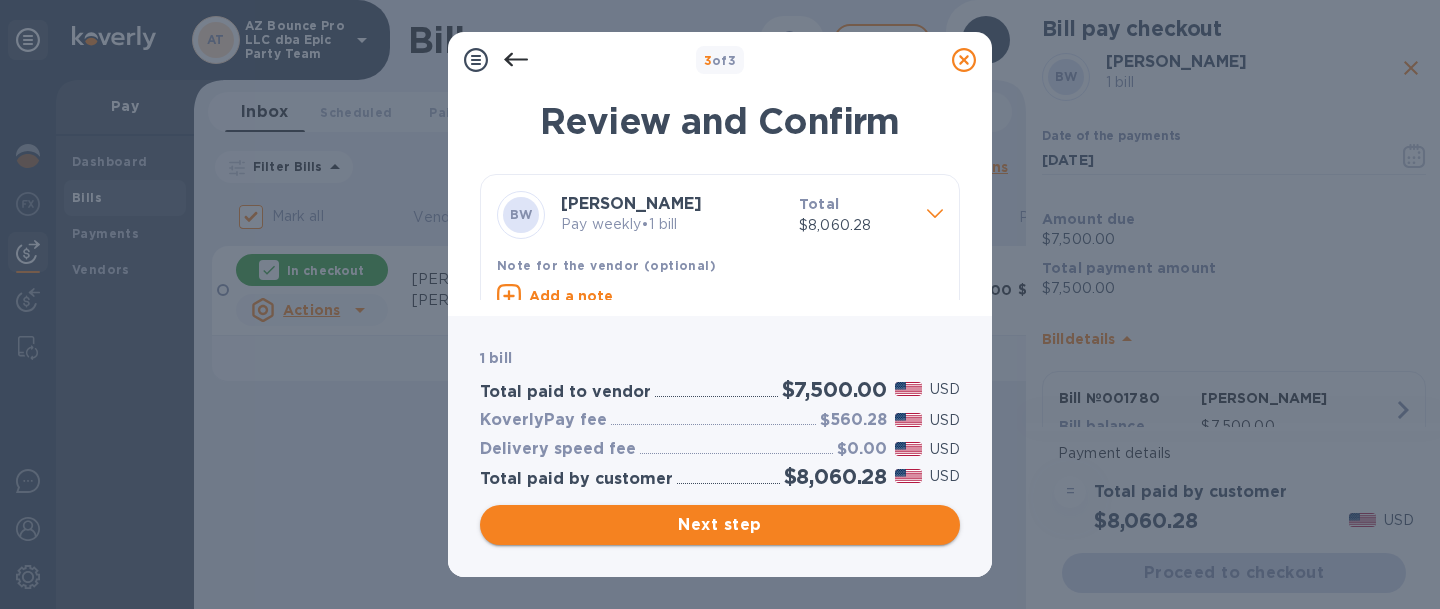 click on "Next step" at bounding box center (720, 525) 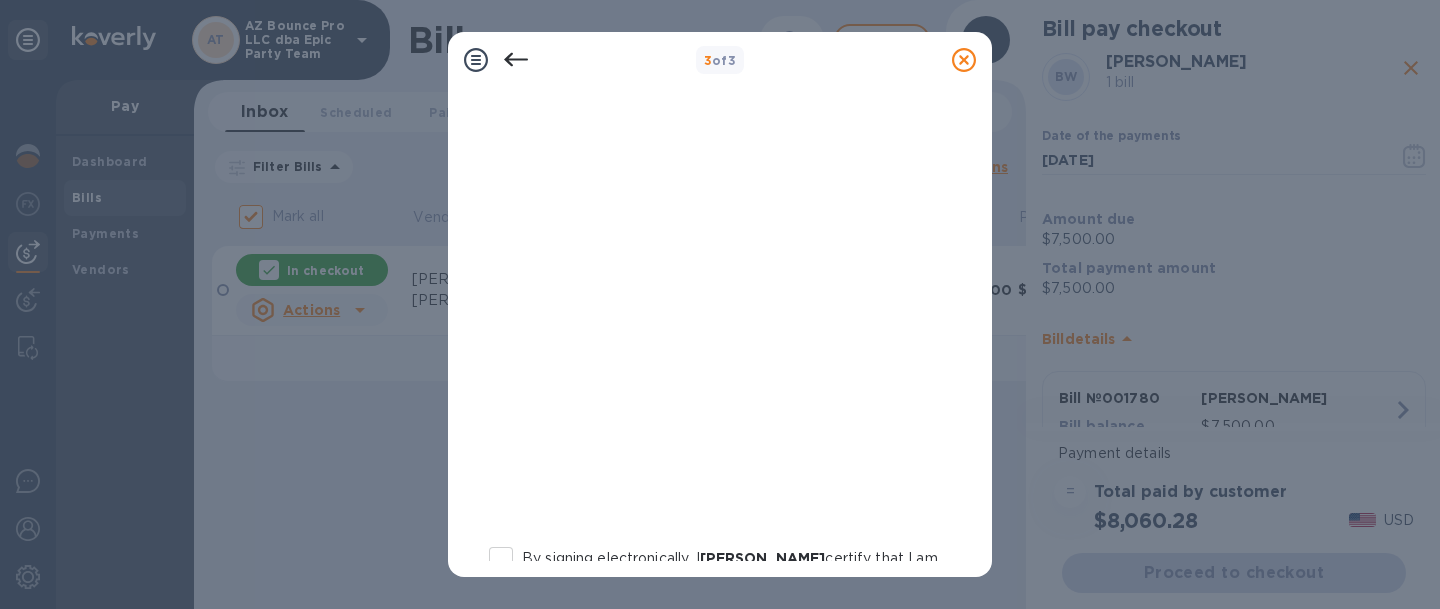 scroll, scrollTop: 529, scrollLeft: 0, axis: vertical 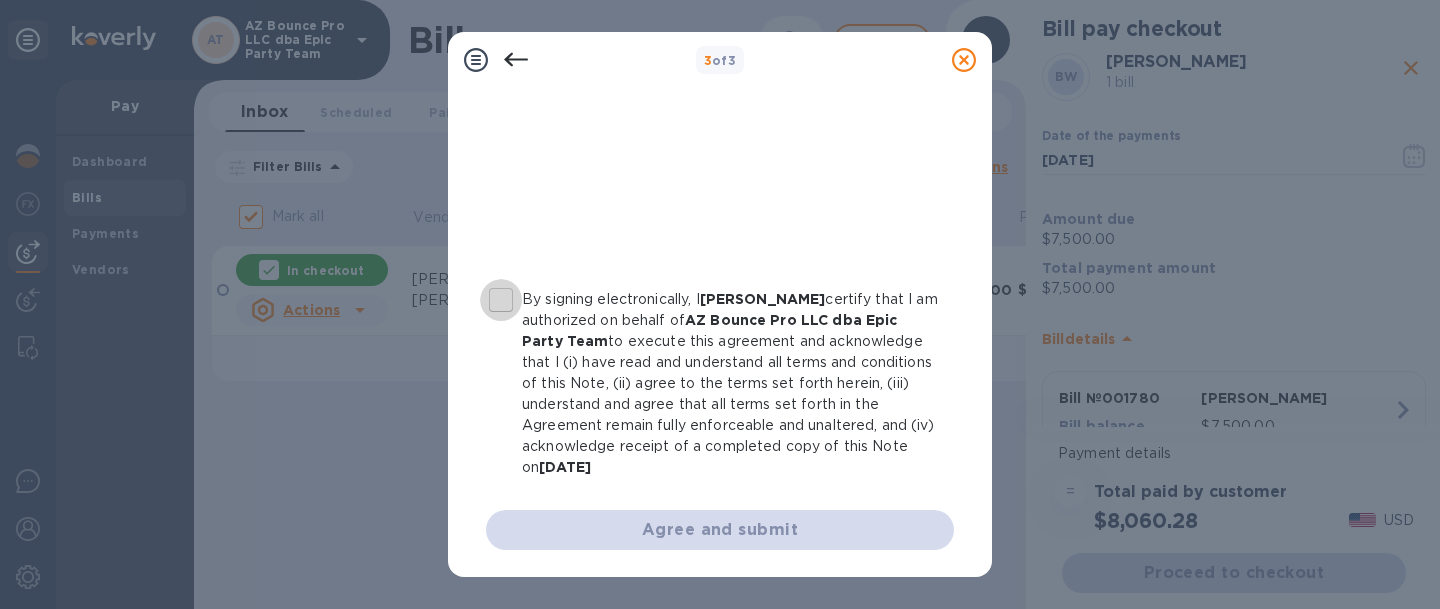 click on "By signing electronically, I  [PERSON_NAME]  certify that I am authorized on behalf of  AZ Bounce Pro LLC dba Epic Party Team  to execute this agreement and acknowledge that I (i) have read and understand all terms and conditions of this Note, (ii) agree to the terms set forth herein, (iii) understand and agree that all terms set forth in the Agreement remain fully enforceable and unaltered, and (iv) acknowledge receipt of a completed copy of this Note on  [DATE]" at bounding box center [501, 300] 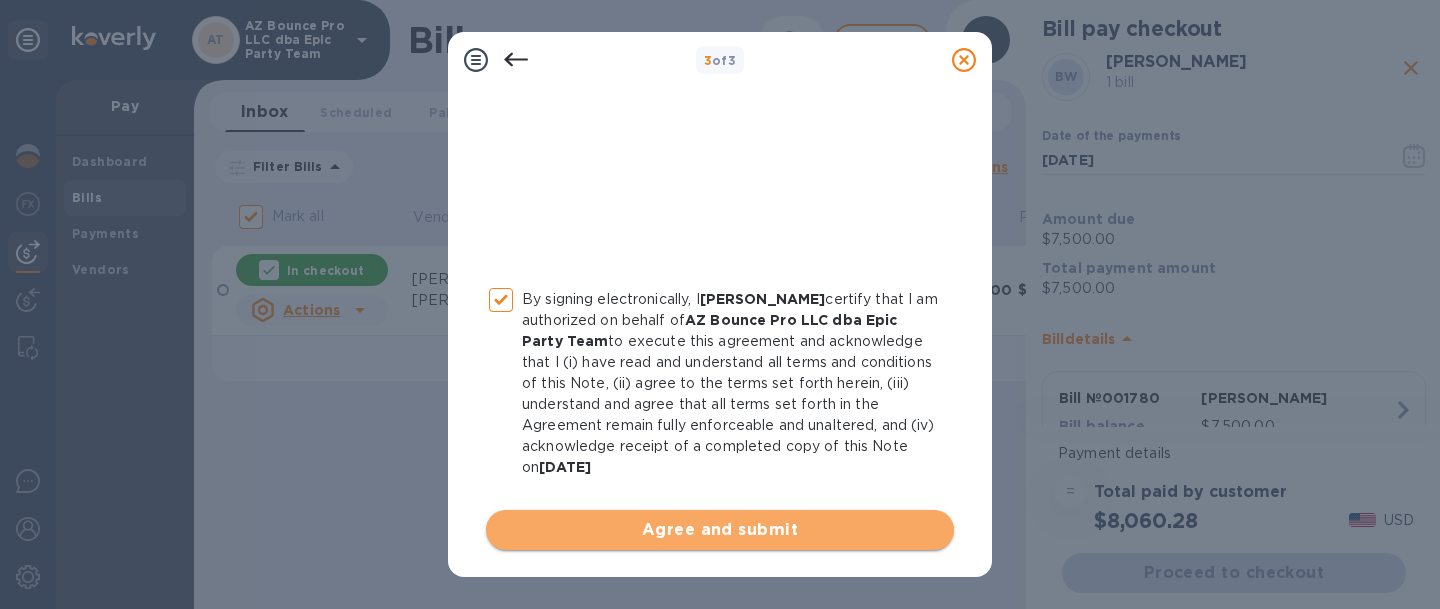 click on "Agree and submit" at bounding box center [720, 530] 